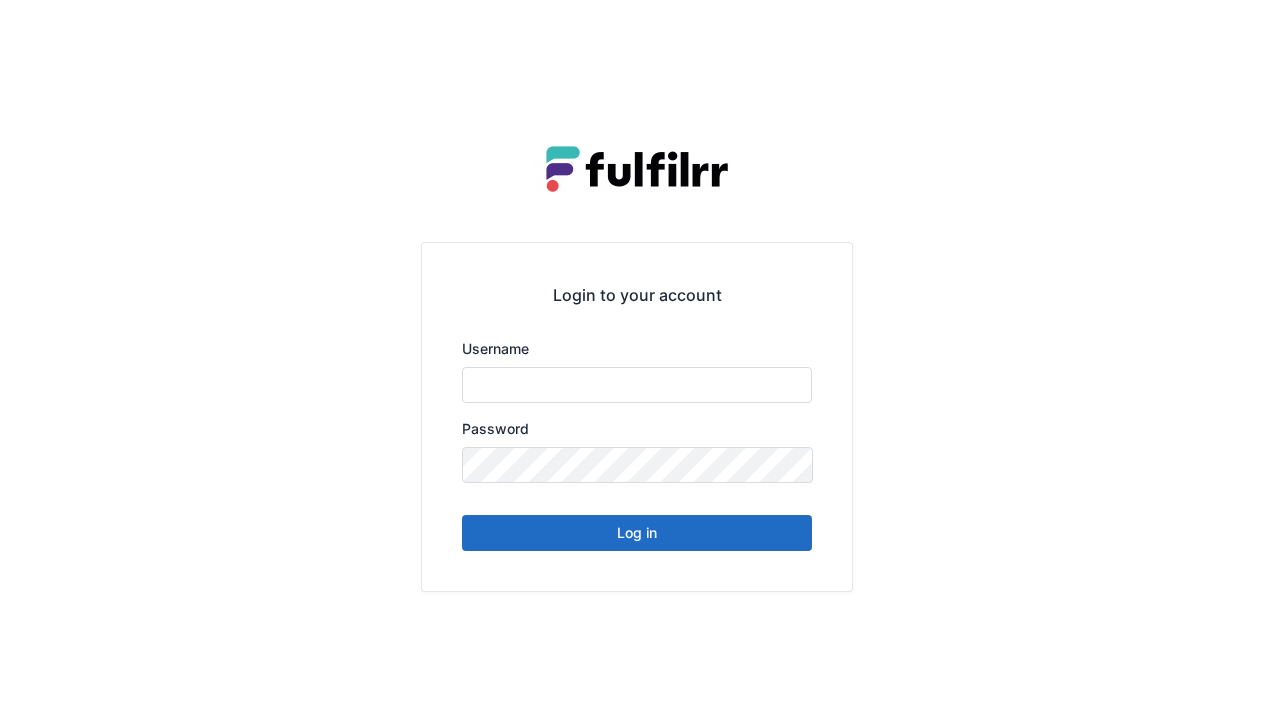 scroll, scrollTop: 0, scrollLeft: 0, axis: both 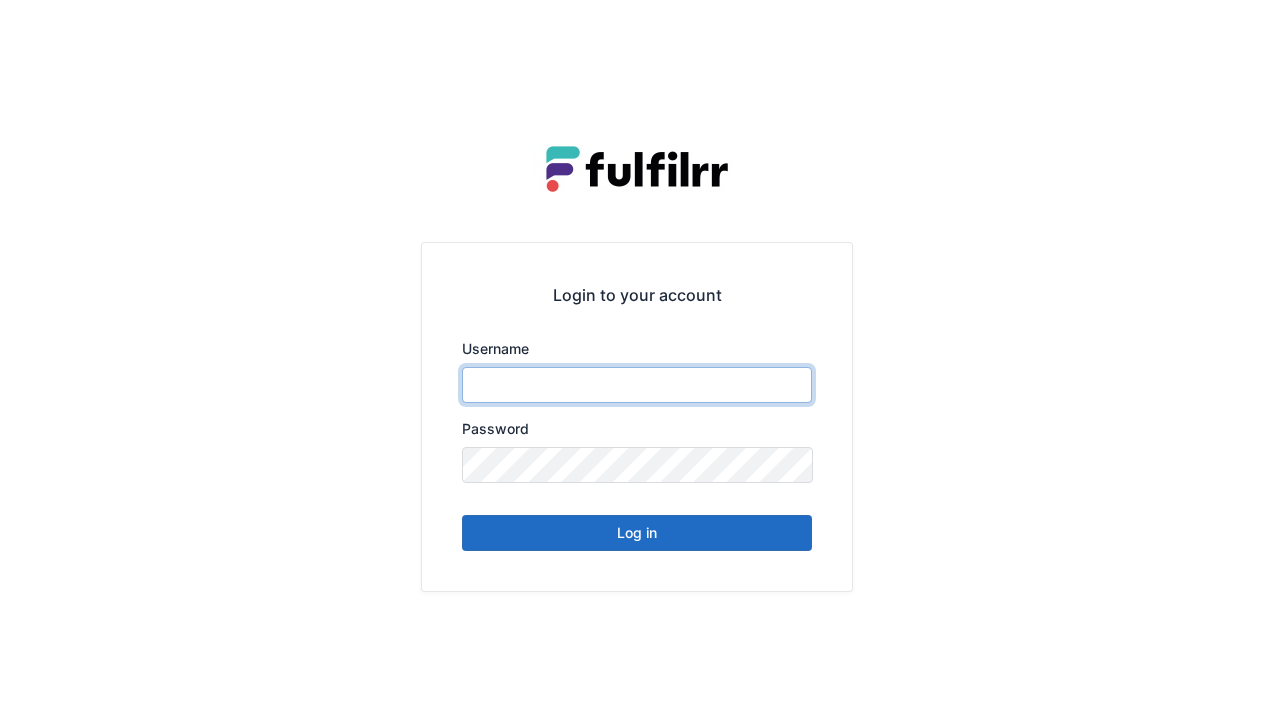 type on "******" 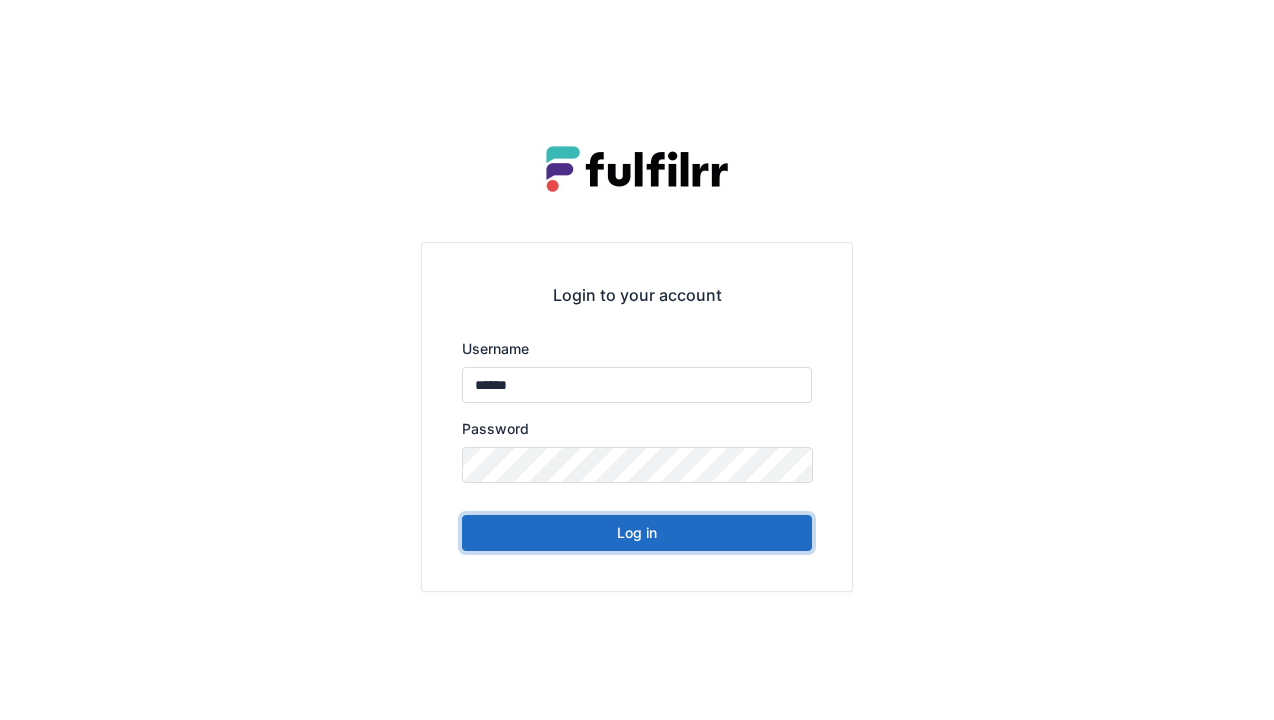 click on "Log in" at bounding box center (637, 533) 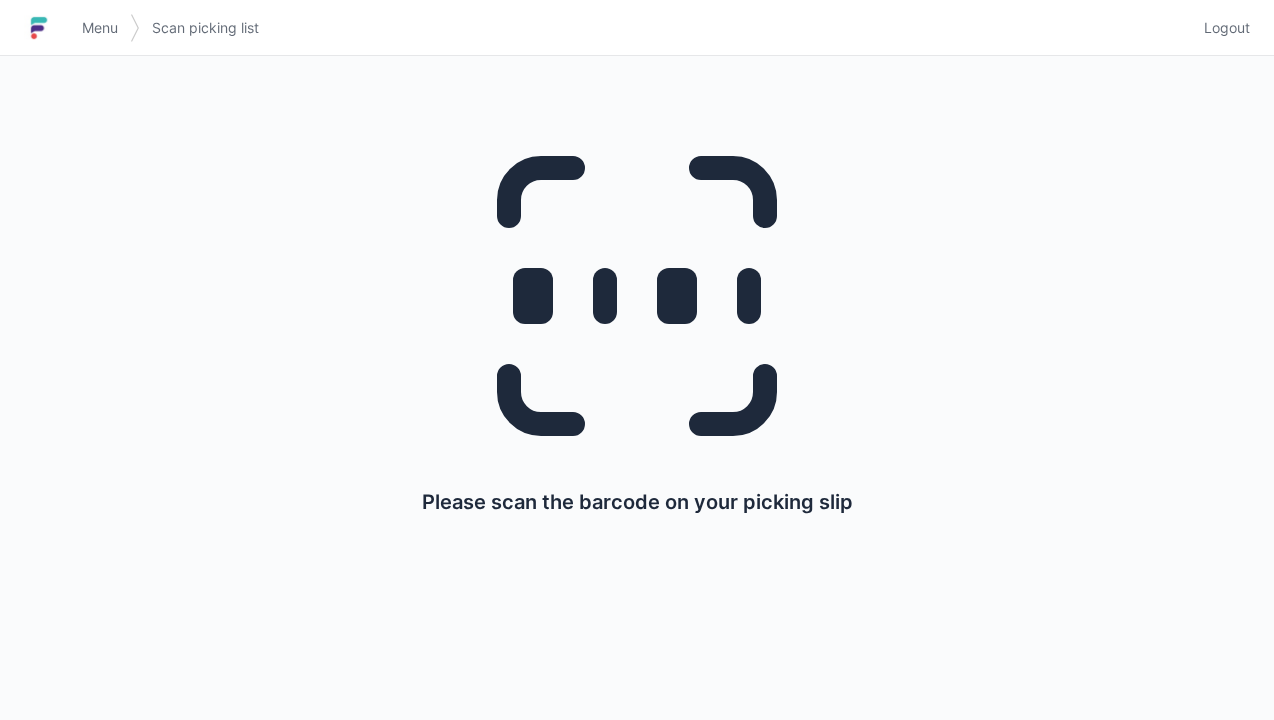 scroll, scrollTop: 0, scrollLeft: 0, axis: both 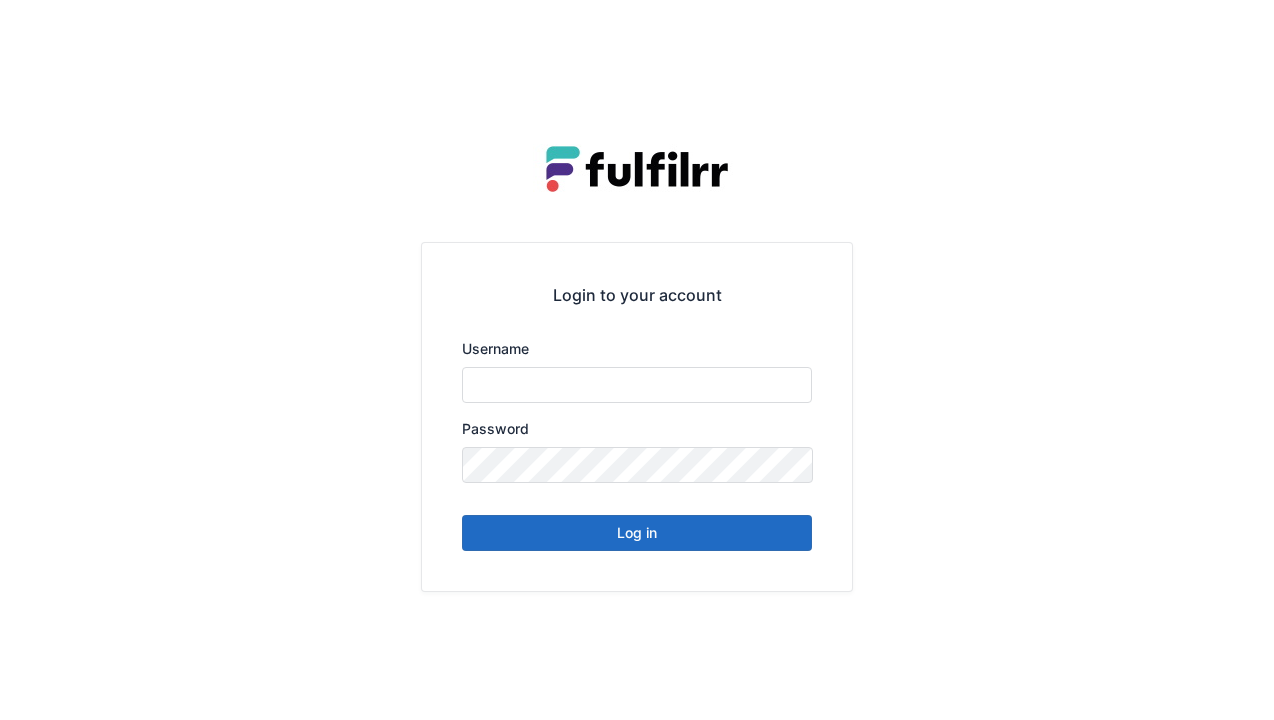 type on "******" 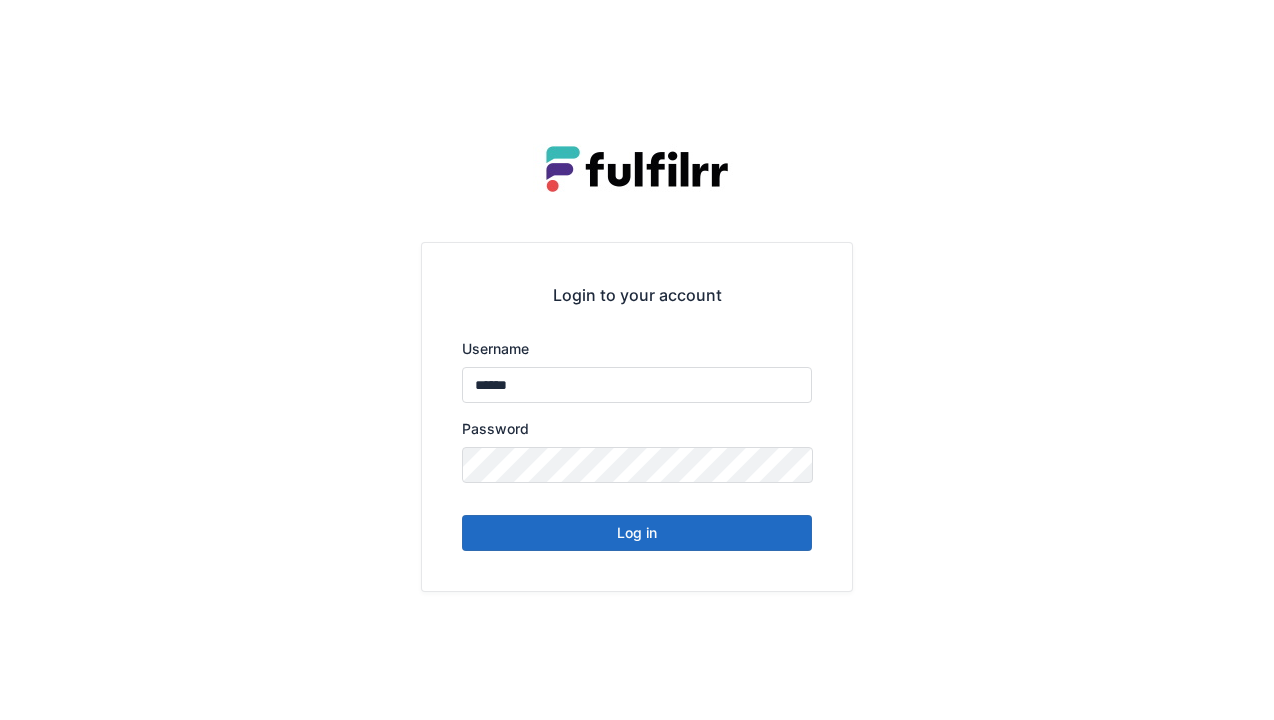 click on "Log in" at bounding box center (637, 533) 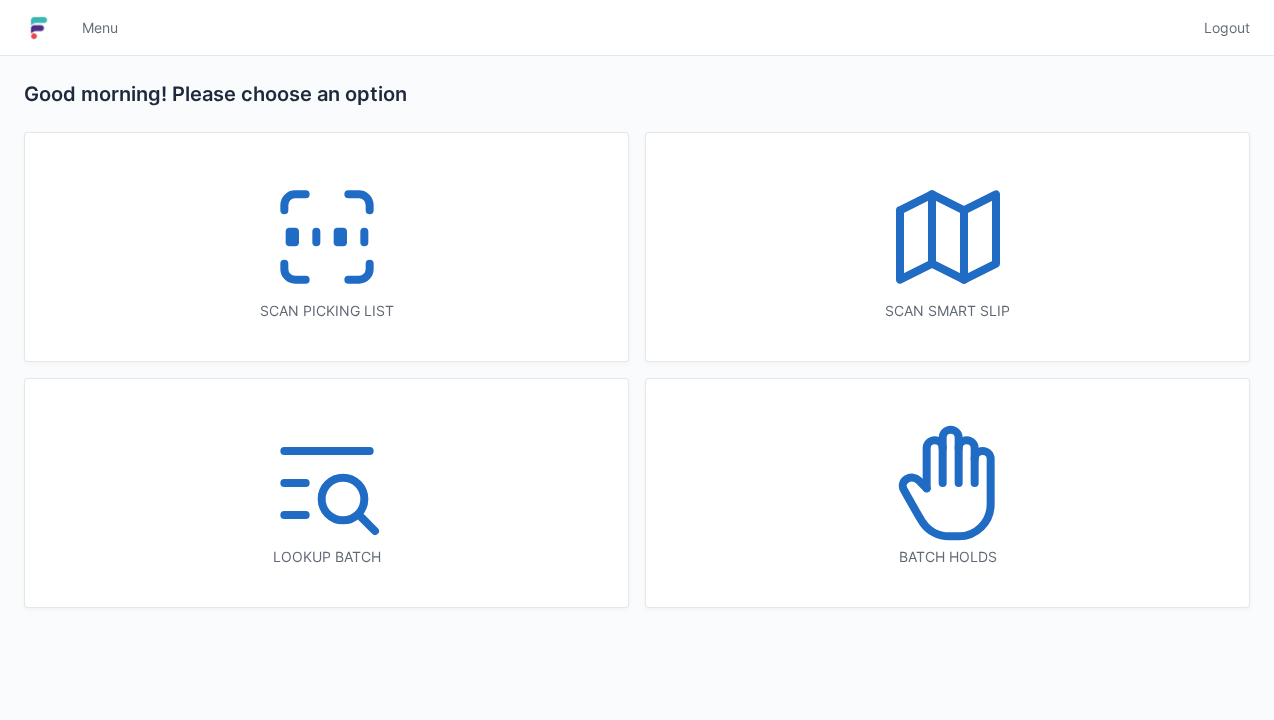 scroll, scrollTop: 0, scrollLeft: 0, axis: both 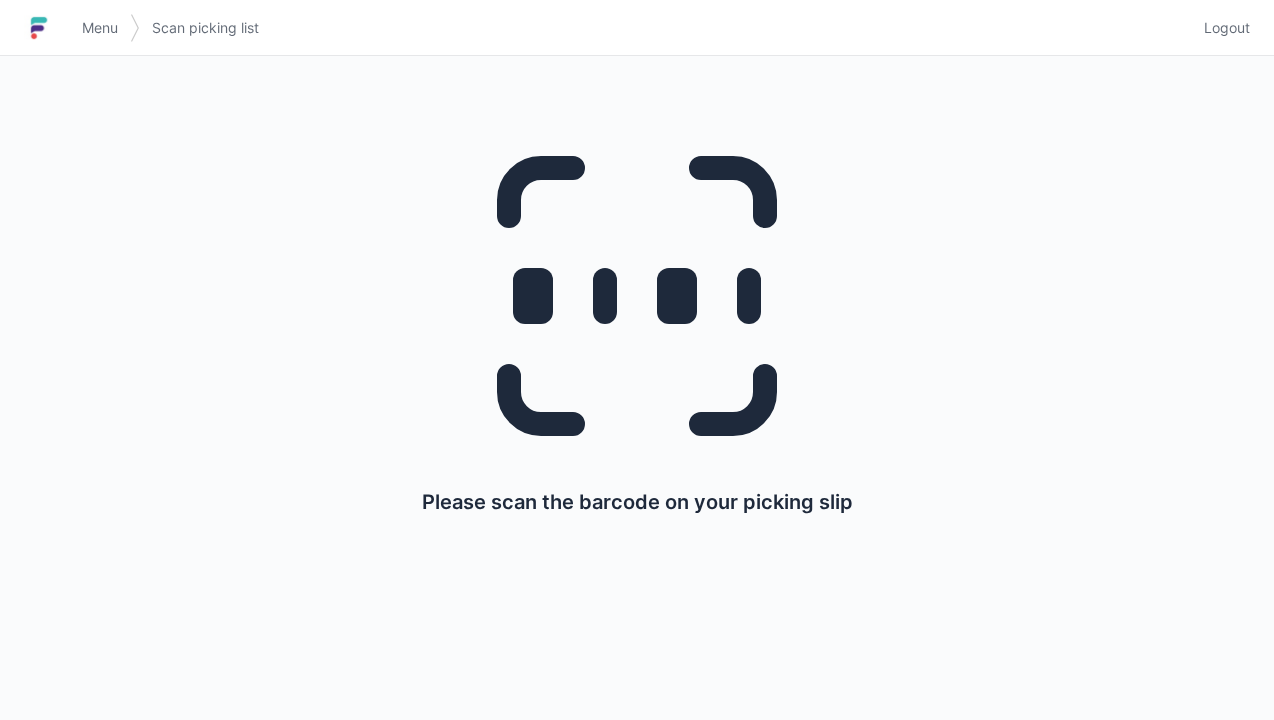 click on "Logout" at bounding box center (1227, 28) 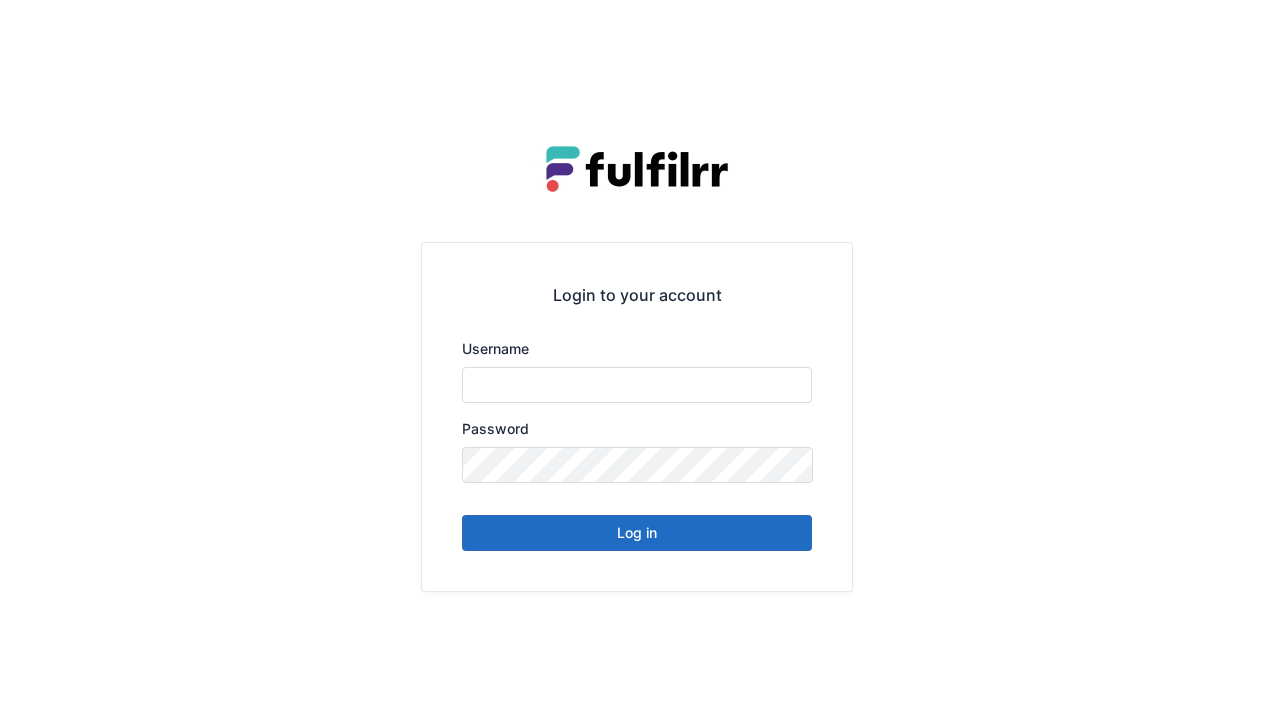 scroll, scrollTop: 0, scrollLeft: 0, axis: both 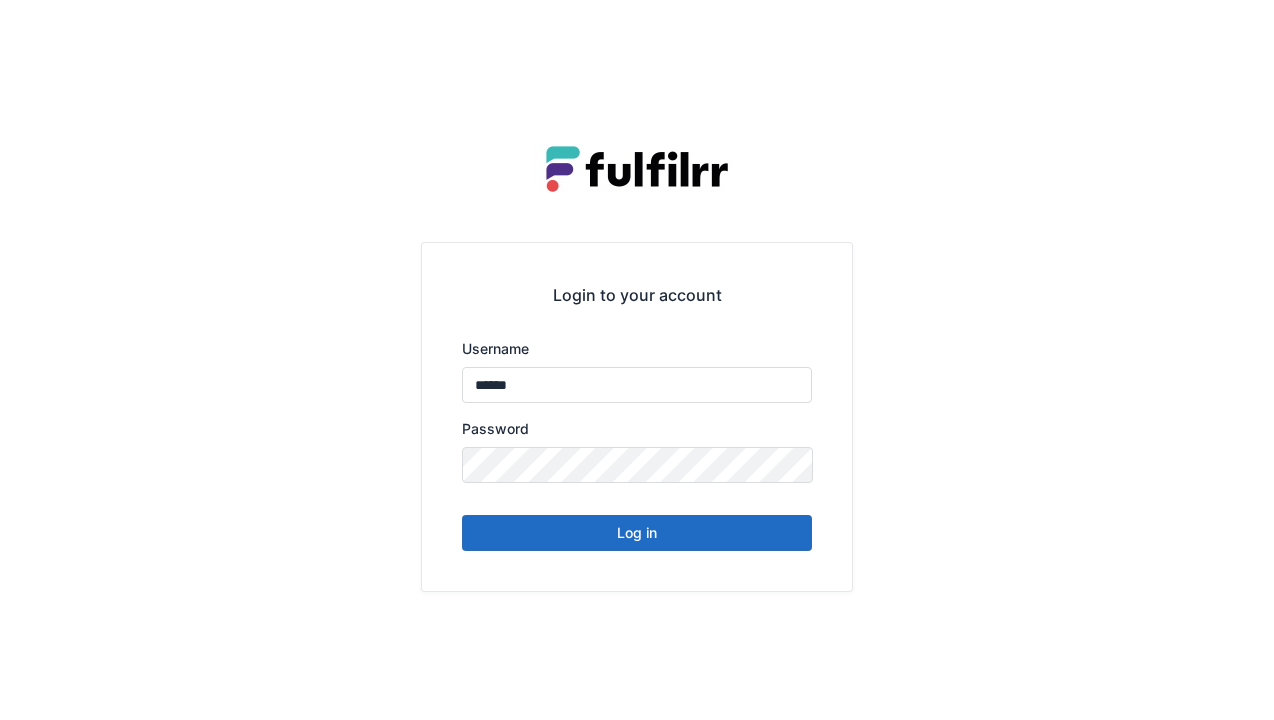 click on "Log in" at bounding box center [637, 533] 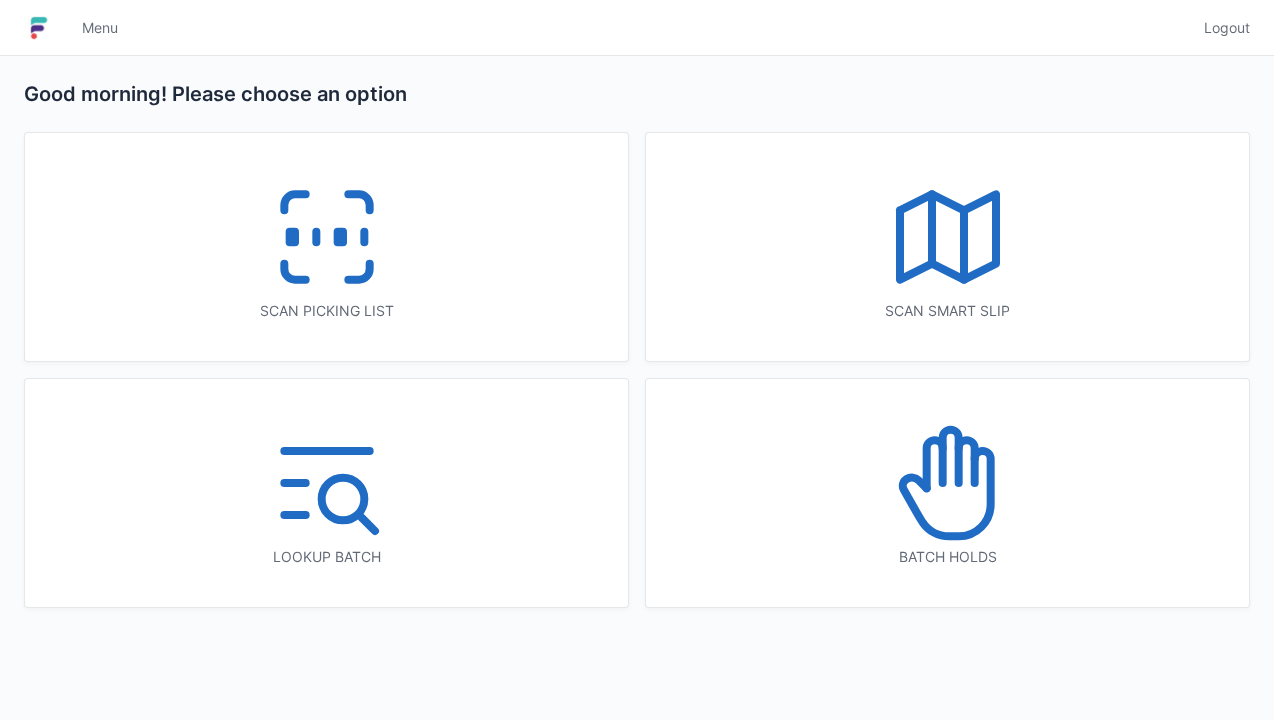 scroll, scrollTop: 0, scrollLeft: 0, axis: both 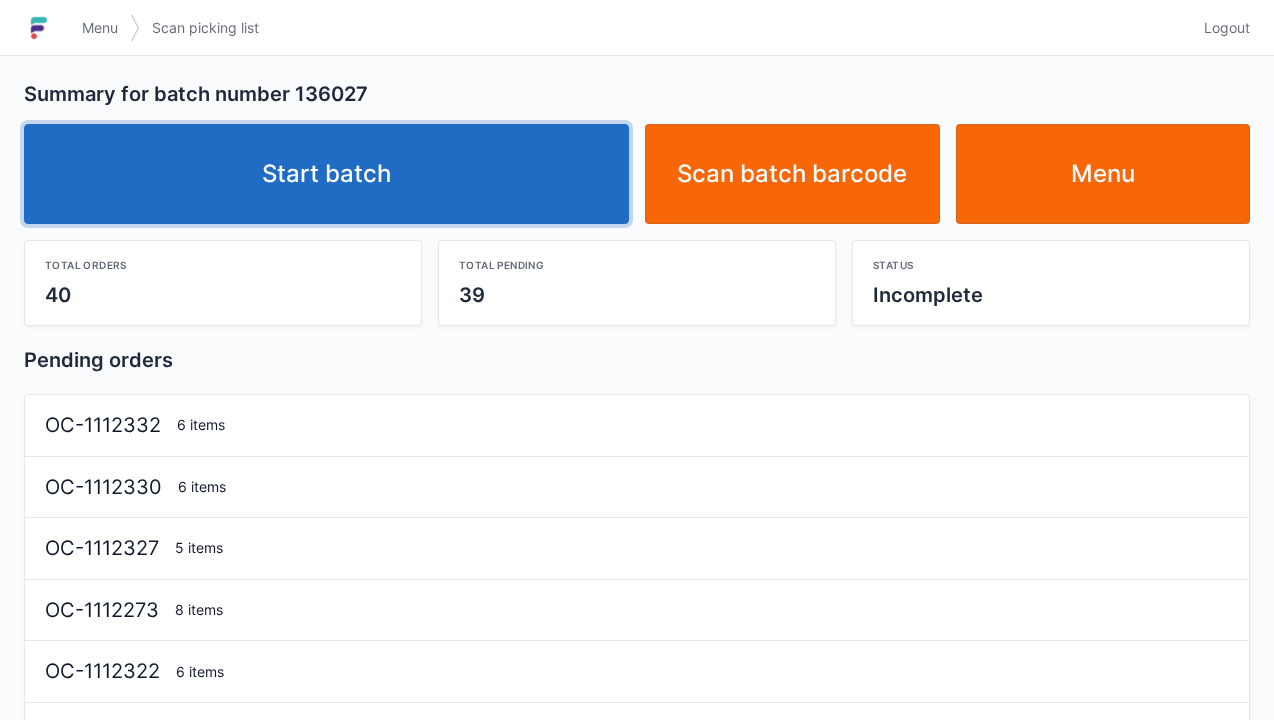 click on "Start batch" at bounding box center [326, 174] 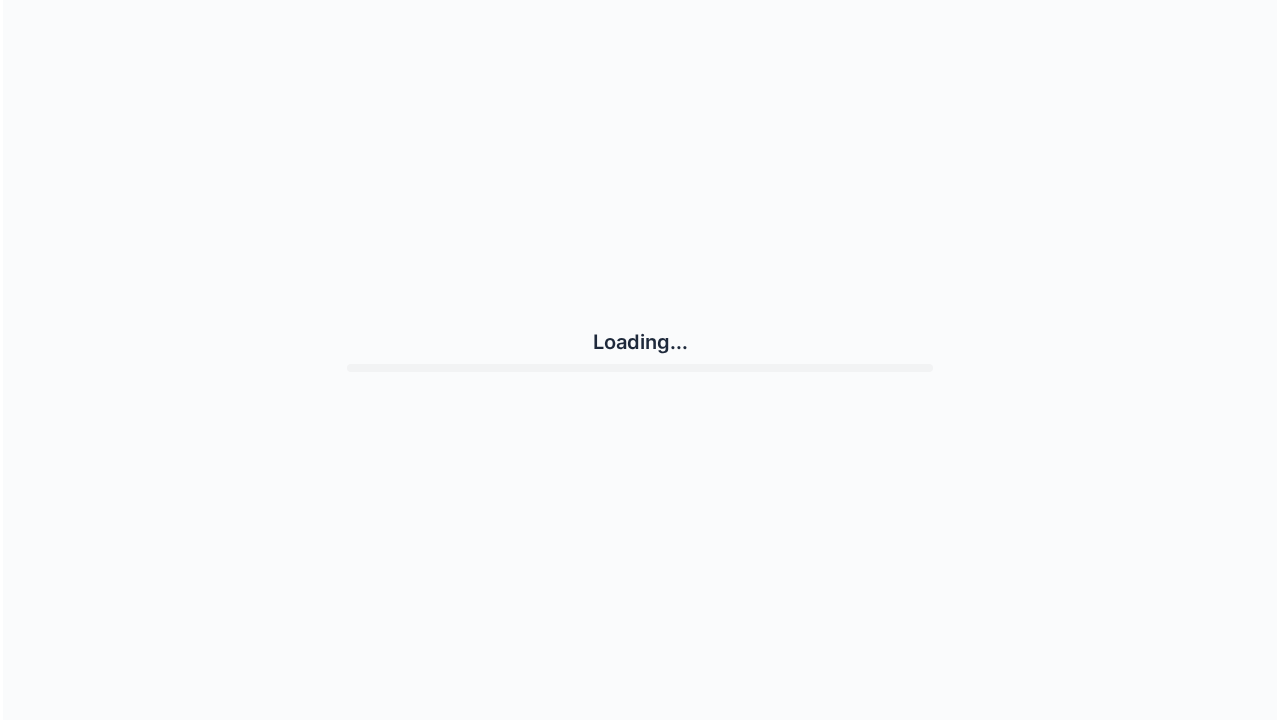 scroll, scrollTop: 0, scrollLeft: 0, axis: both 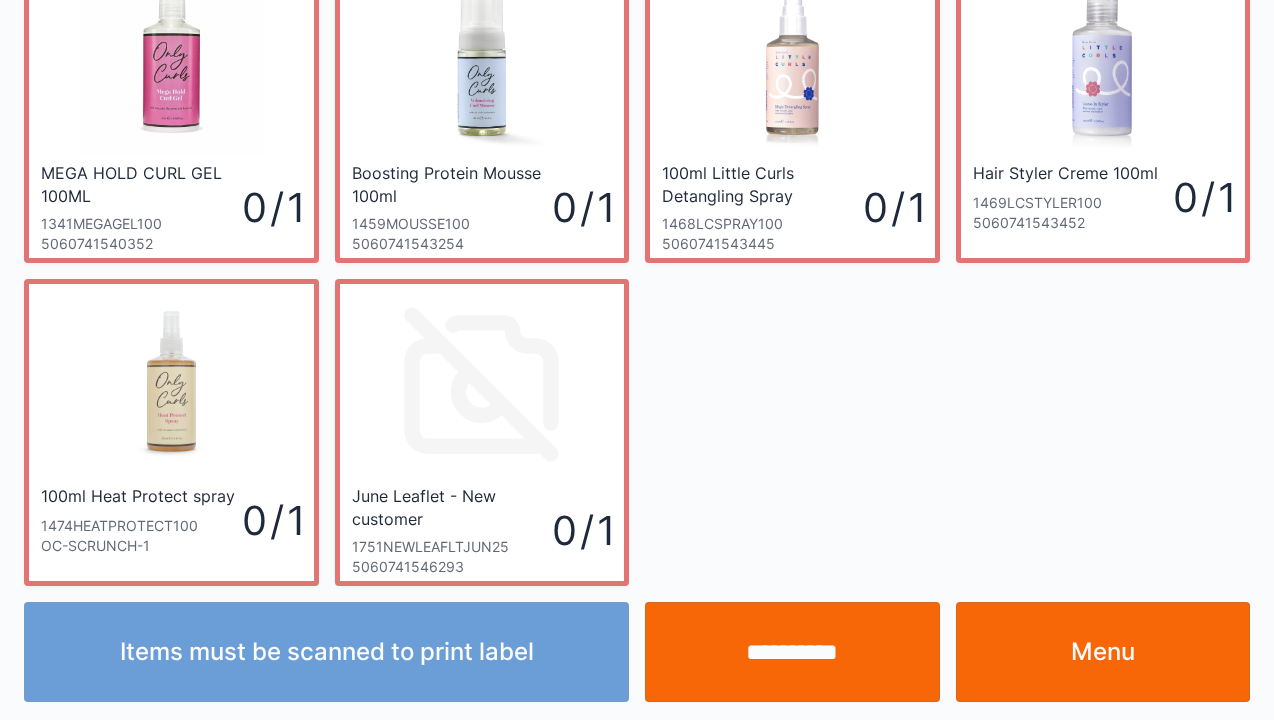 click on "**********" at bounding box center (792, 652) 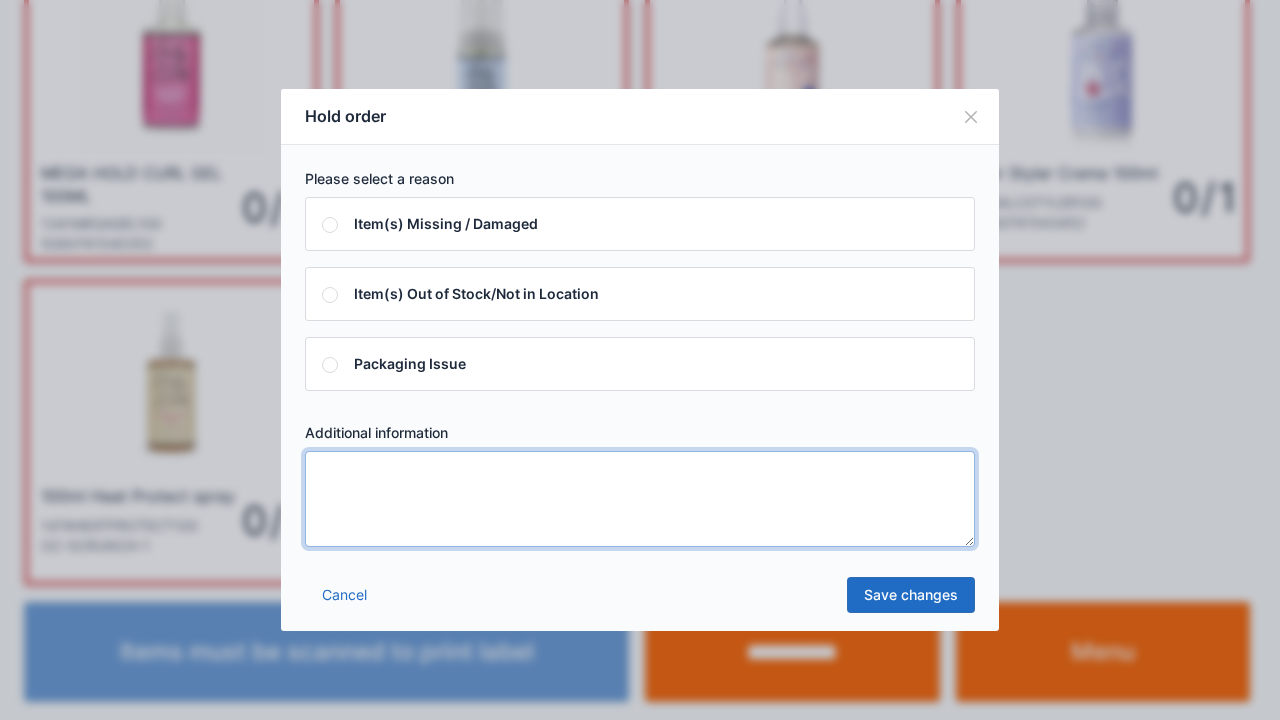 click at bounding box center [640, 499] 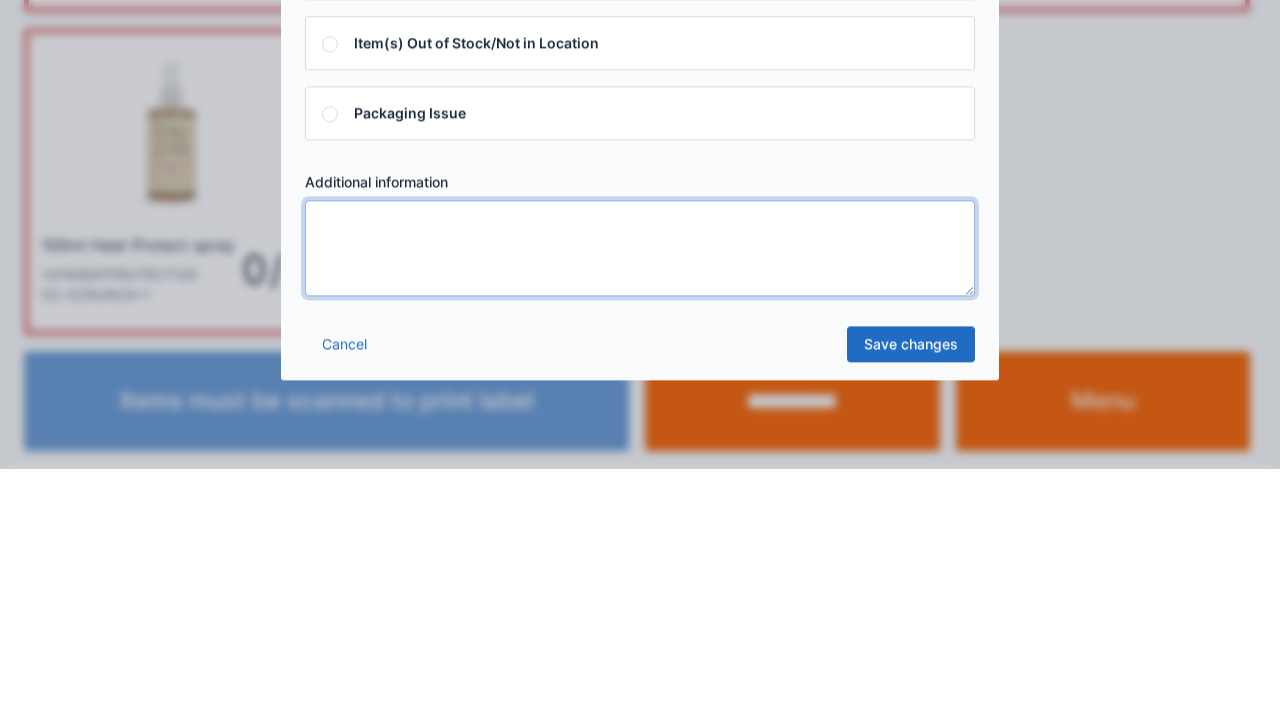 scroll, scrollTop: 439, scrollLeft: 0, axis: vertical 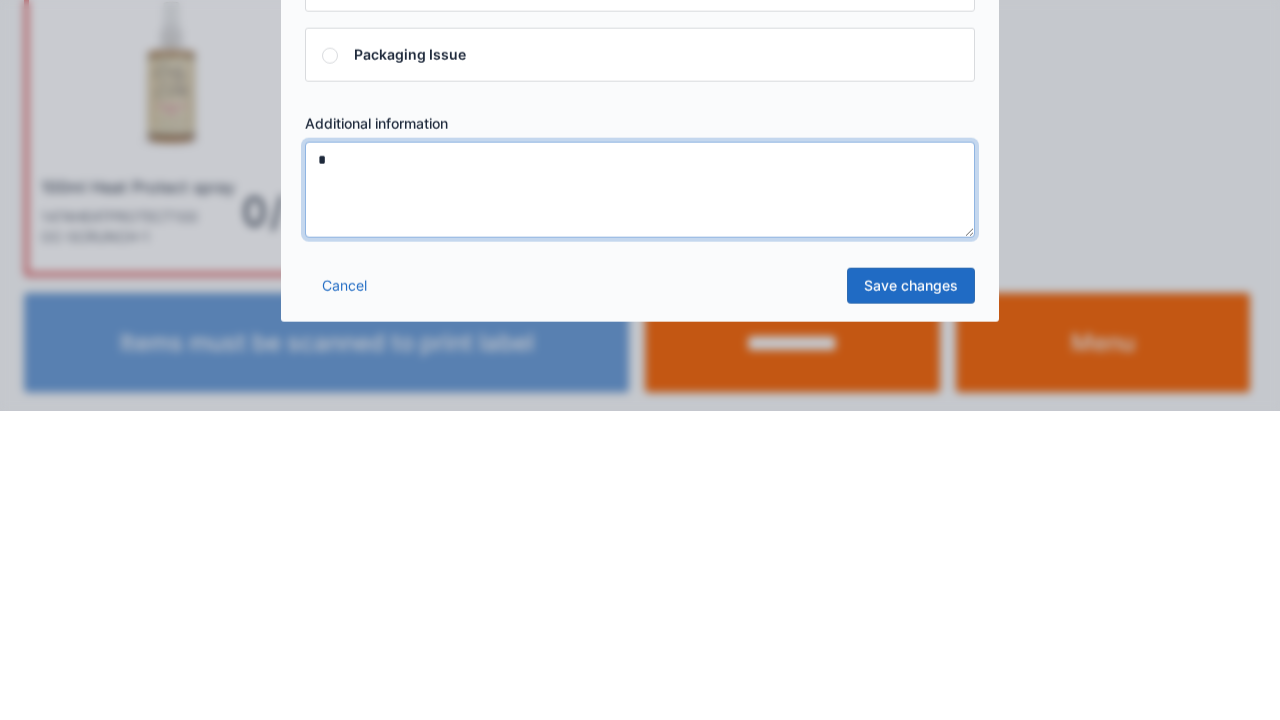 type on "*" 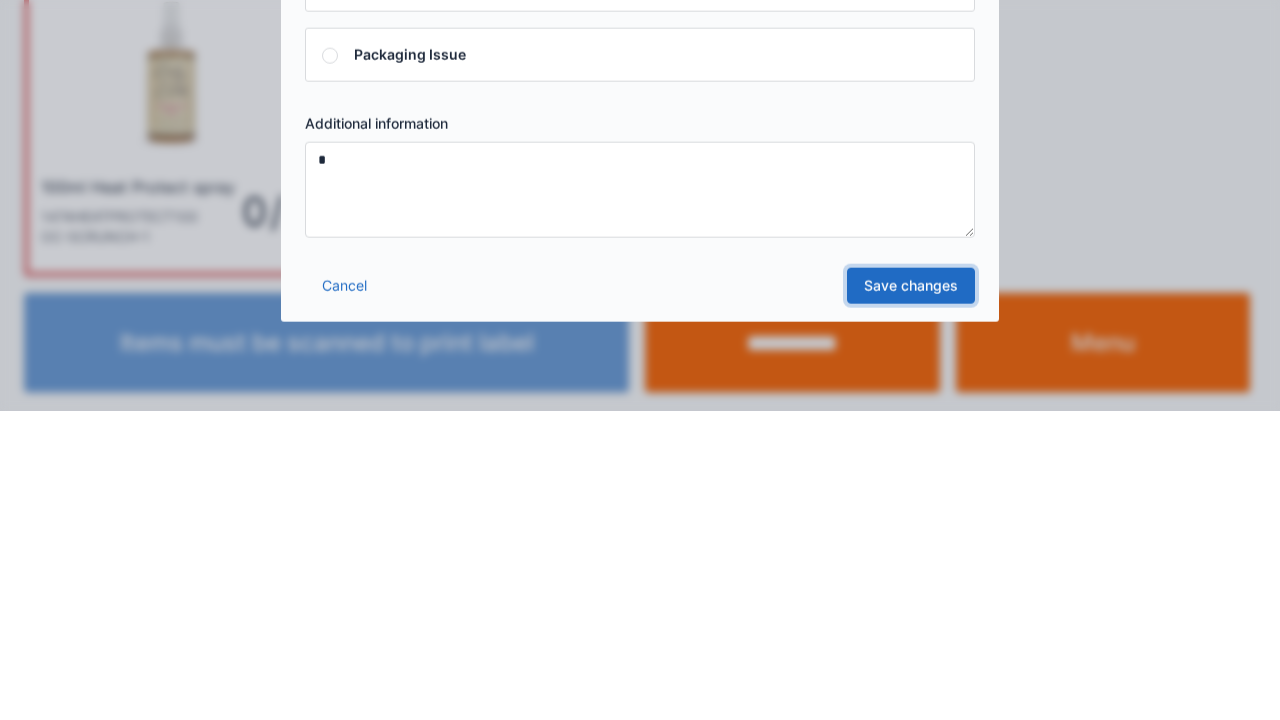 click on "Save changes" at bounding box center [911, 595] 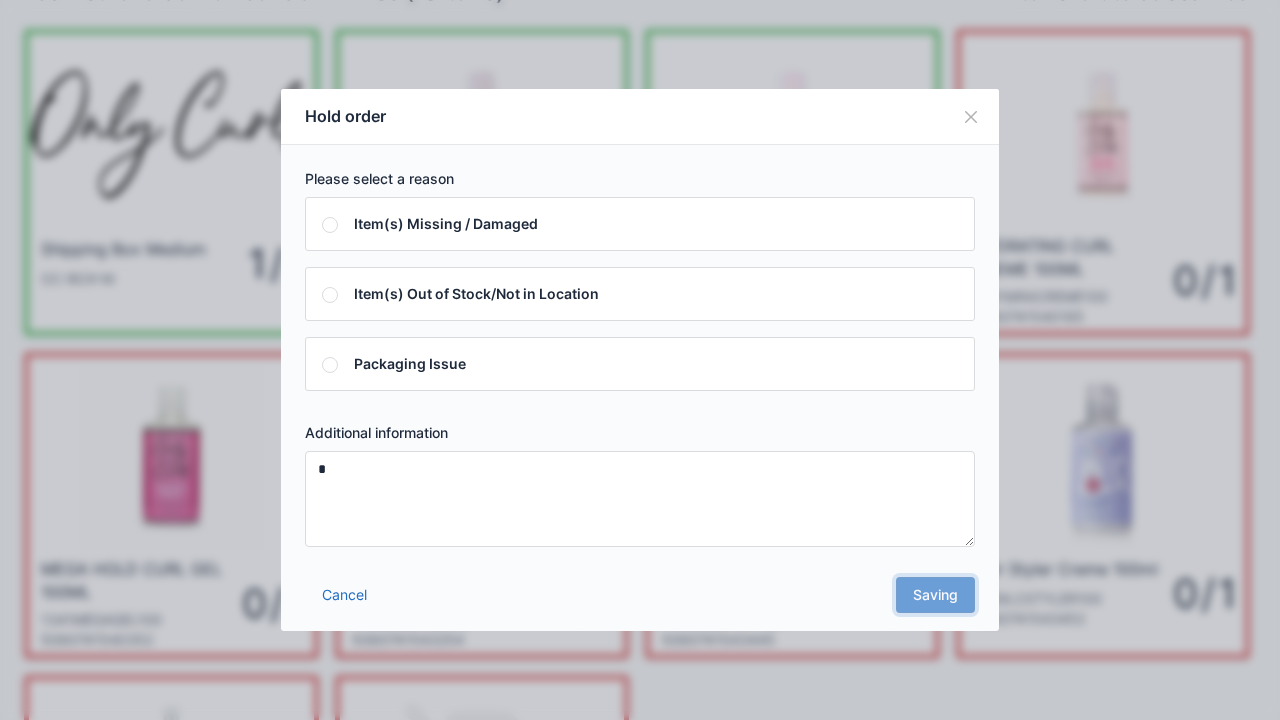 scroll, scrollTop: 0, scrollLeft: 0, axis: both 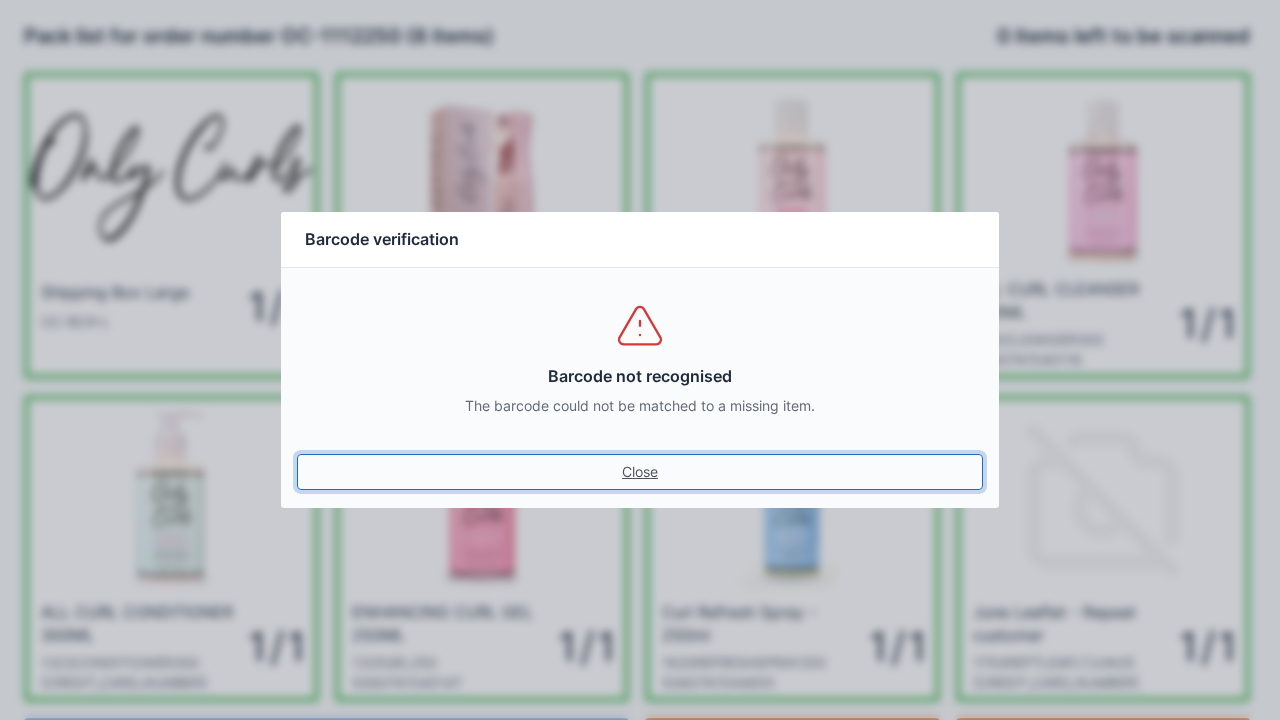 click on "Close" at bounding box center [640, 472] 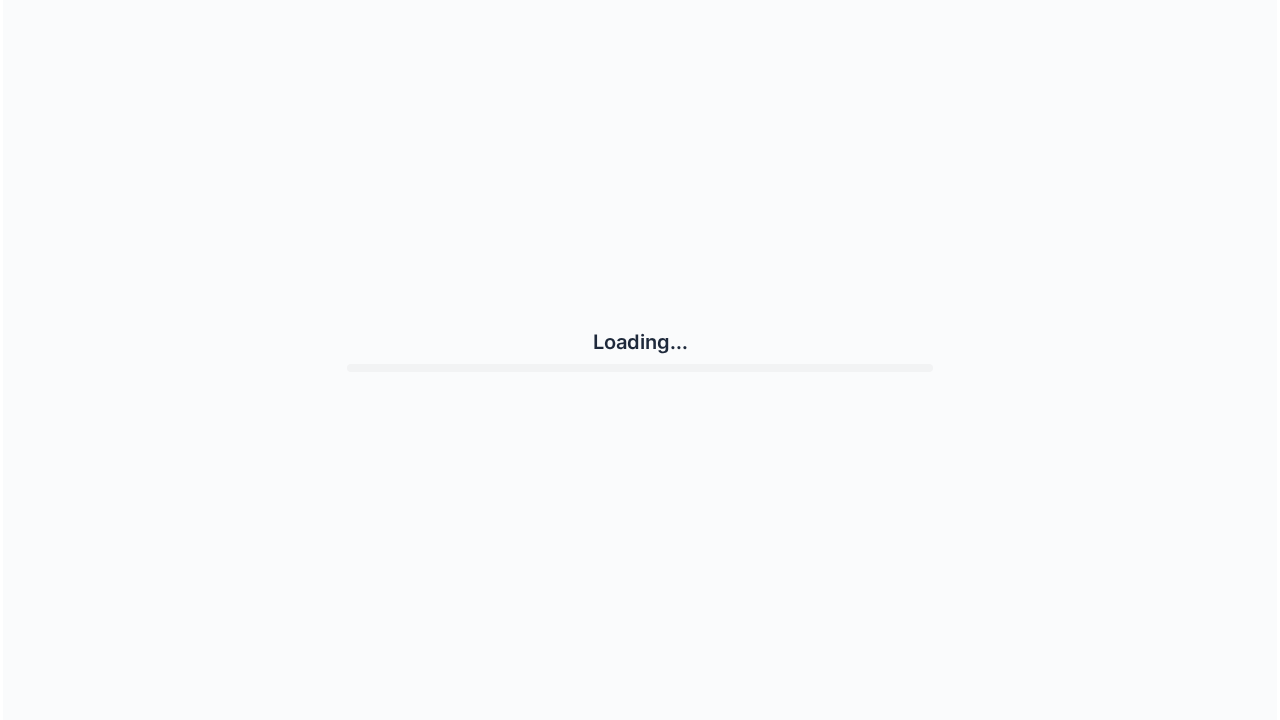 scroll, scrollTop: 0, scrollLeft: 0, axis: both 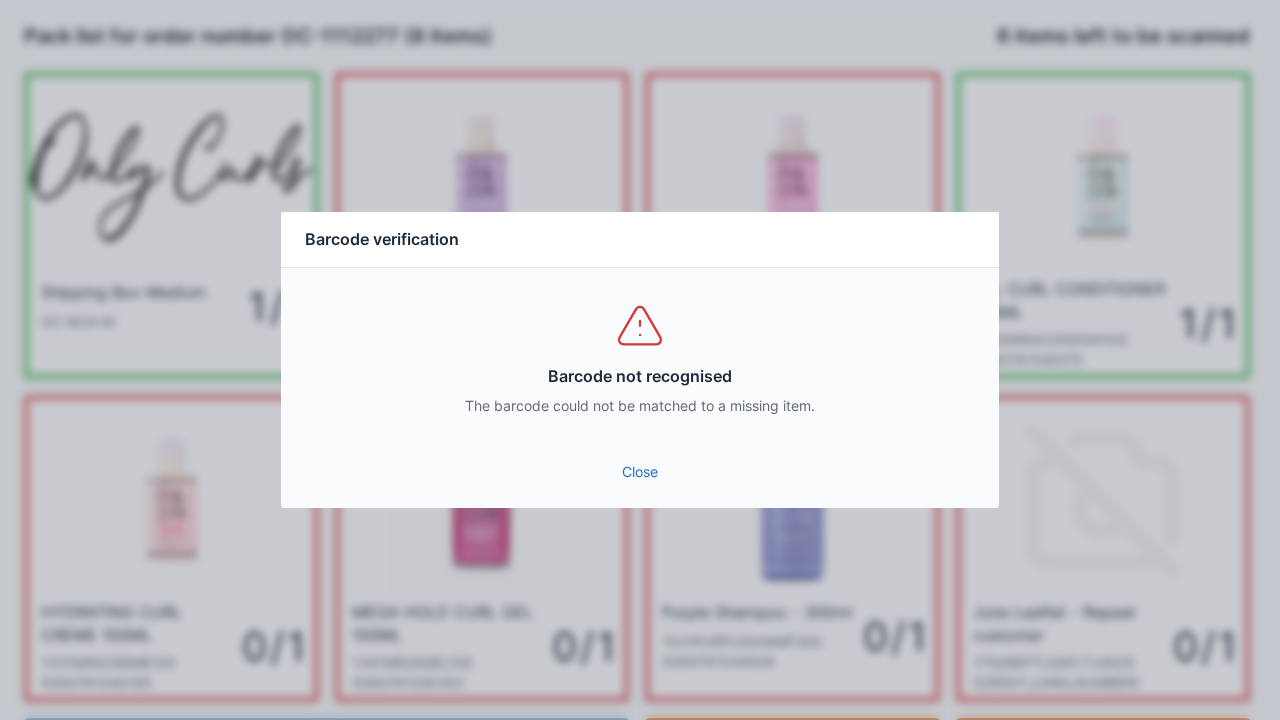 click on "The barcode could not be matched to a missing item." at bounding box center [640, 406] 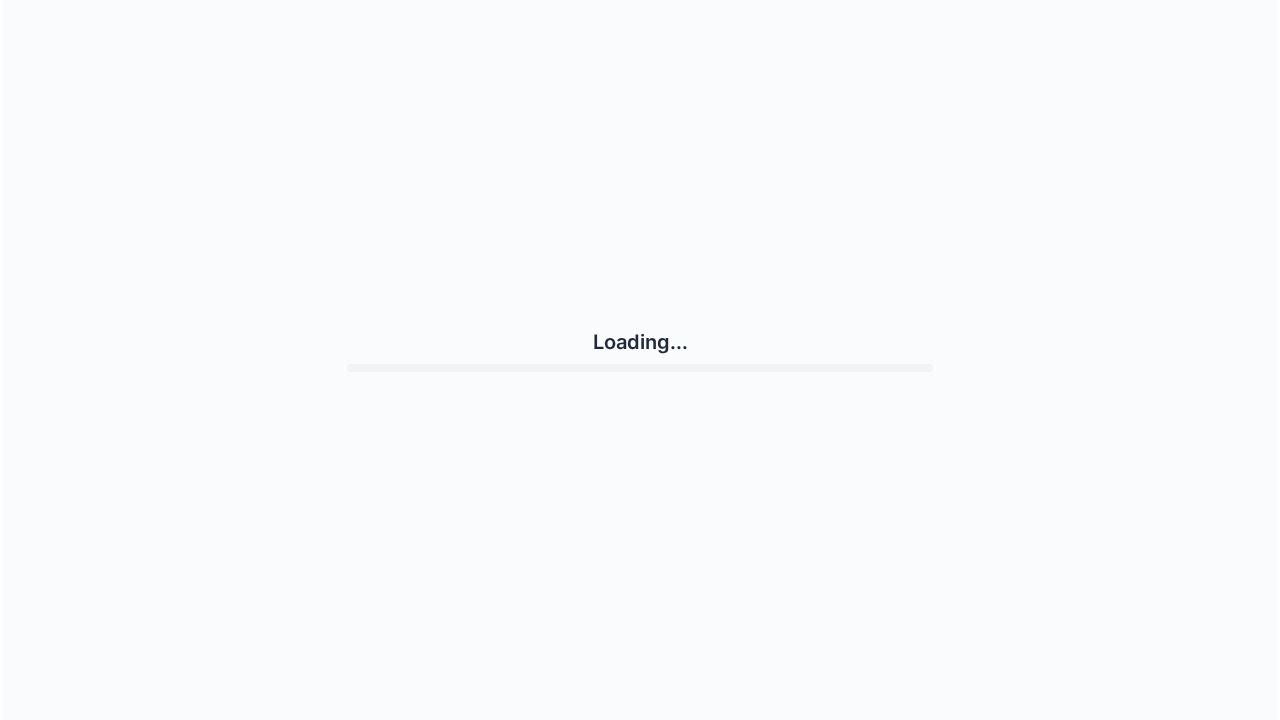 scroll, scrollTop: 0, scrollLeft: 0, axis: both 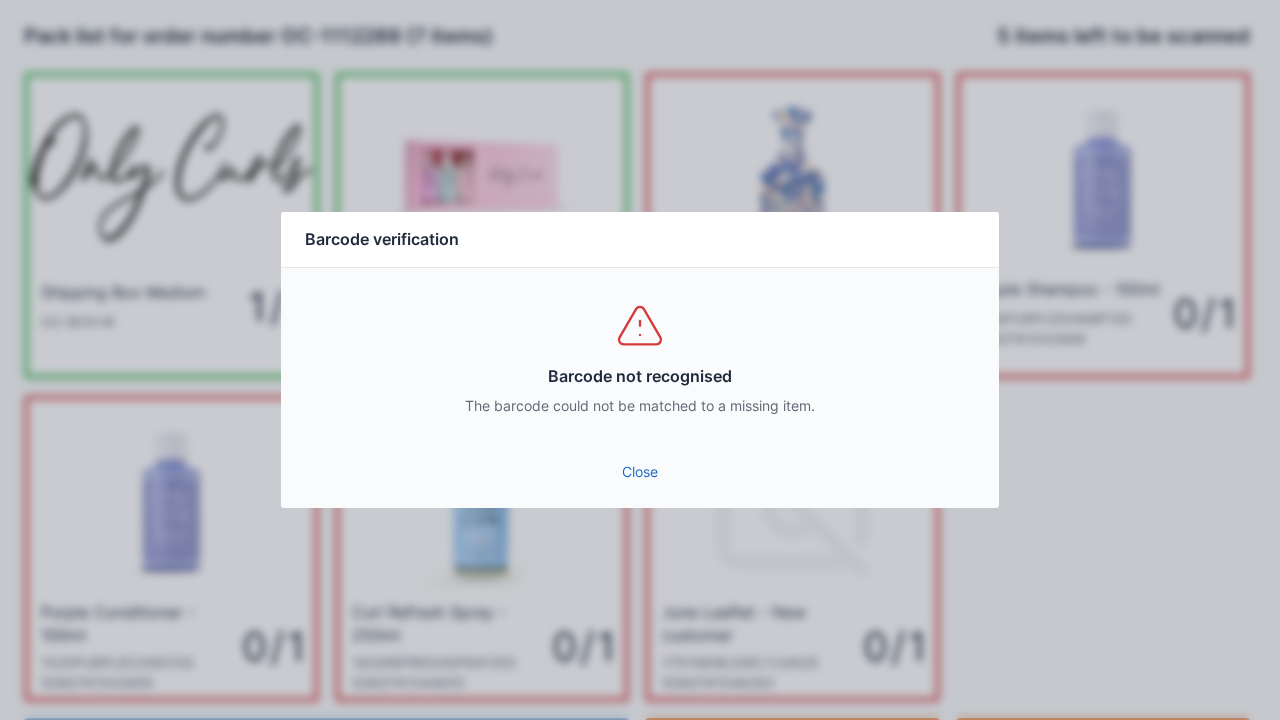 click on "Barcode not recognised The barcode could not be matched to a missing item." at bounding box center (640, 358) 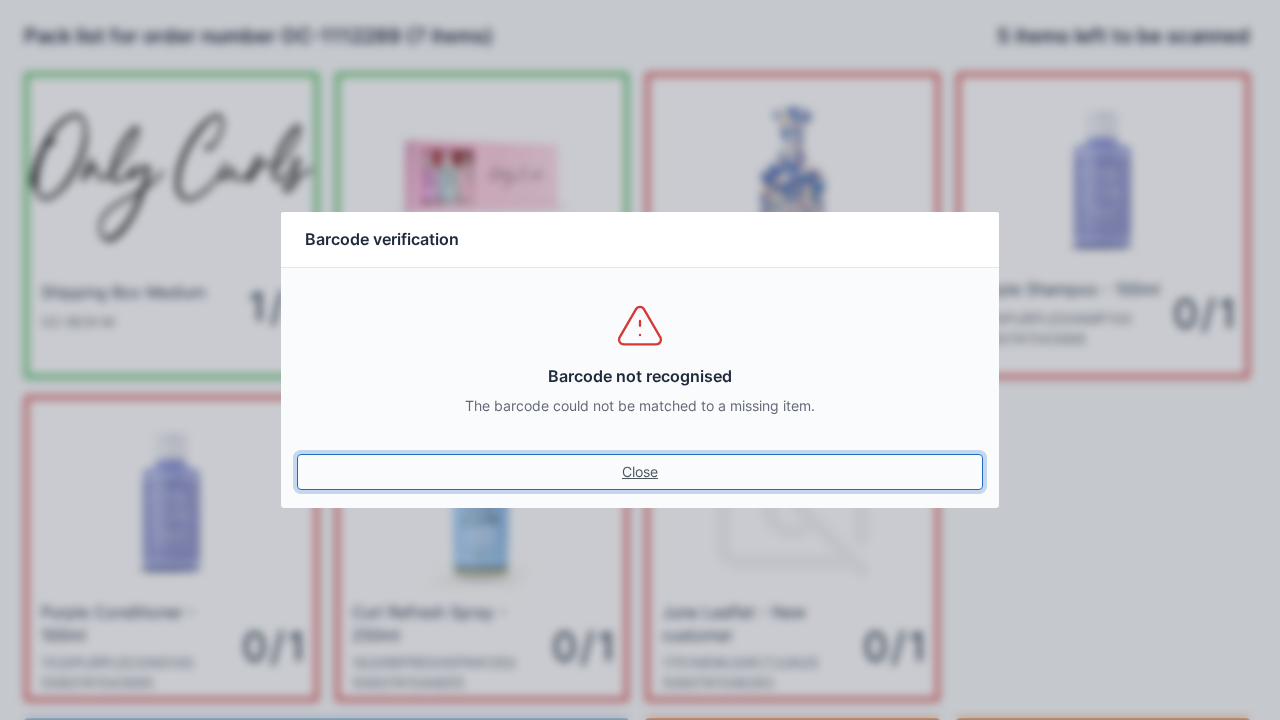 click on "Close" at bounding box center (640, 472) 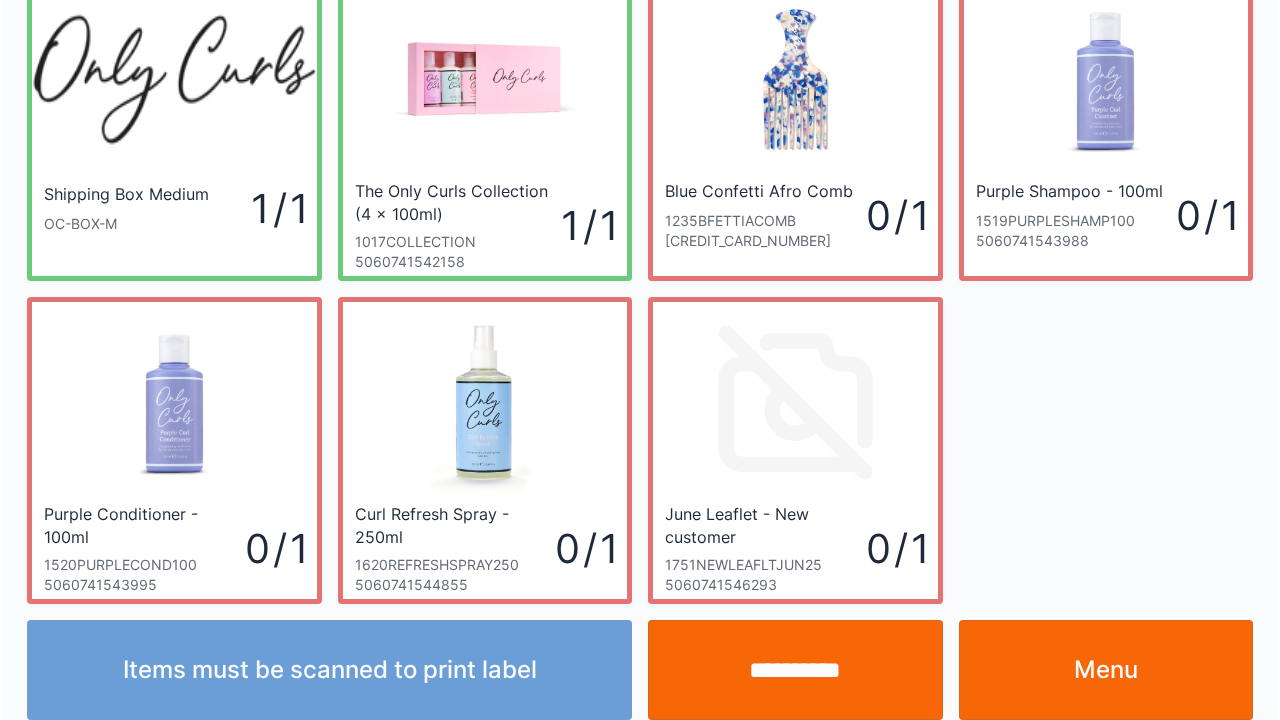 scroll, scrollTop: 116, scrollLeft: 0, axis: vertical 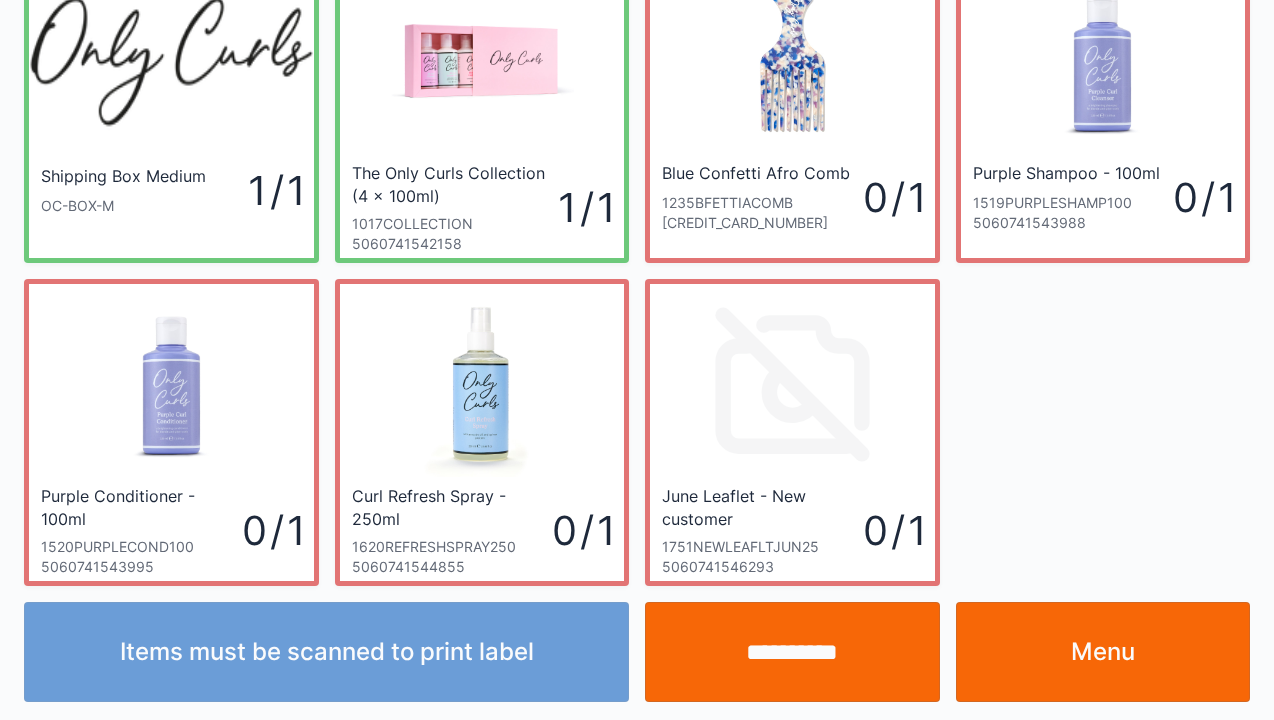 click on "**********" at bounding box center [792, 652] 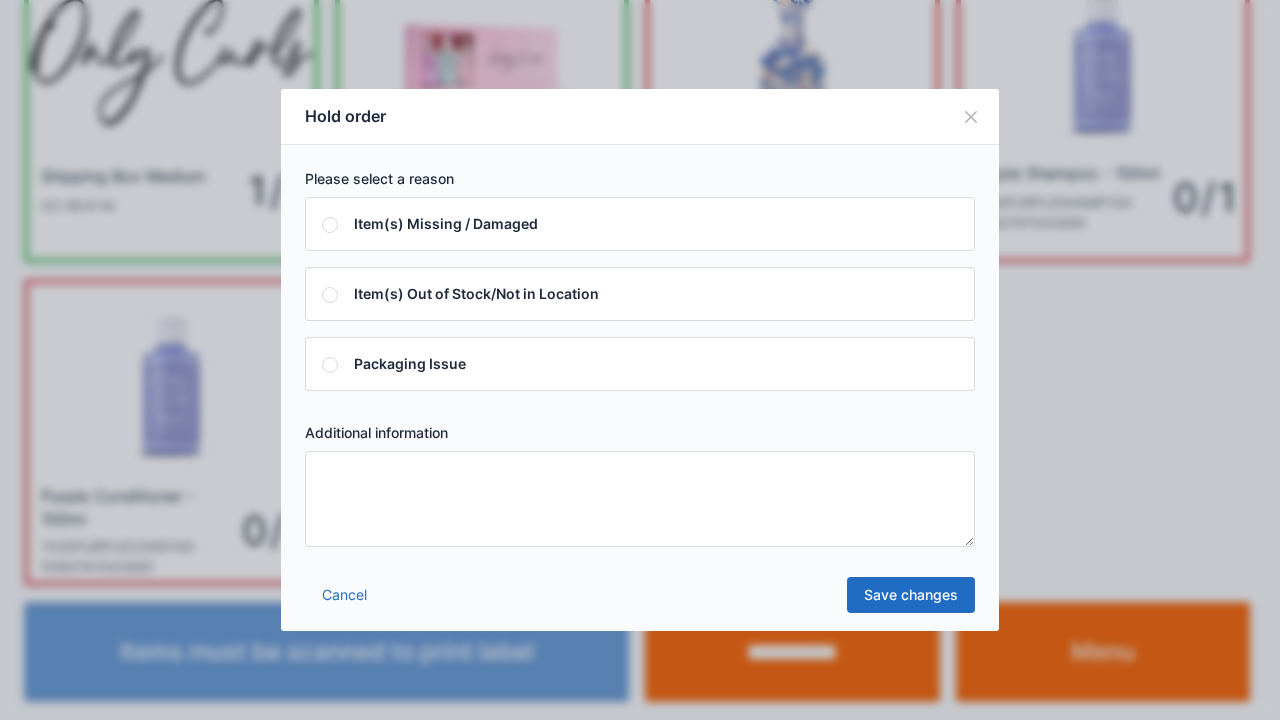 click at bounding box center [640, 499] 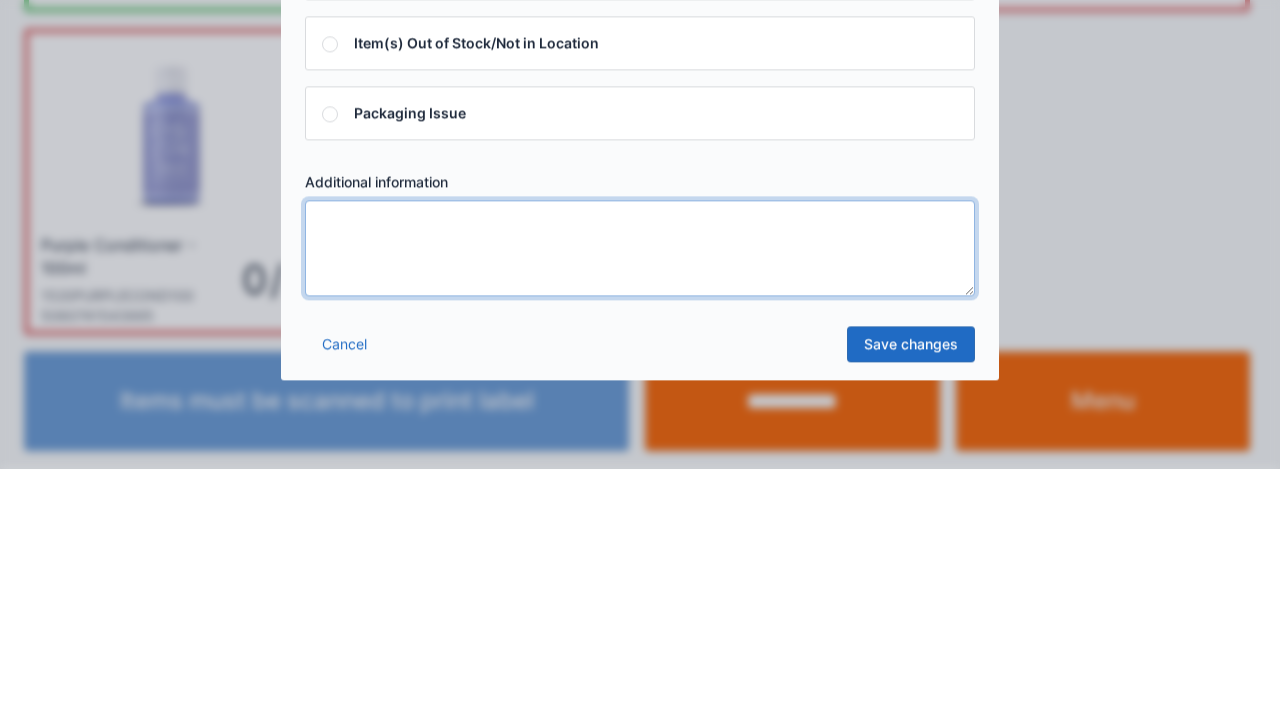 scroll, scrollTop: 116, scrollLeft: 0, axis: vertical 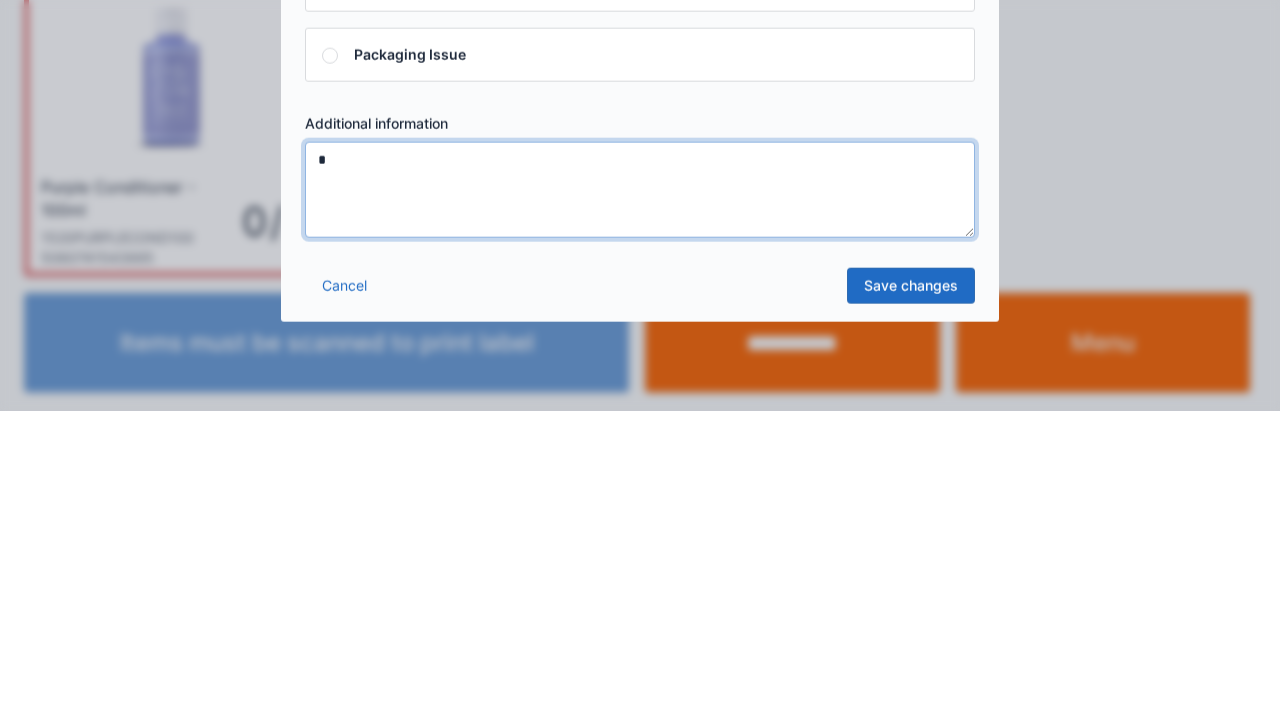type on "*" 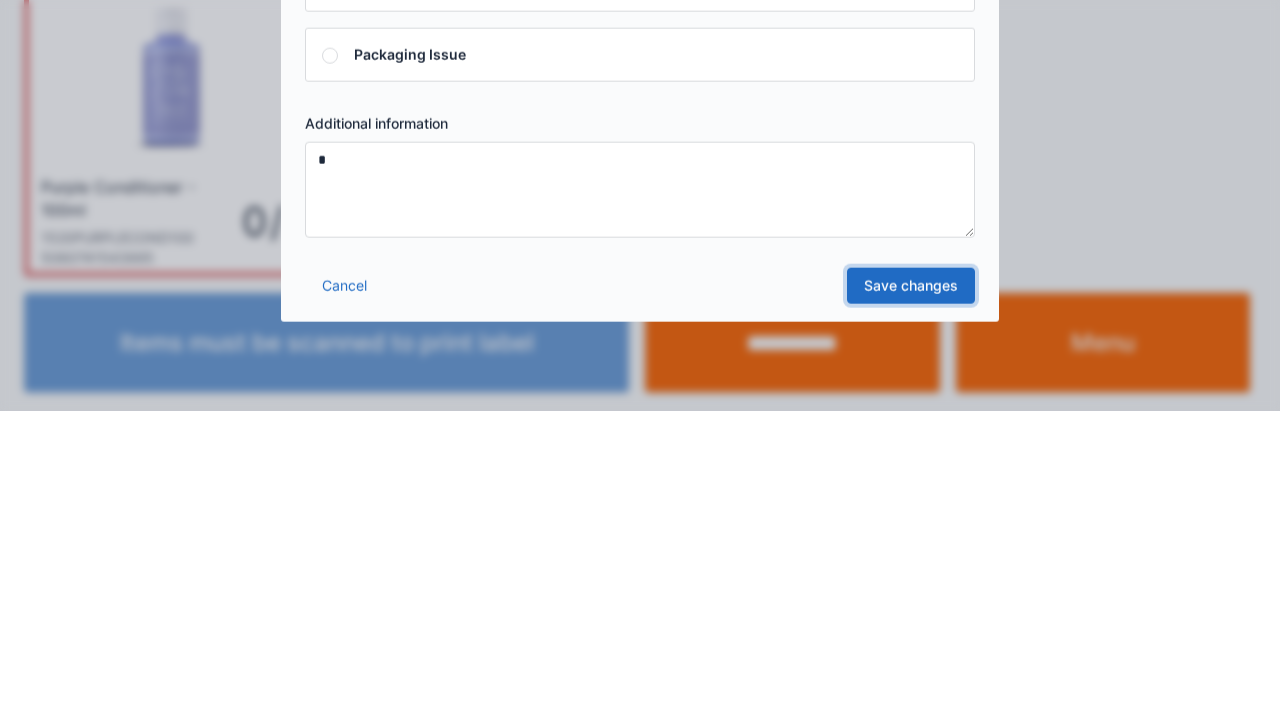 click on "Save changes" at bounding box center (911, 595) 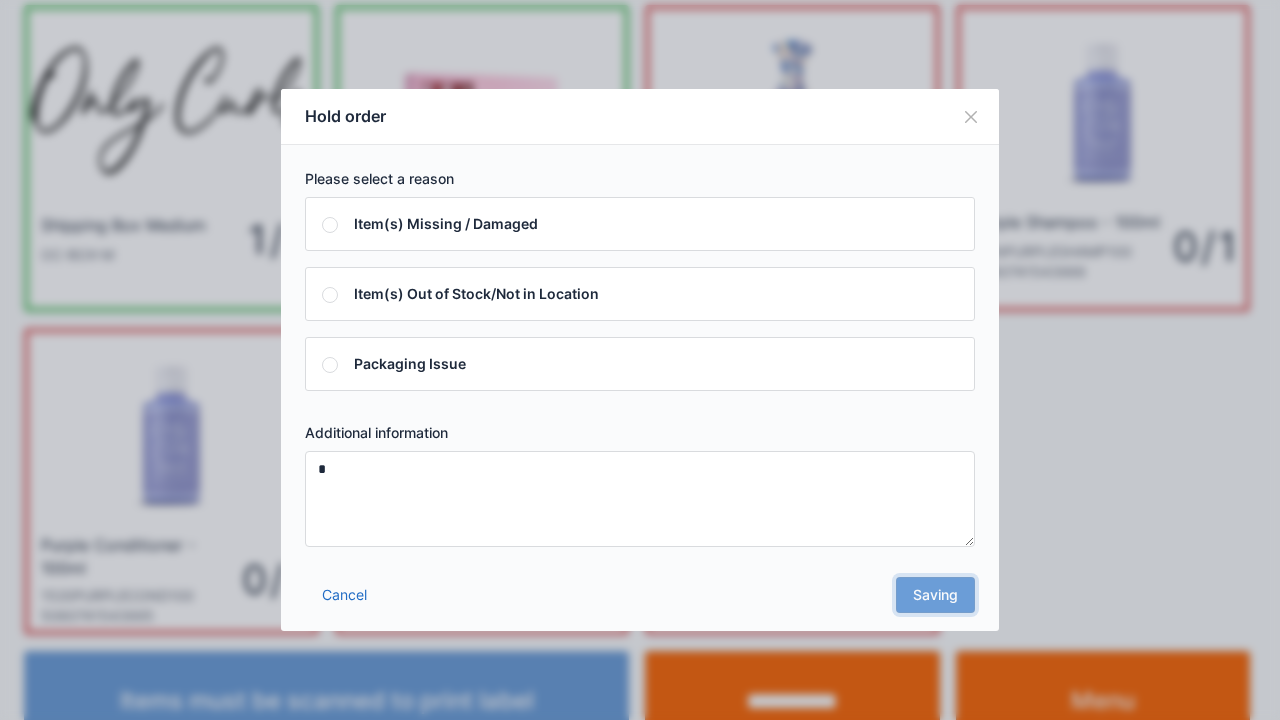 scroll, scrollTop: 0, scrollLeft: 0, axis: both 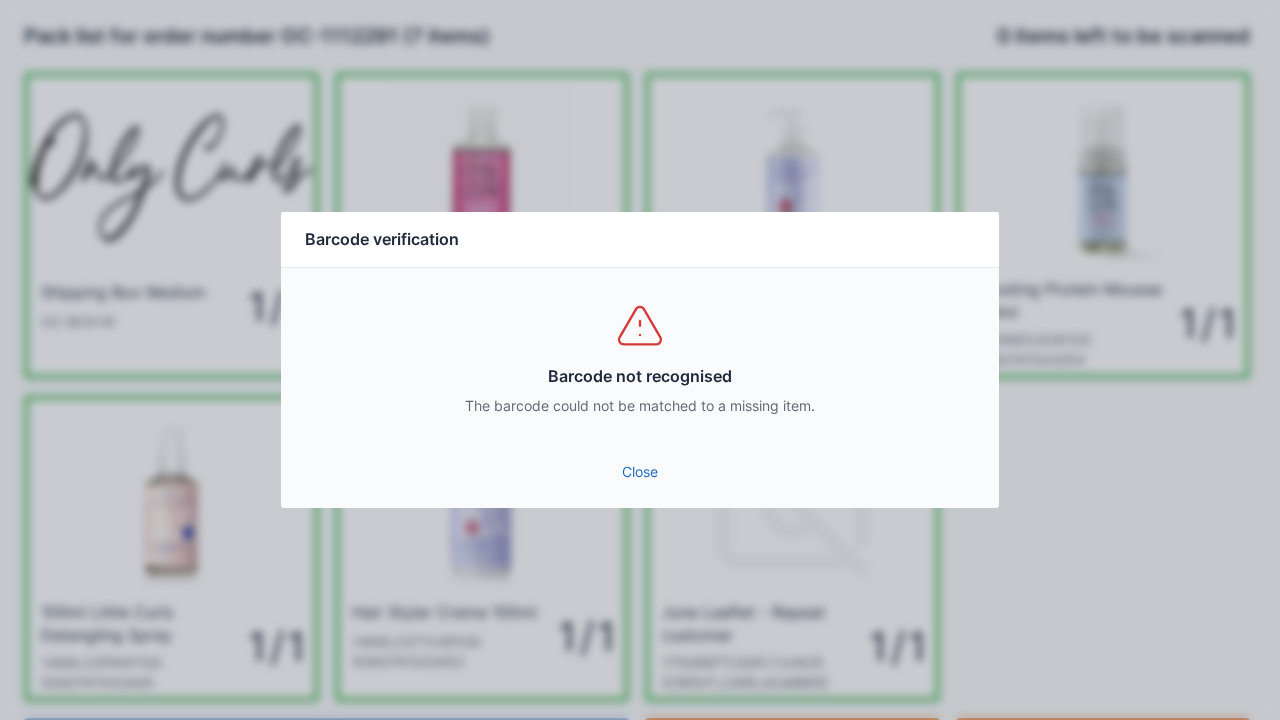 click on "Barcode not recognised The barcode could not be matched to a missing item." at bounding box center (640, 358) 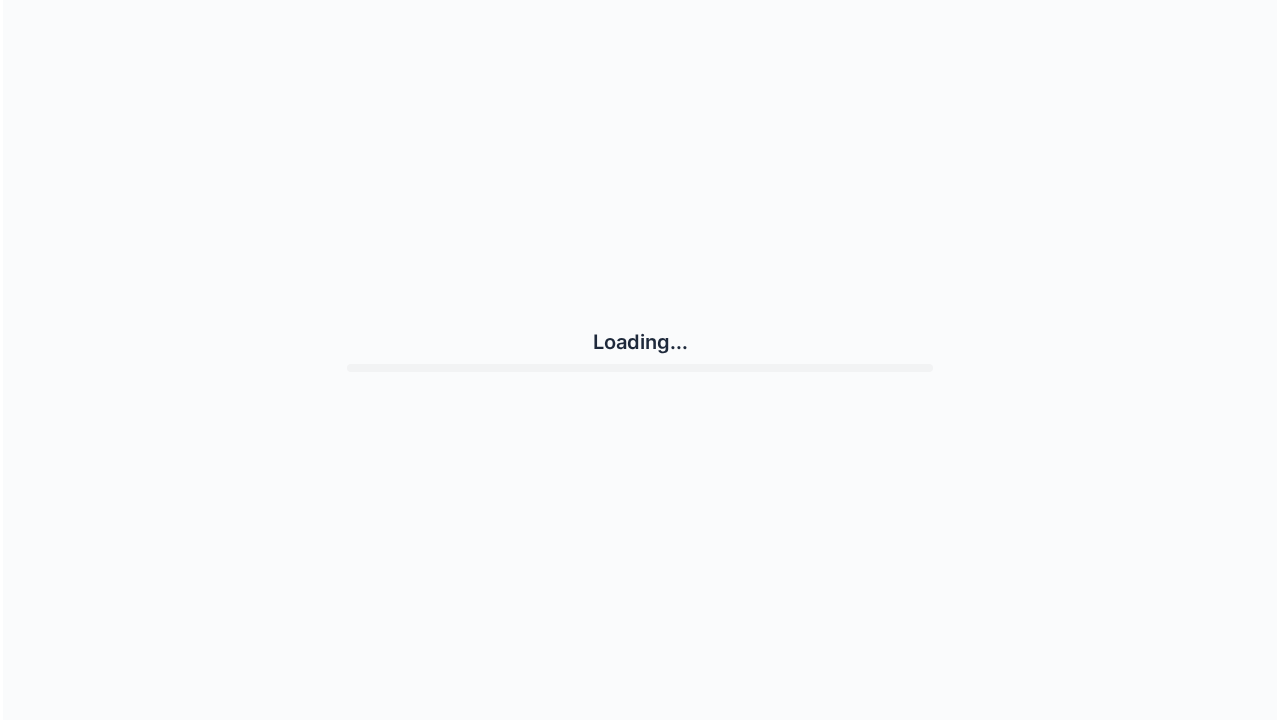 scroll, scrollTop: 0, scrollLeft: 0, axis: both 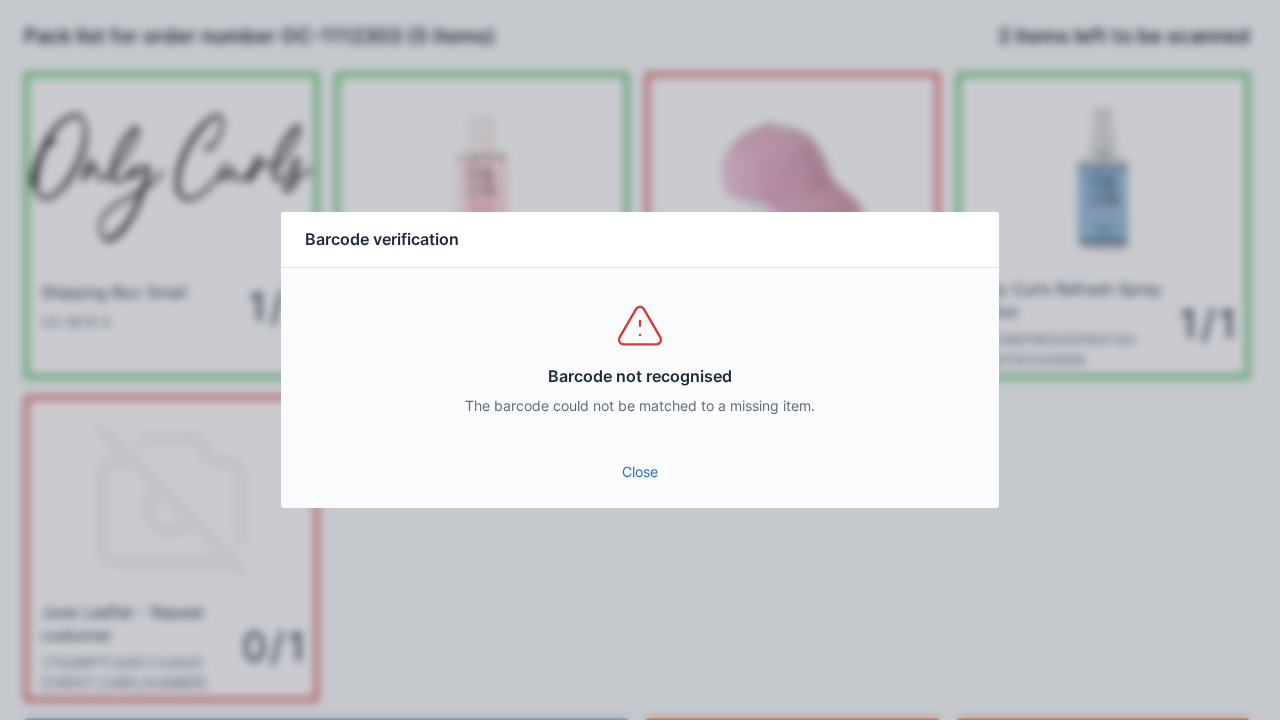 click on "Barcode not recognised The barcode could not be matched to a missing item." at bounding box center [640, 358] 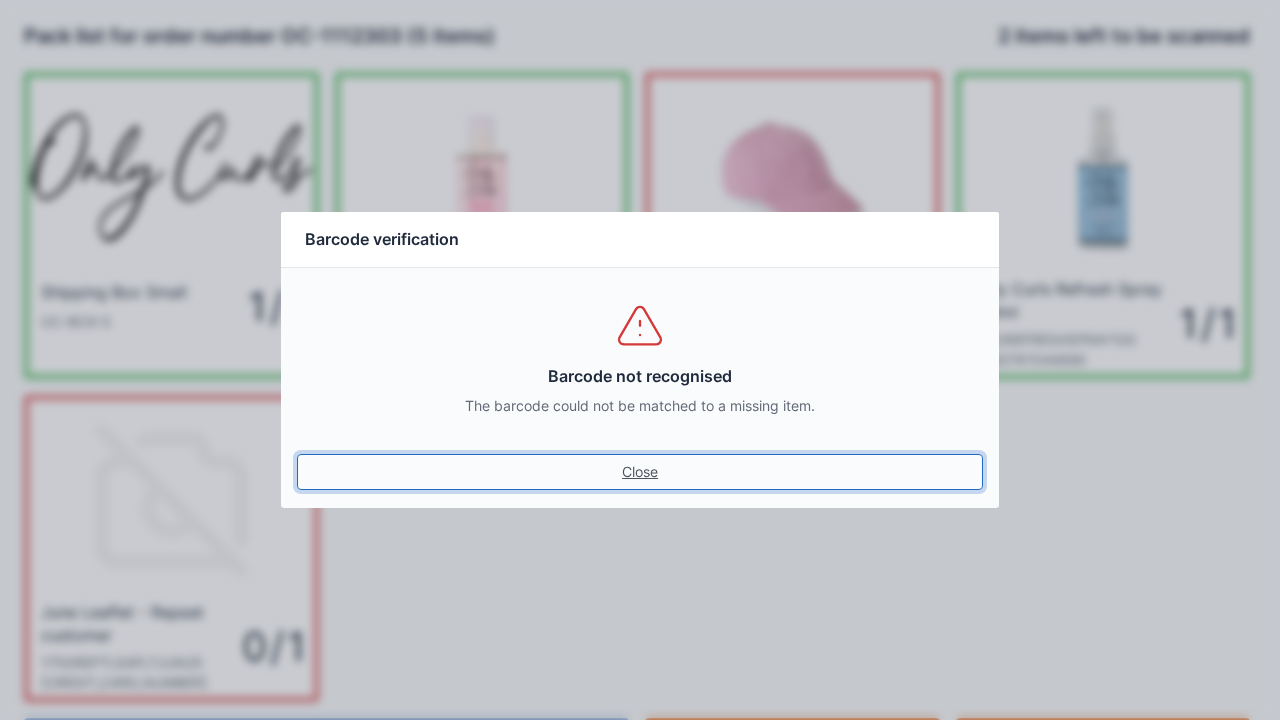 click on "Close" at bounding box center [640, 472] 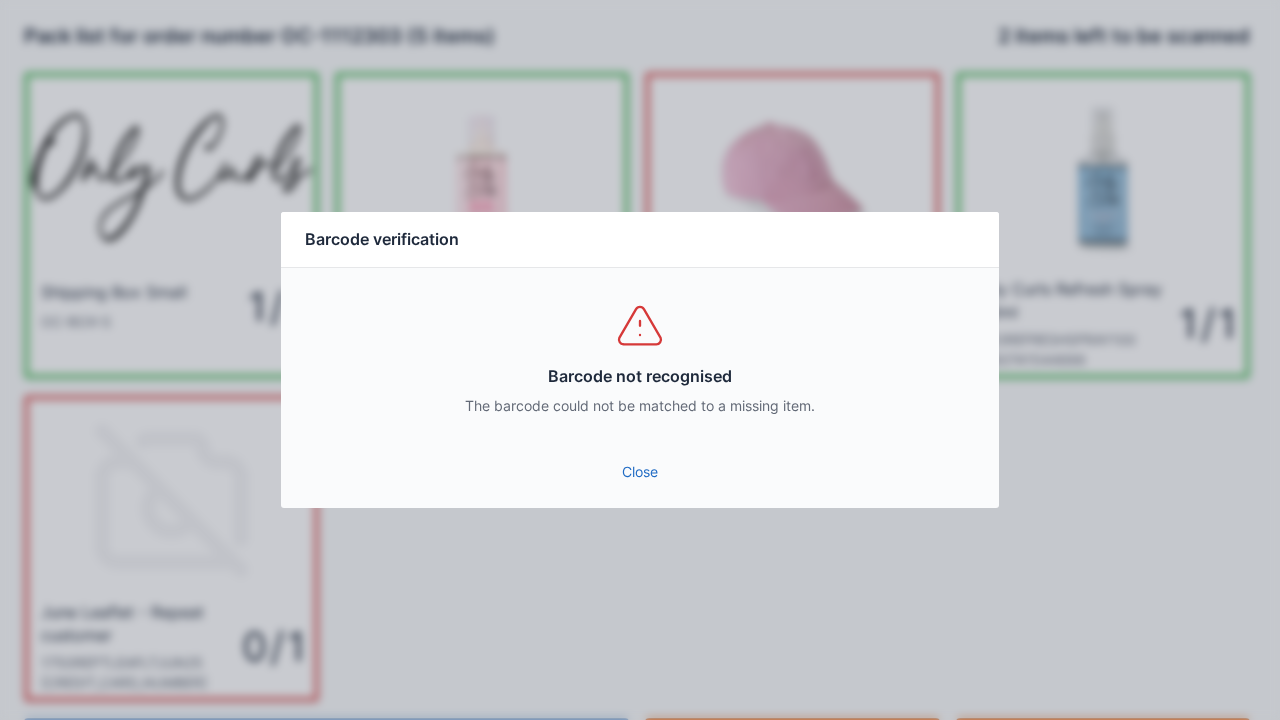 click on "Close" at bounding box center [640, 472] 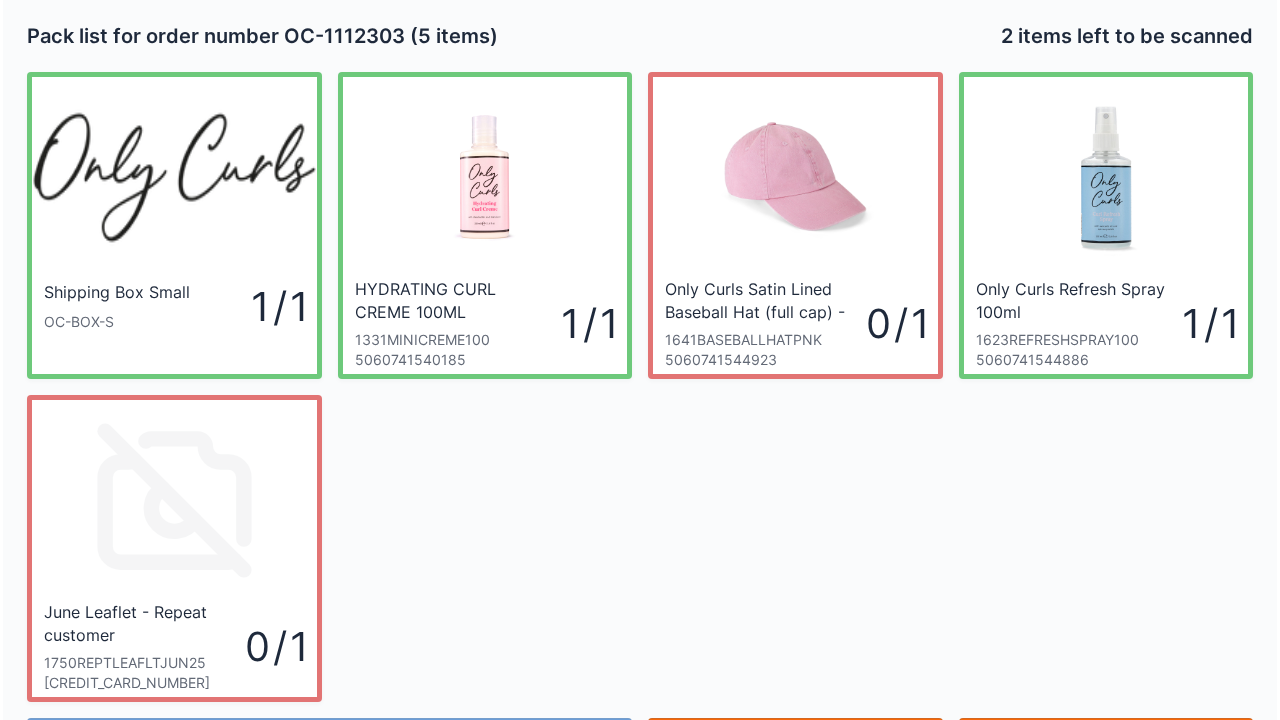 scroll, scrollTop: 116, scrollLeft: 0, axis: vertical 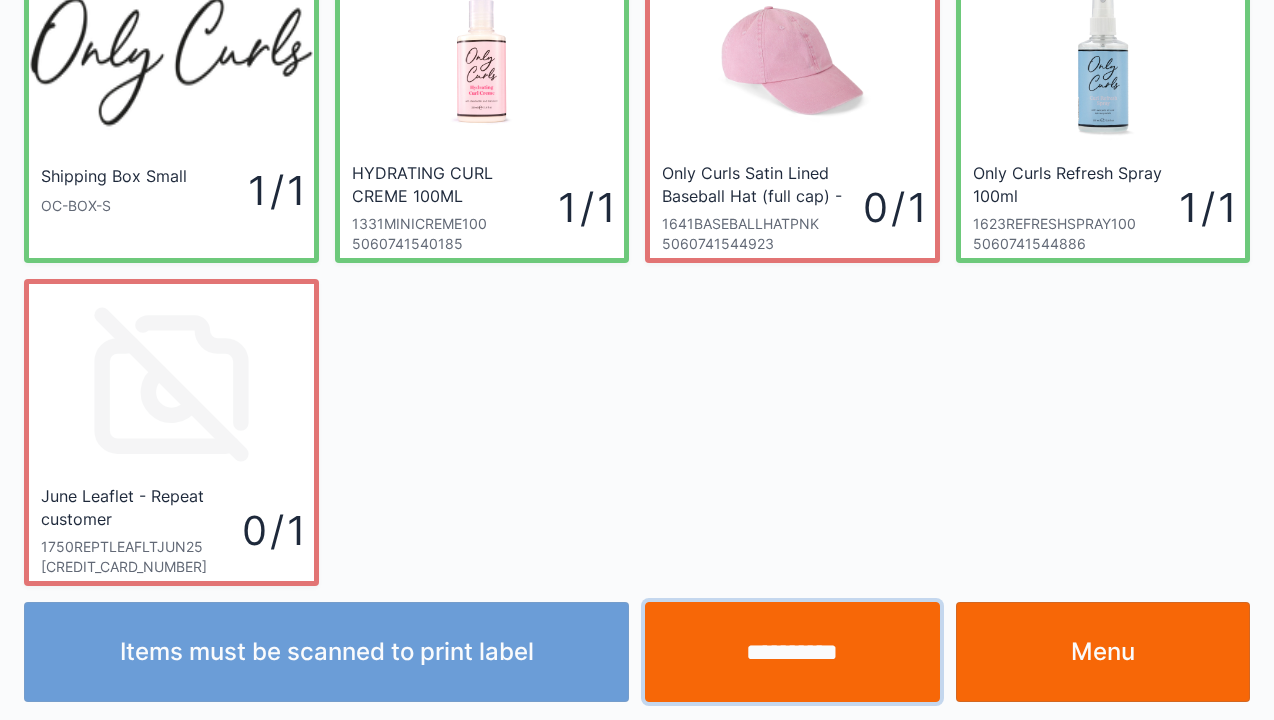 click on "**********" at bounding box center (792, 652) 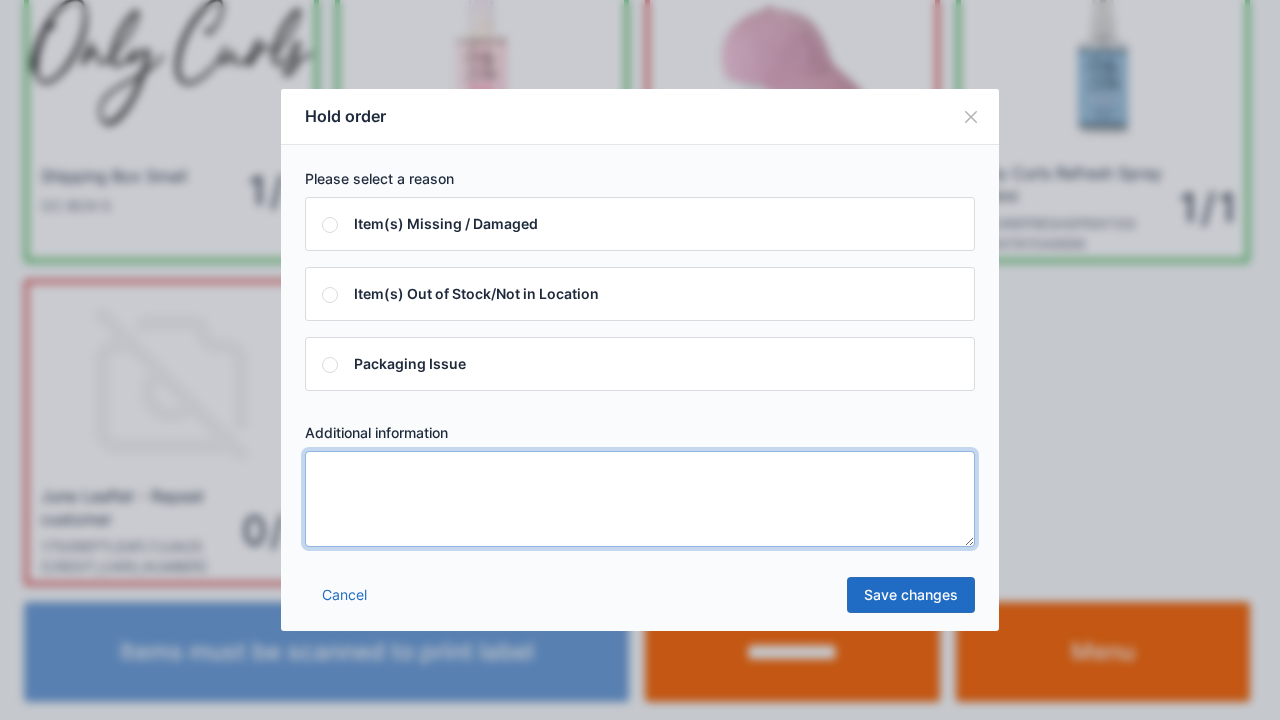 click at bounding box center (640, 499) 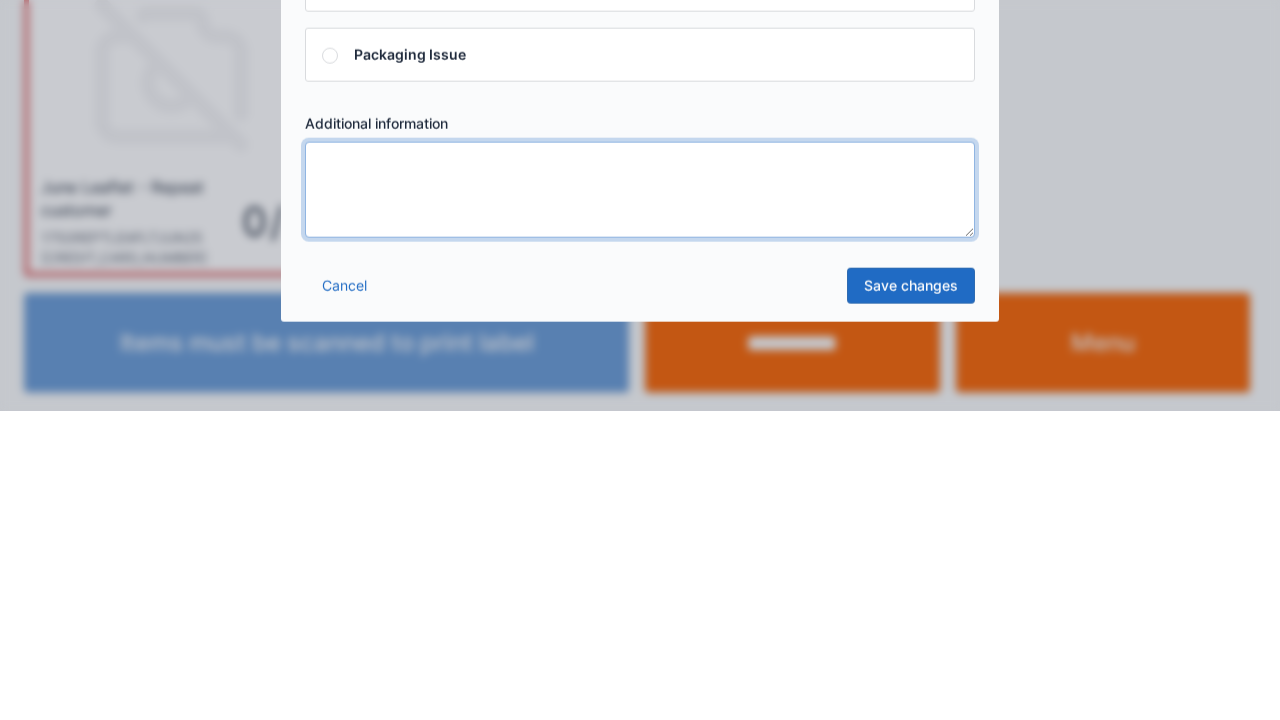 click on "Save changes" at bounding box center [911, 595] 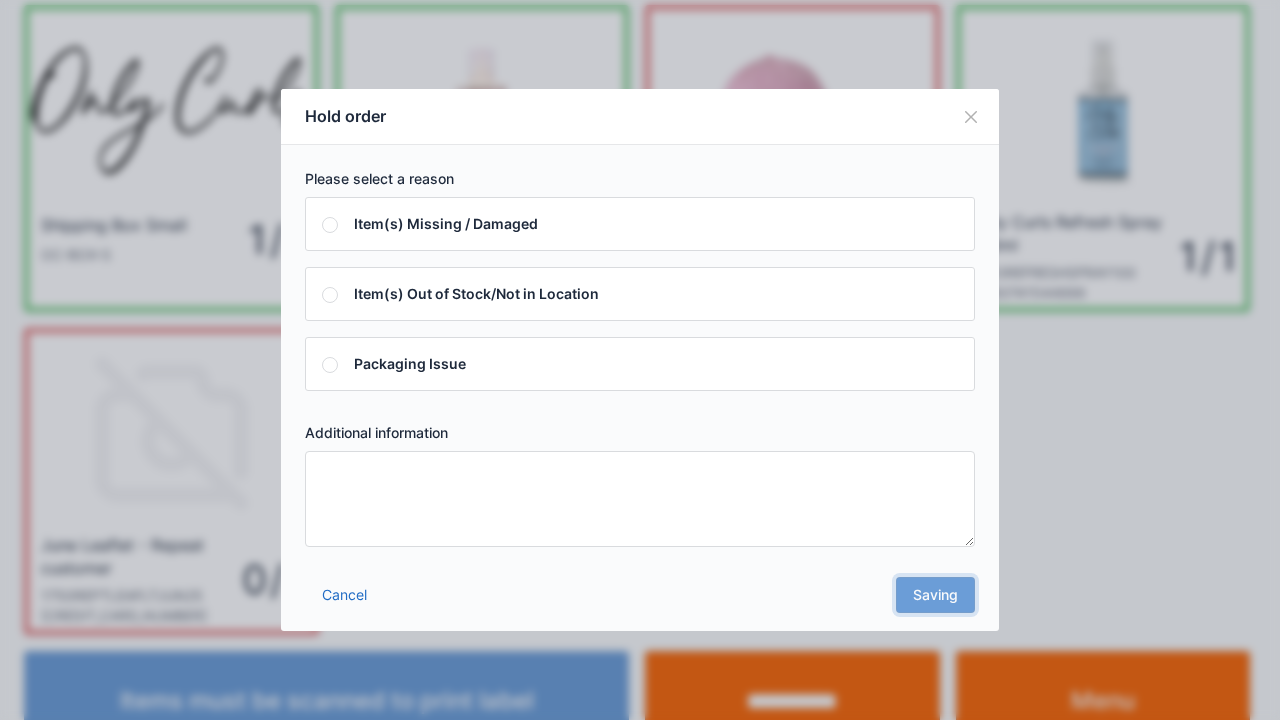 scroll, scrollTop: 0, scrollLeft: 0, axis: both 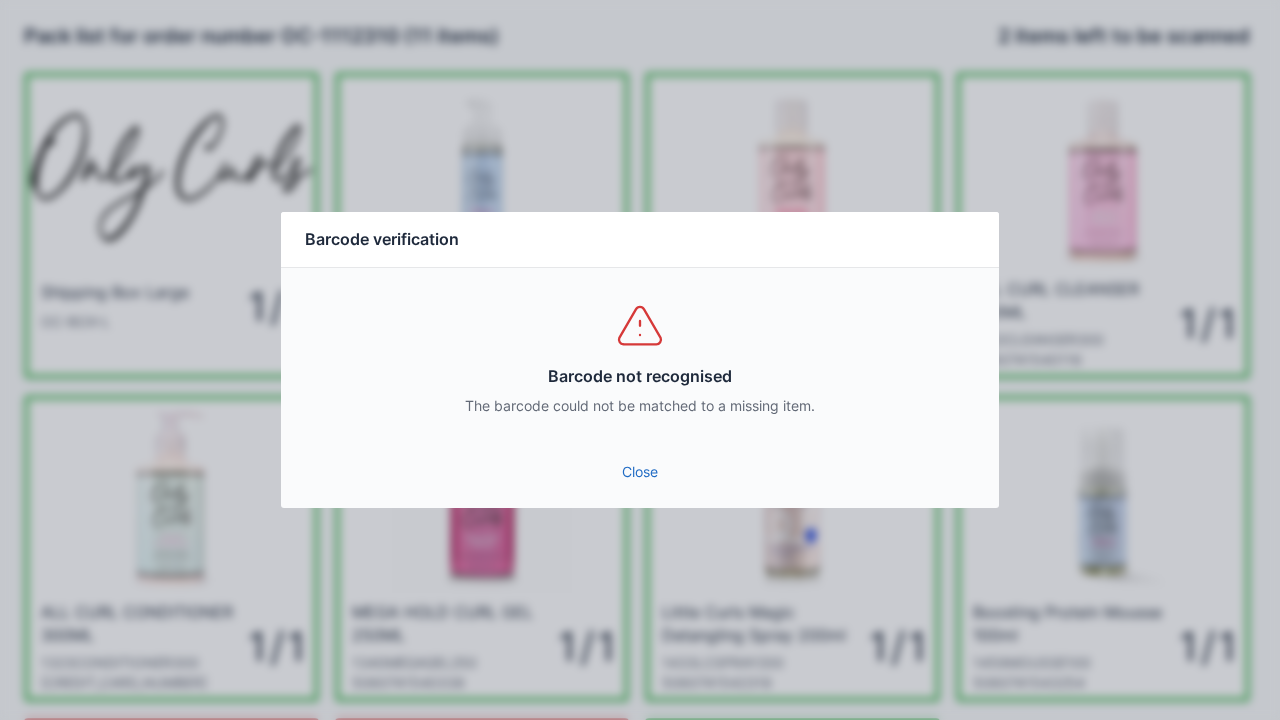 click on "Barcode not recognised The barcode could not be matched to a missing item." at bounding box center [640, 358] 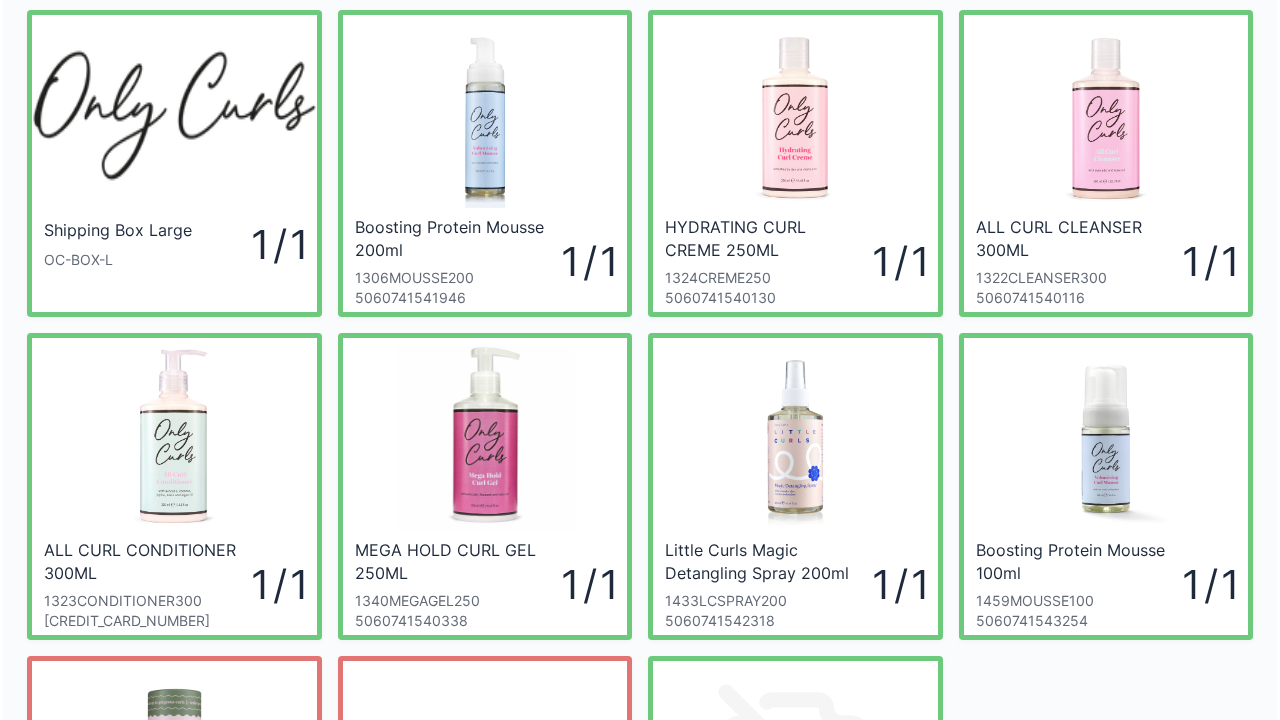 scroll, scrollTop: 439, scrollLeft: 0, axis: vertical 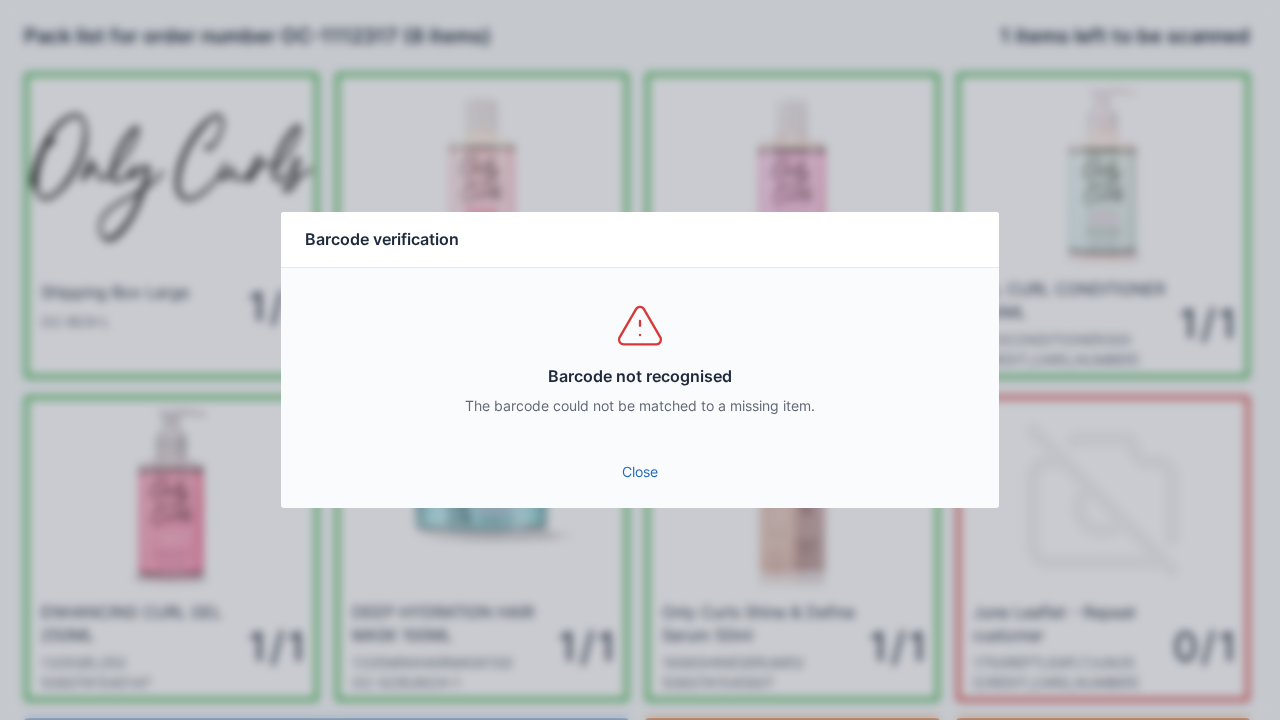 click on "Close" at bounding box center (640, 472) 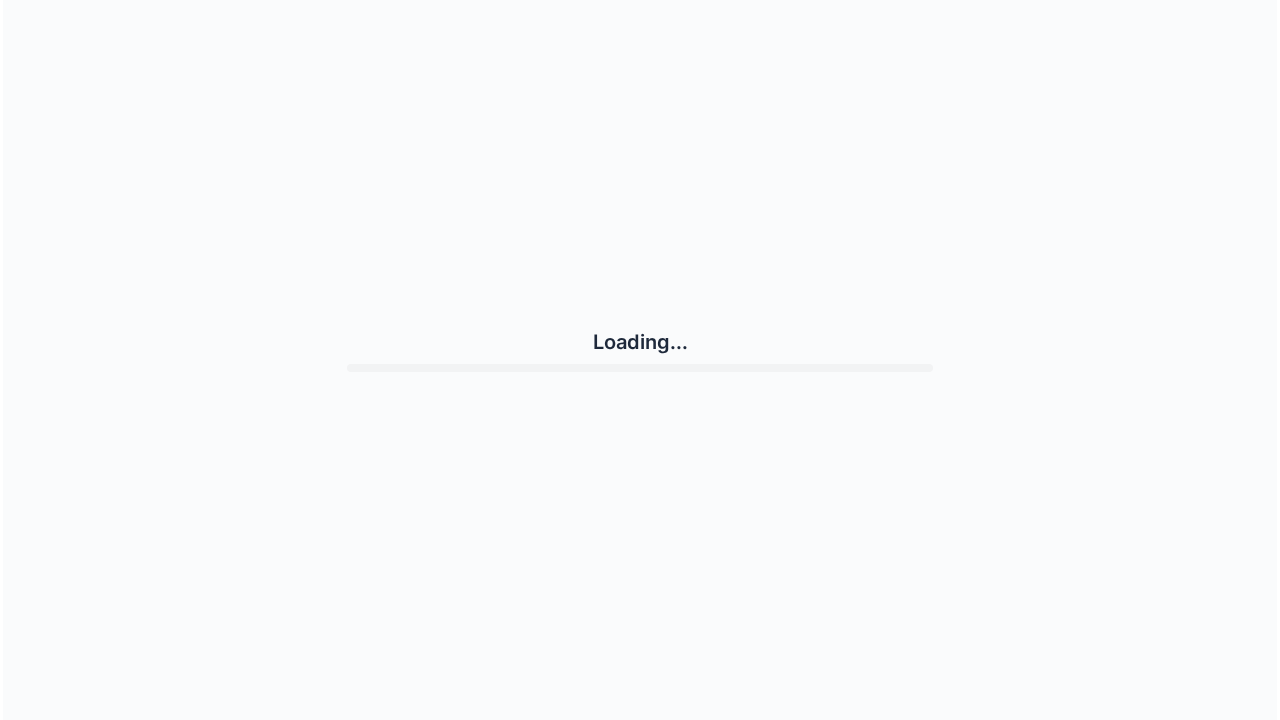 scroll, scrollTop: 0, scrollLeft: 0, axis: both 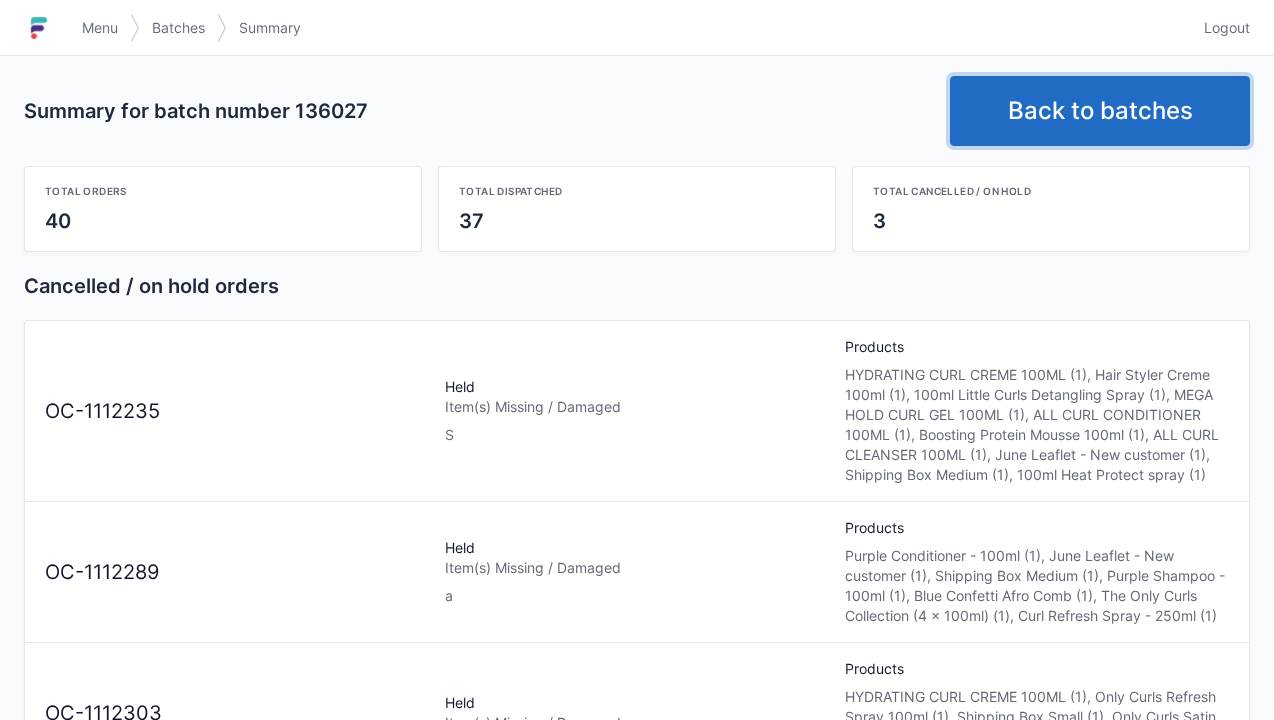 click on "Back to batches" at bounding box center (1100, 111) 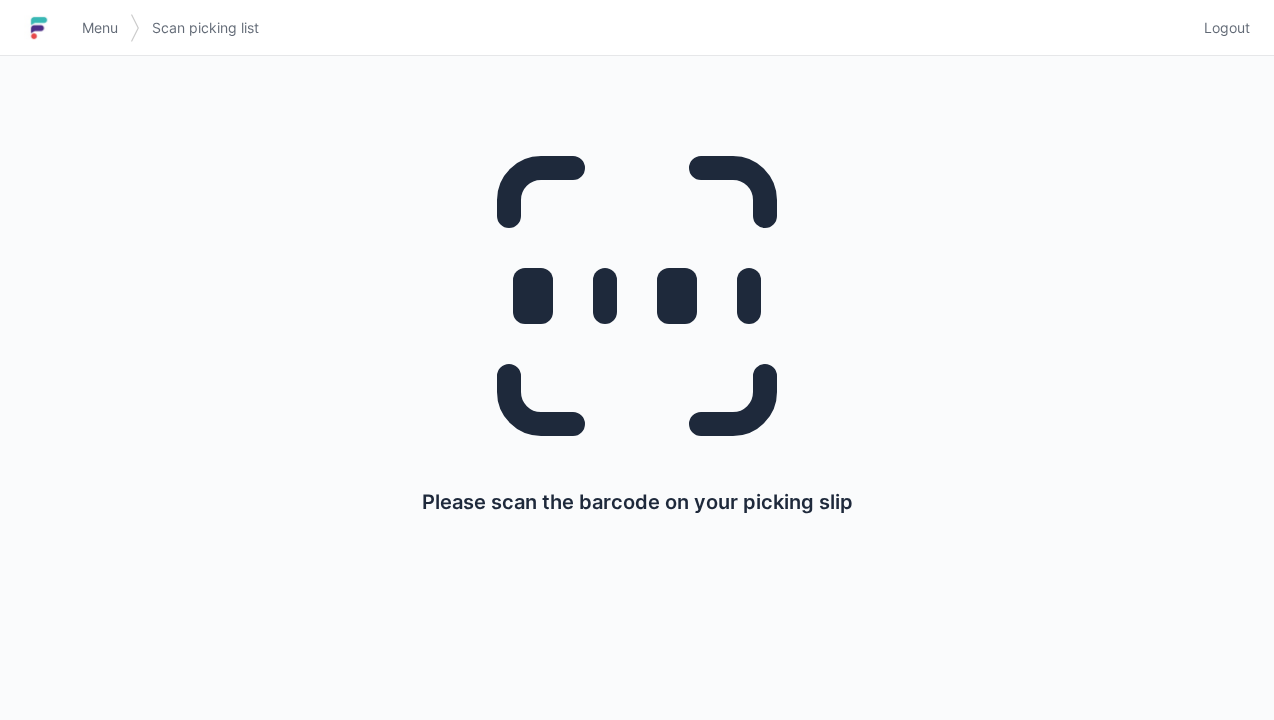 scroll, scrollTop: 0, scrollLeft: 0, axis: both 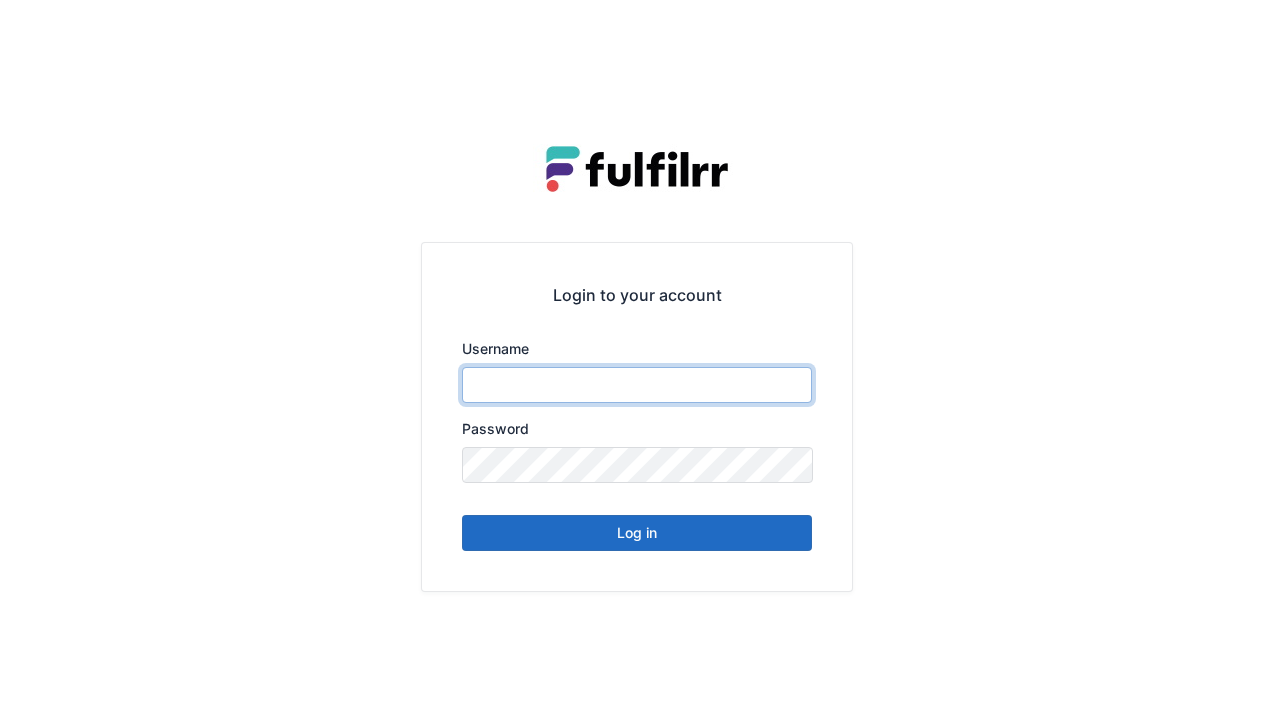 type on "******" 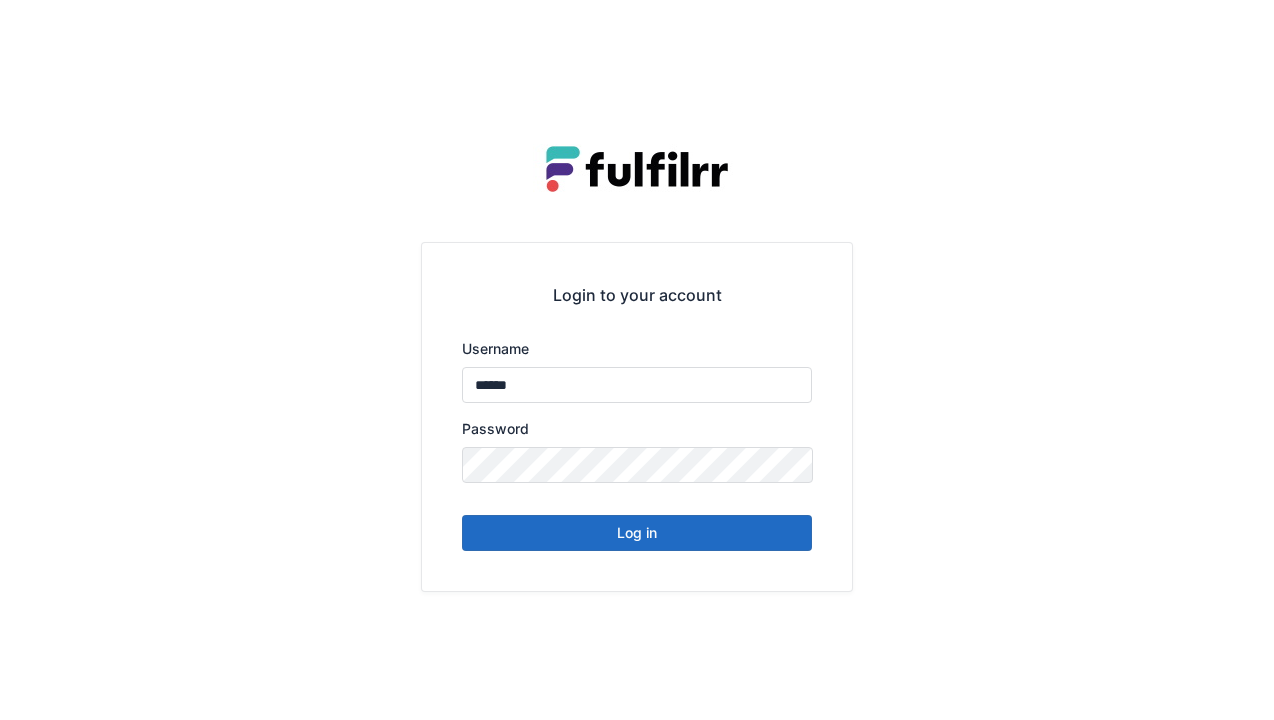 click on "Log in" at bounding box center [637, 533] 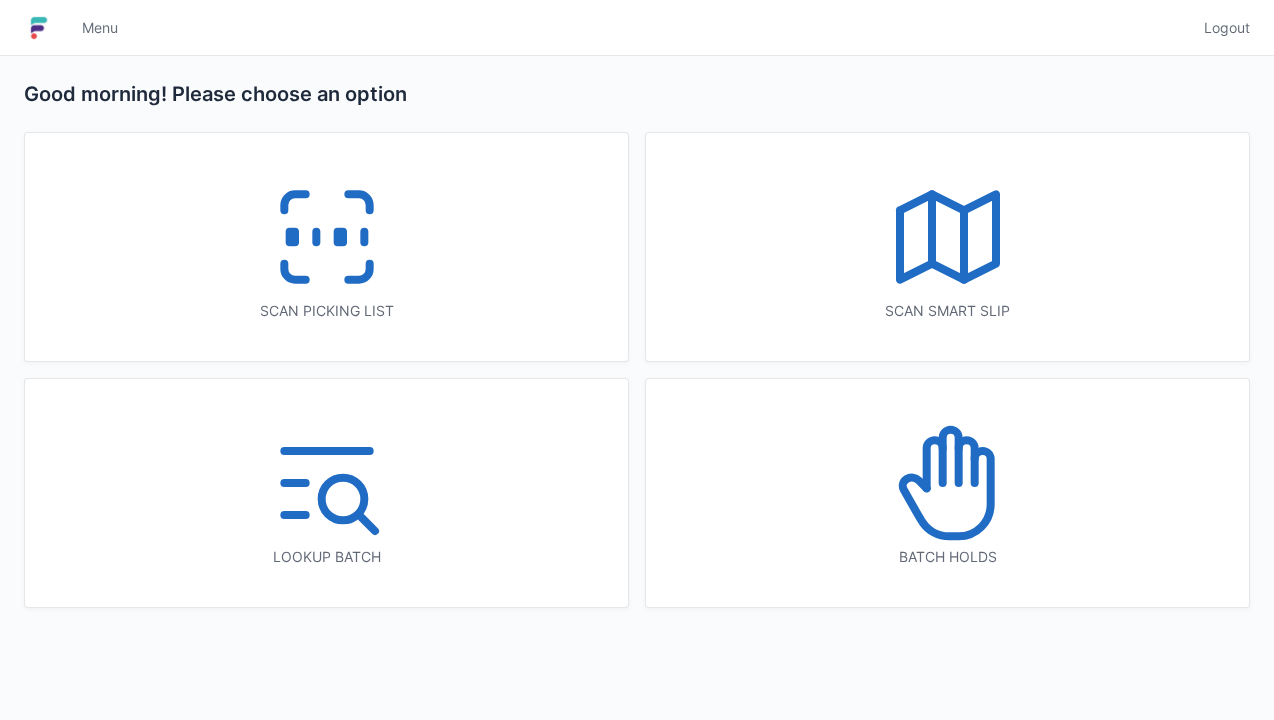 scroll, scrollTop: 0, scrollLeft: 0, axis: both 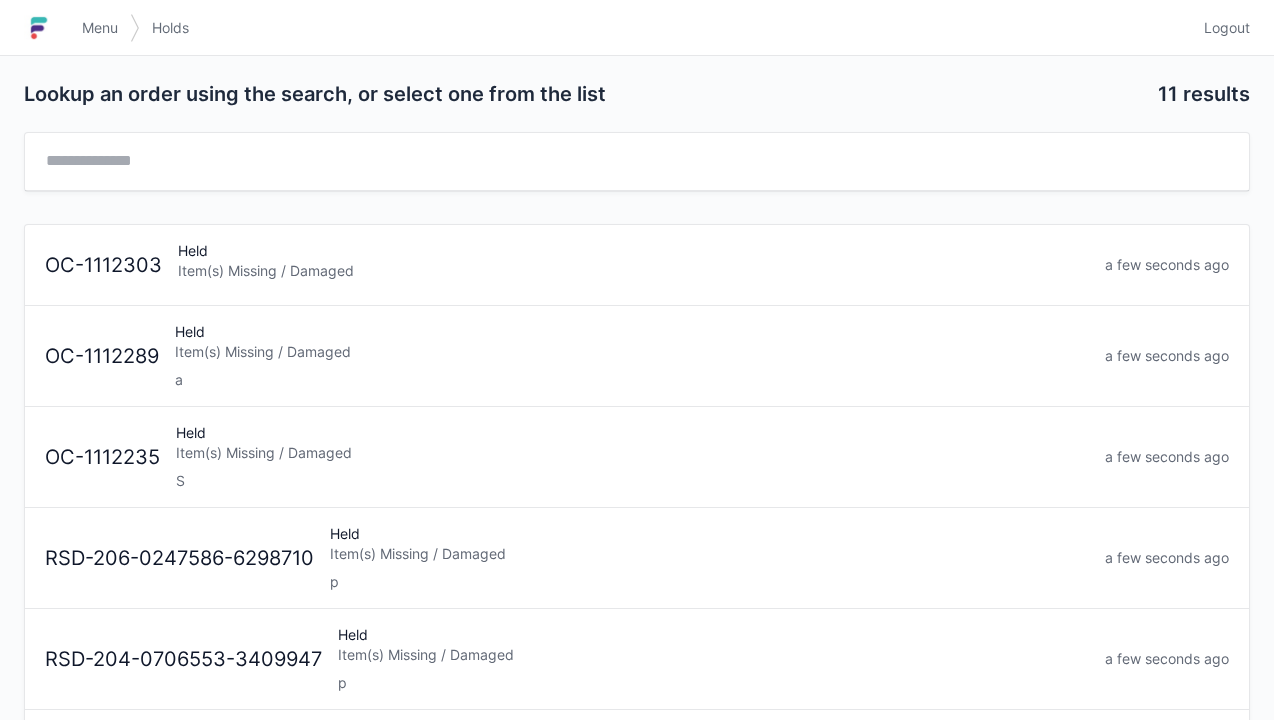 click on "Item(s) Missing / Damaged" at bounding box center (632, 352) 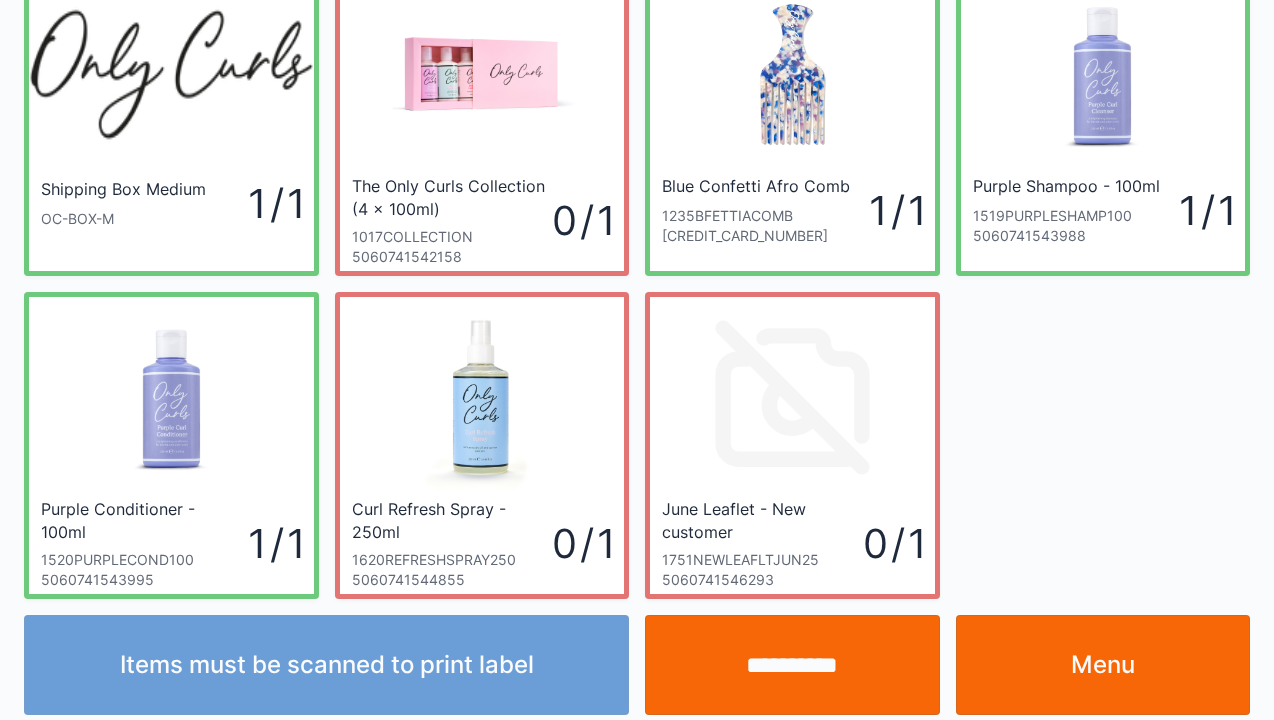 scroll, scrollTop: 116, scrollLeft: 0, axis: vertical 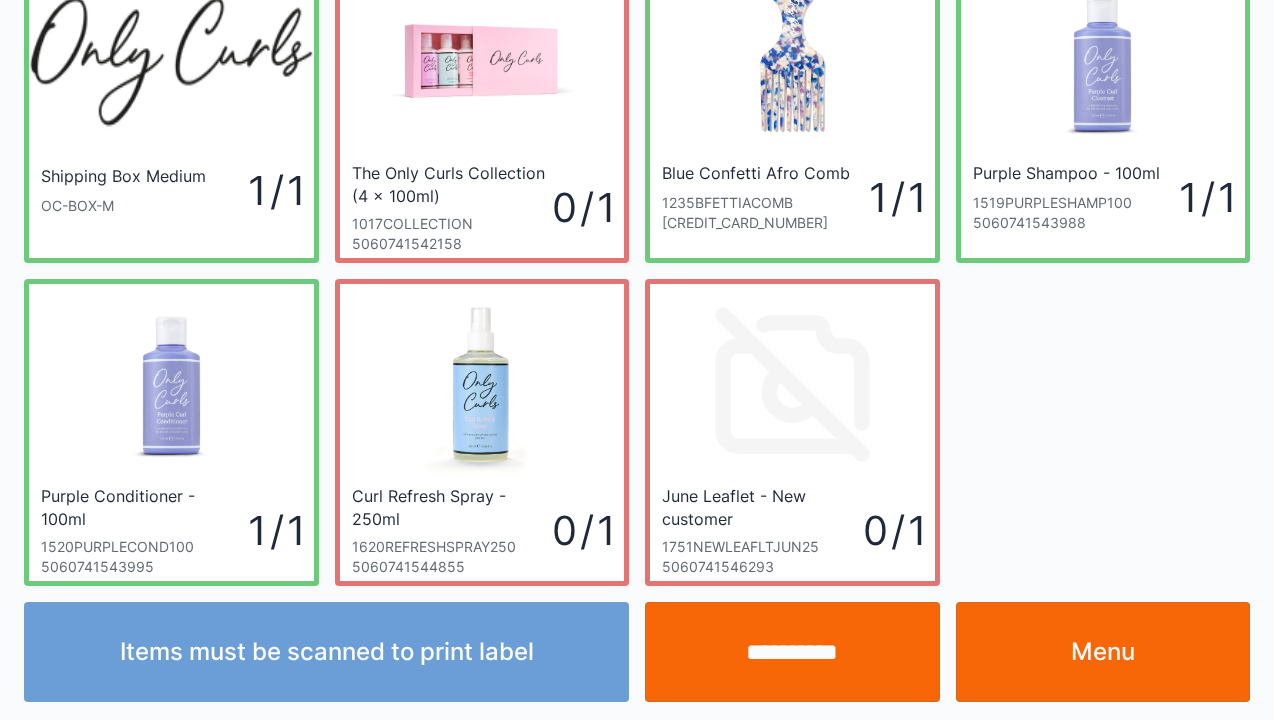 click on "Menu" at bounding box center (1103, 652) 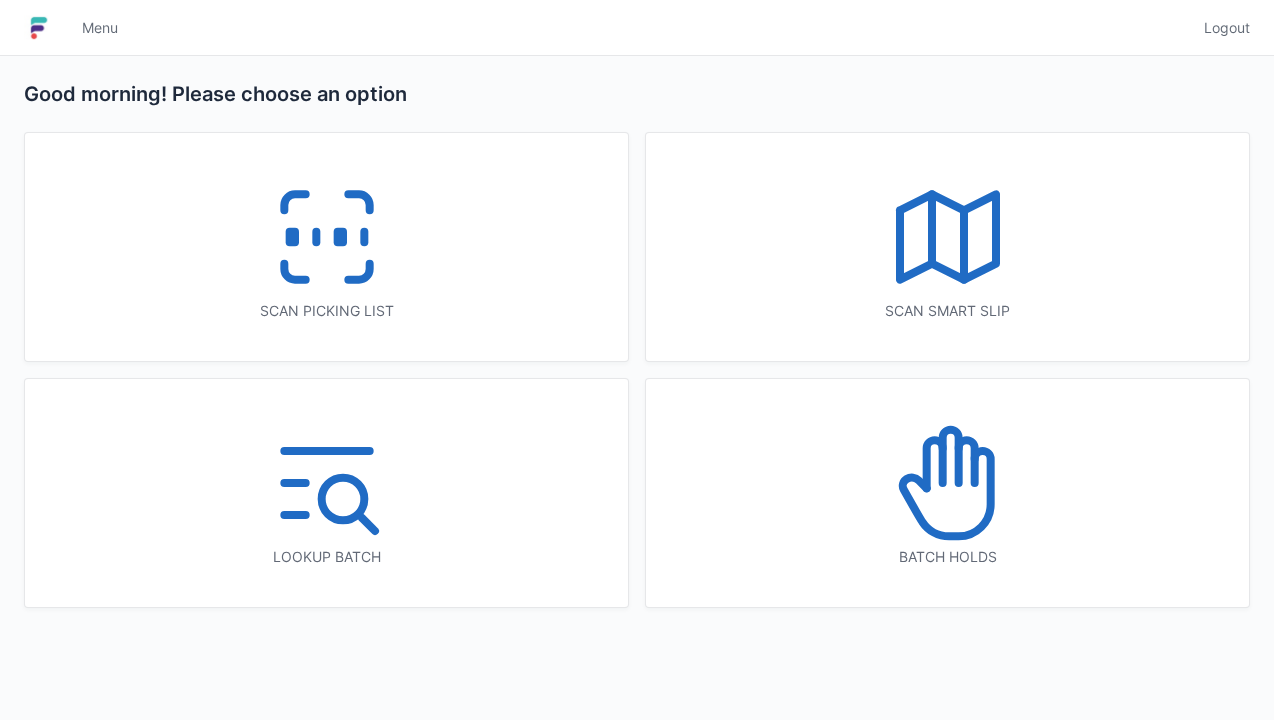 scroll, scrollTop: 0, scrollLeft: 0, axis: both 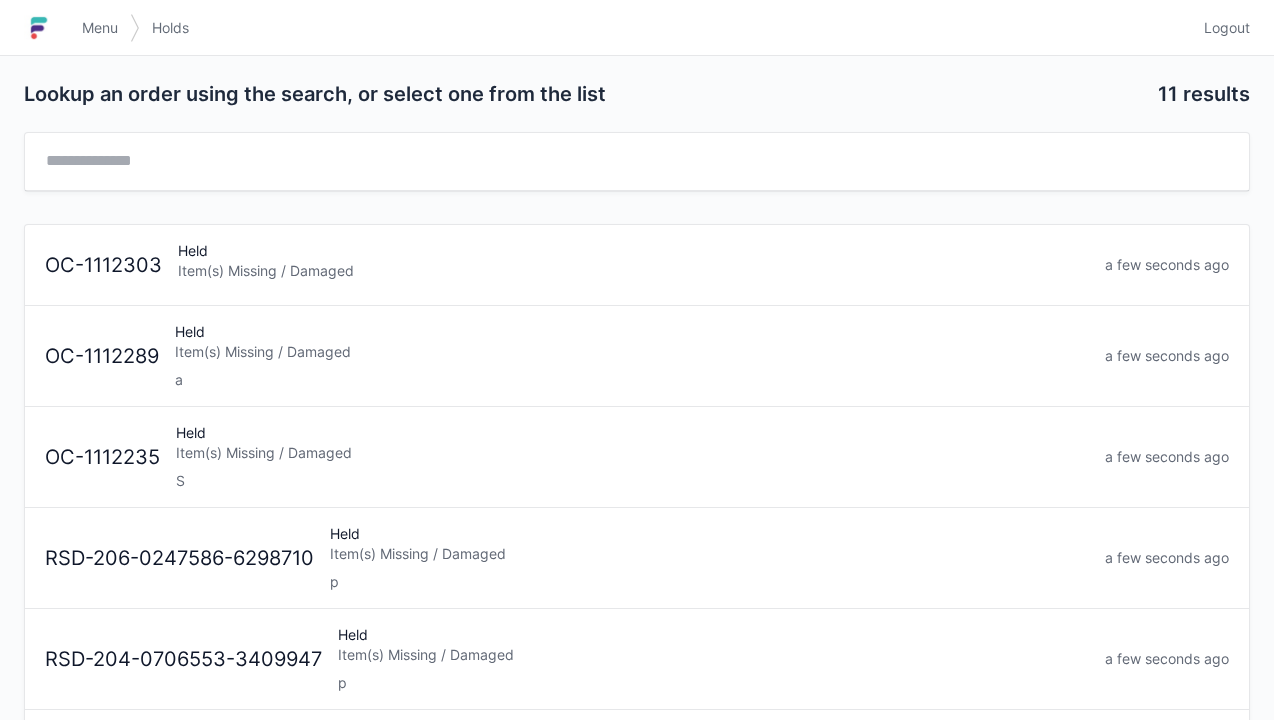 click on "Item(s) Missing / Damaged" at bounding box center [632, 453] 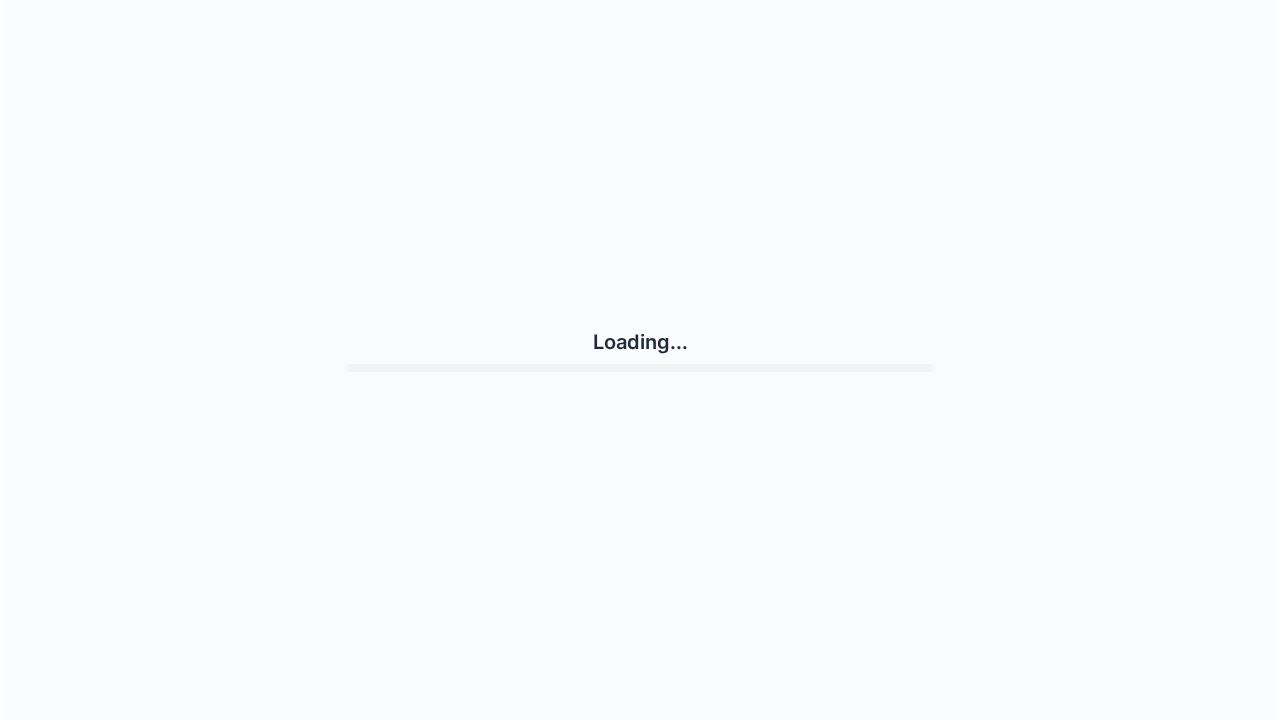 scroll, scrollTop: 0, scrollLeft: 0, axis: both 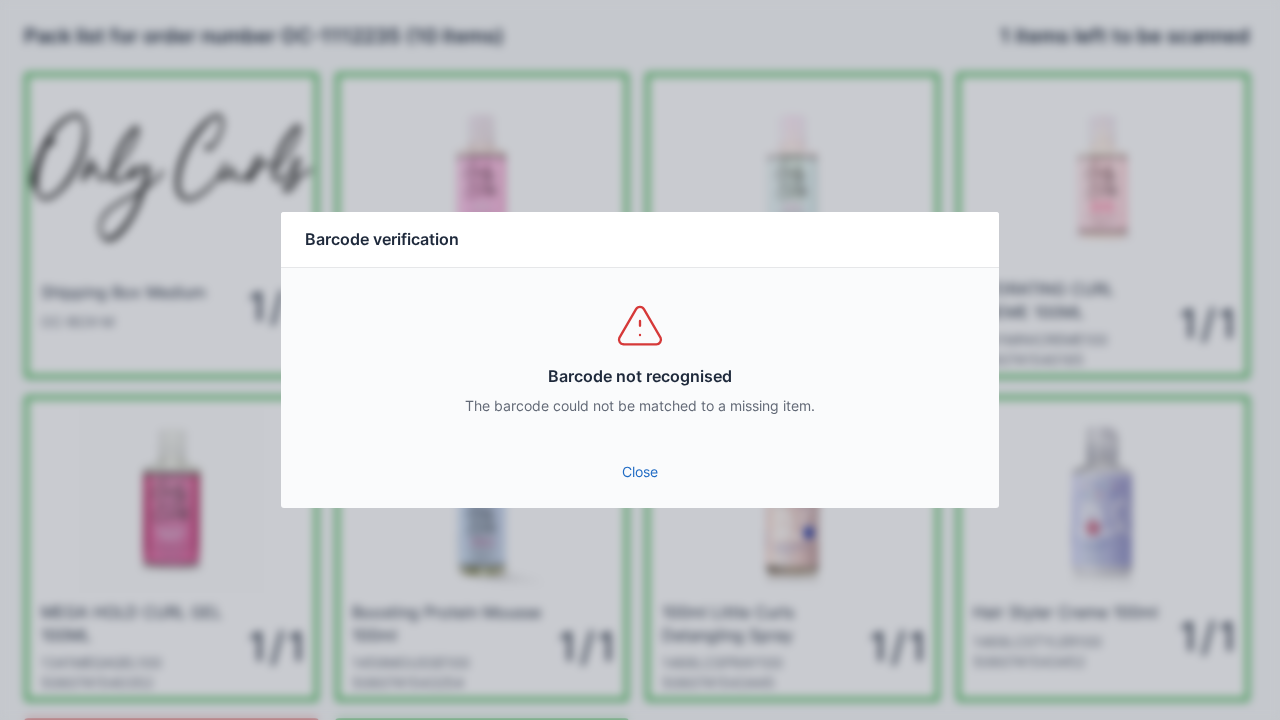 click on "Close" at bounding box center [640, 472] 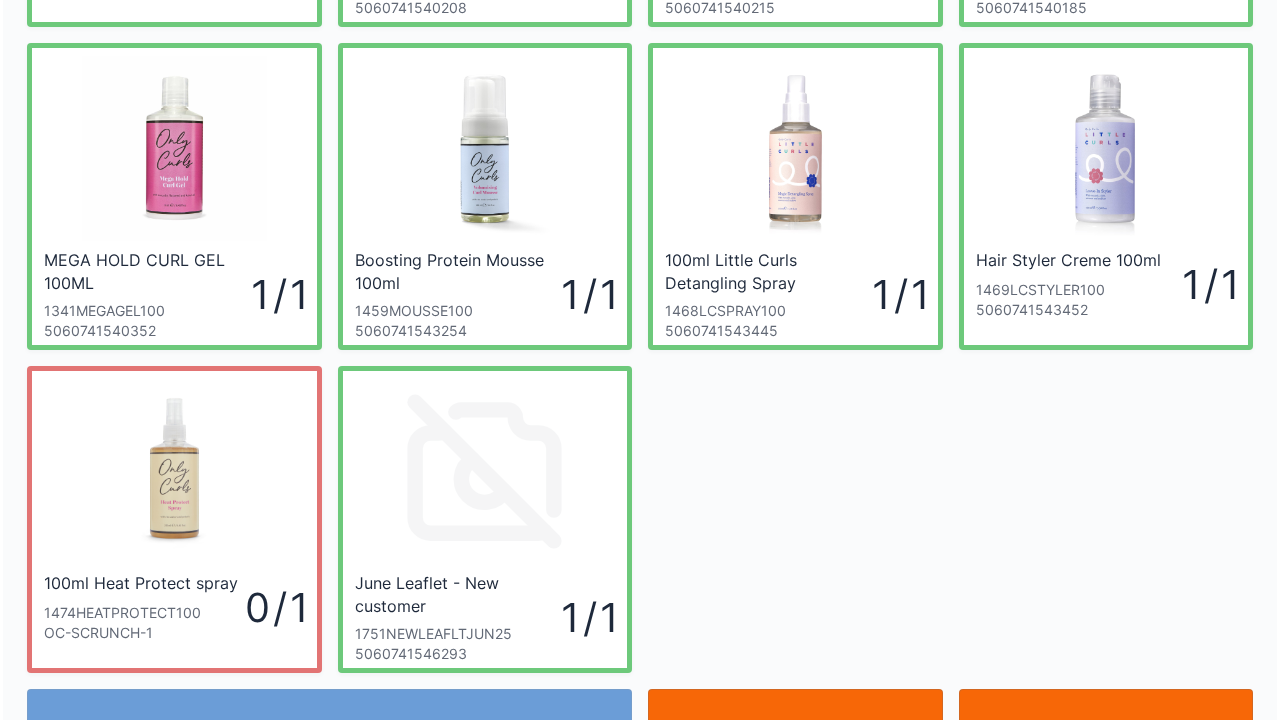 scroll, scrollTop: 439, scrollLeft: 0, axis: vertical 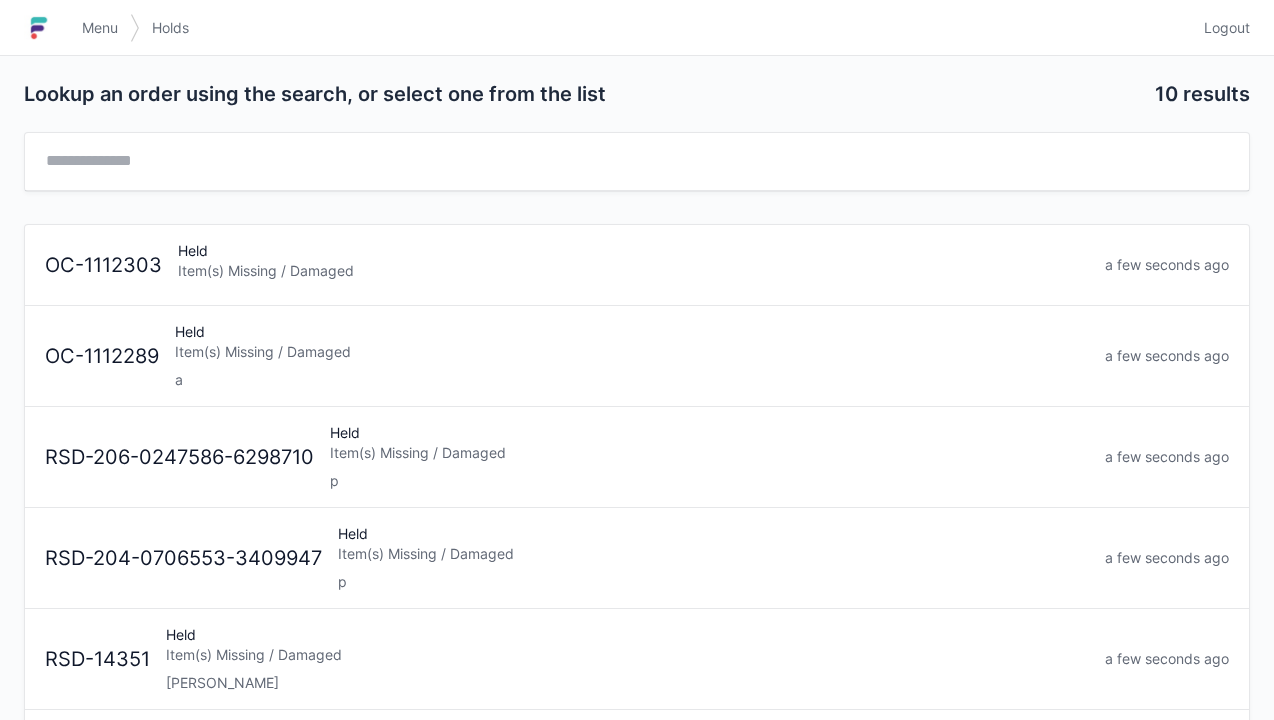 click on "Logout" at bounding box center (1227, 28) 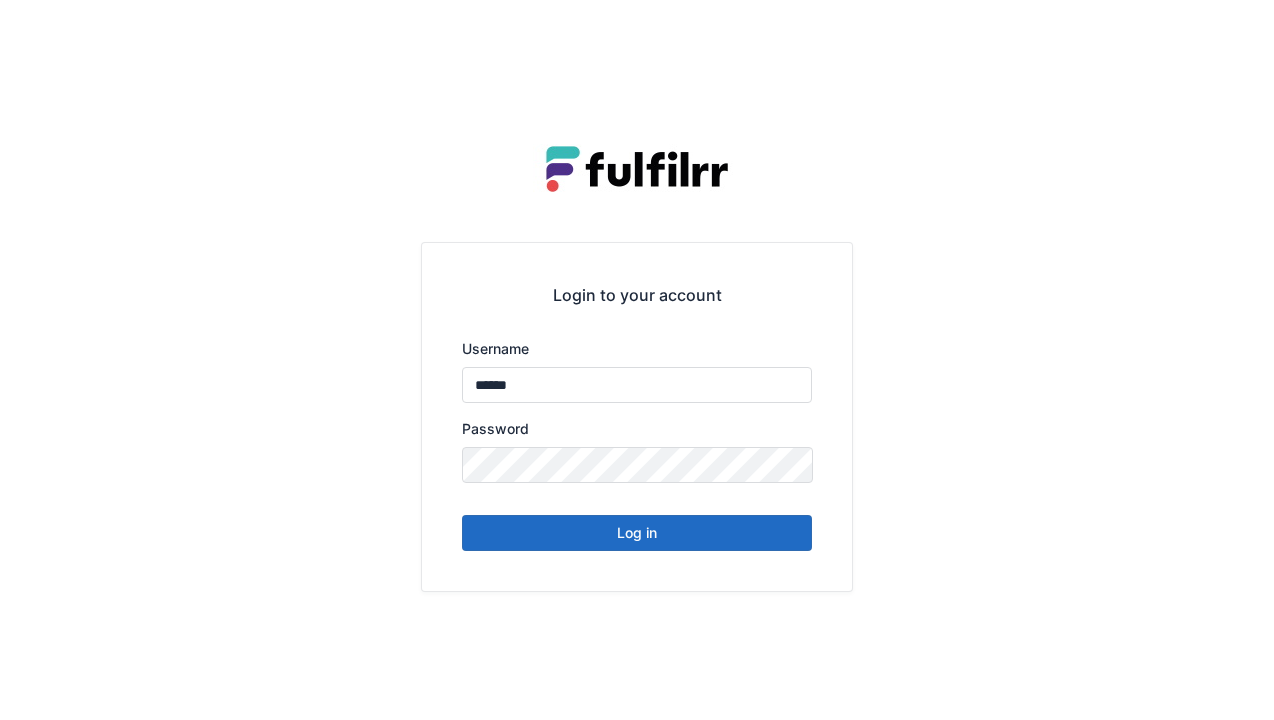 scroll, scrollTop: 0, scrollLeft: 0, axis: both 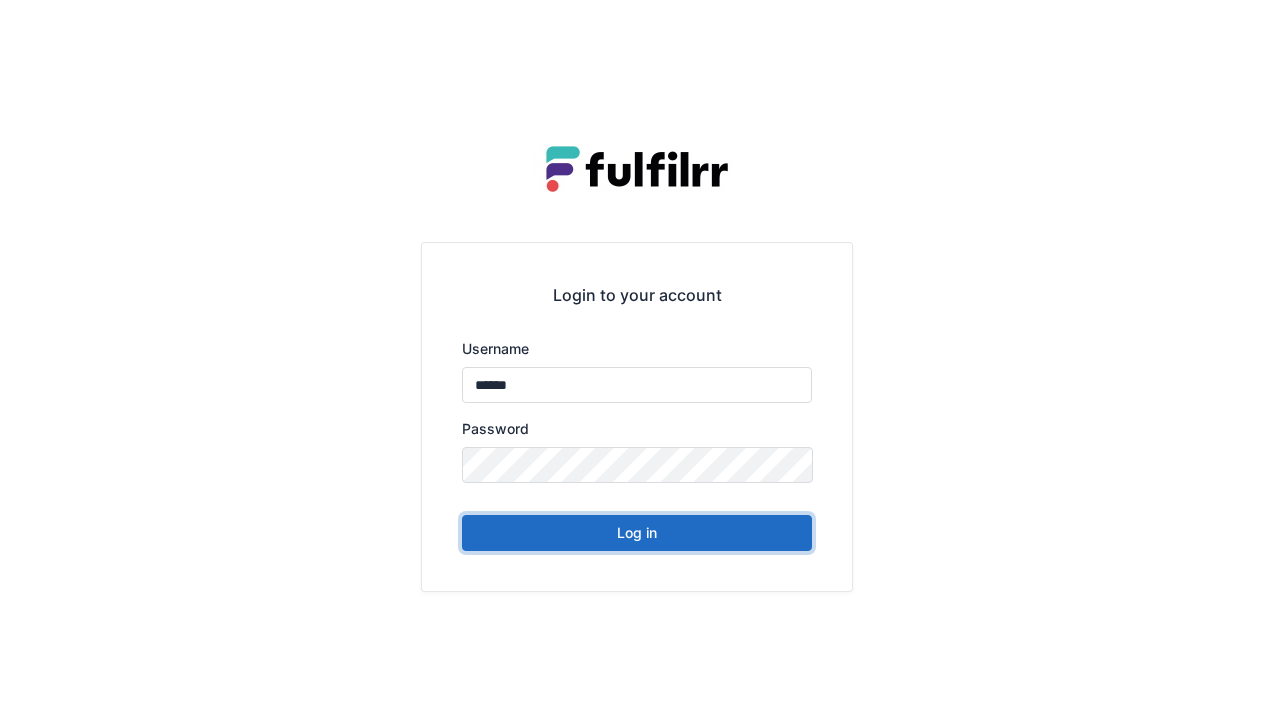 click on "Log in" at bounding box center [637, 533] 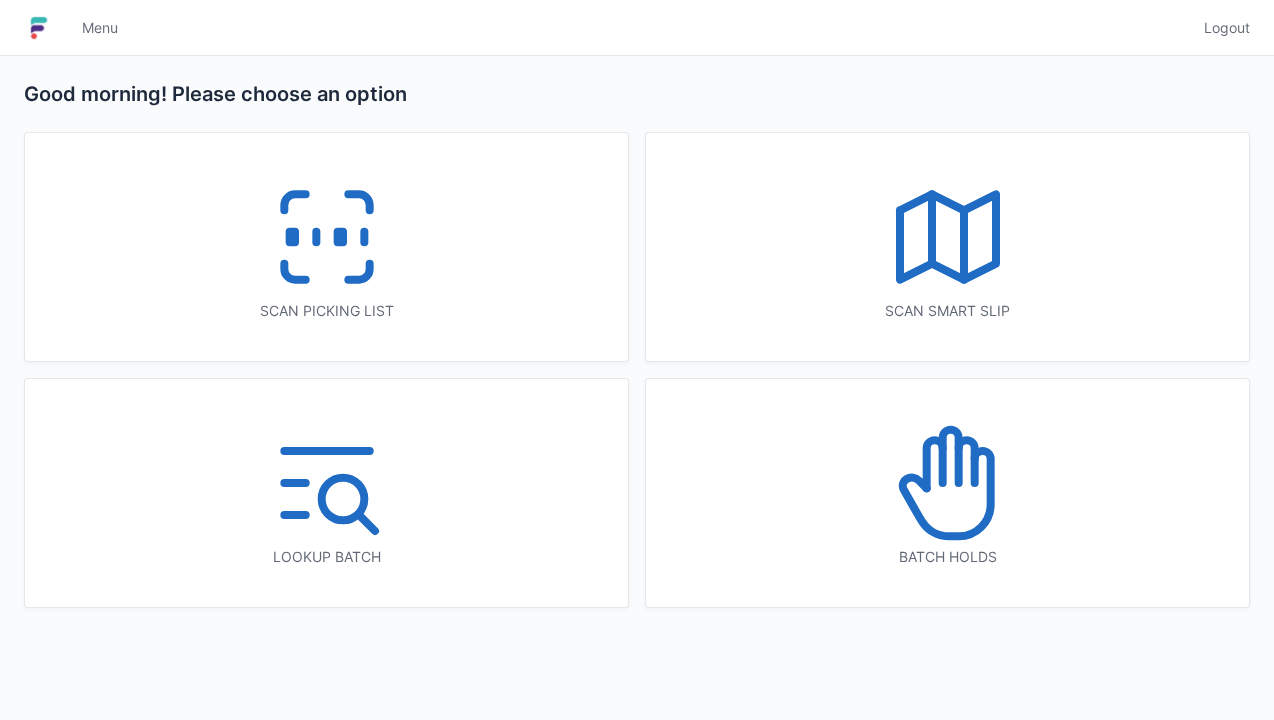 scroll, scrollTop: 0, scrollLeft: 0, axis: both 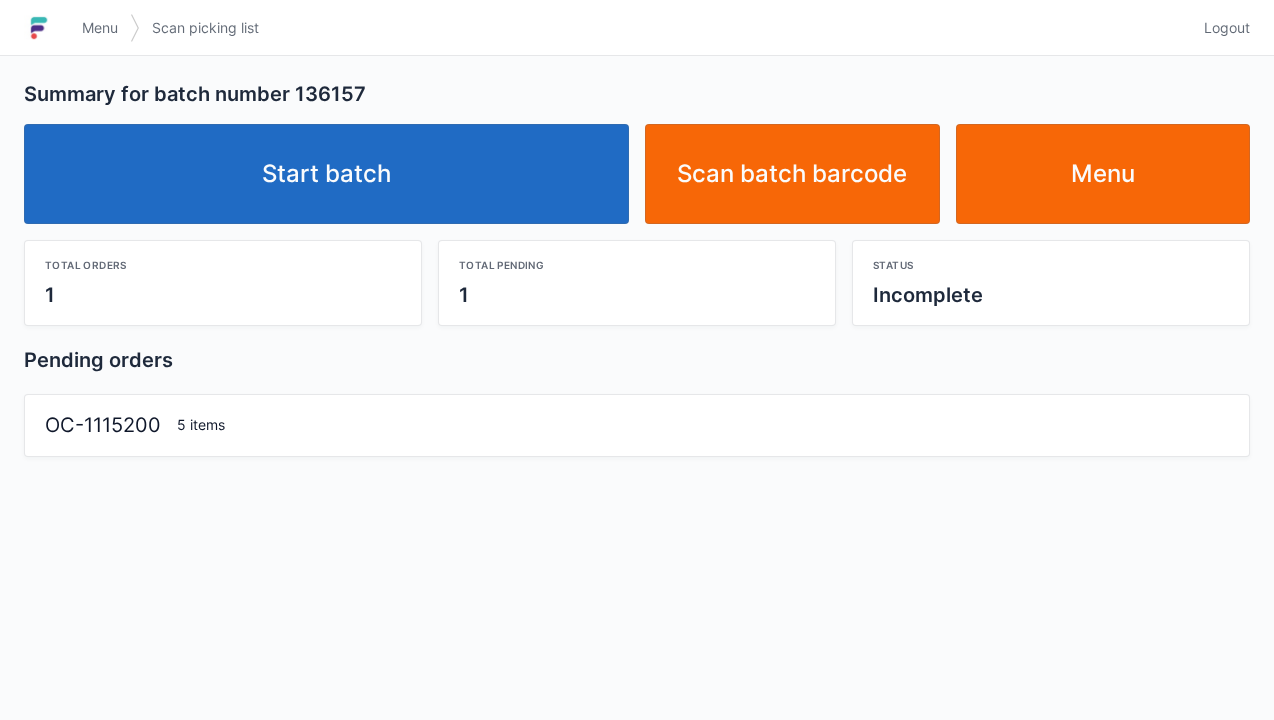 click on "Start batch" at bounding box center [326, 174] 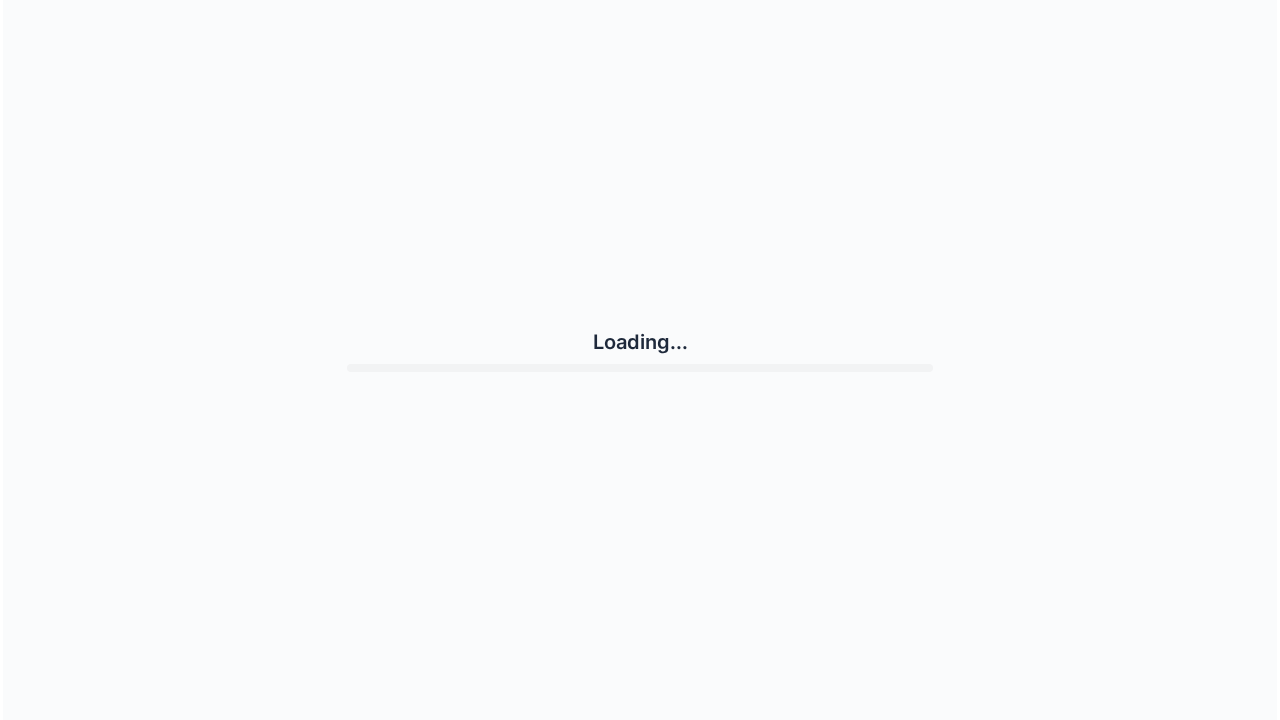 scroll, scrollTop: 0, scrollLeft: 0, axis: both 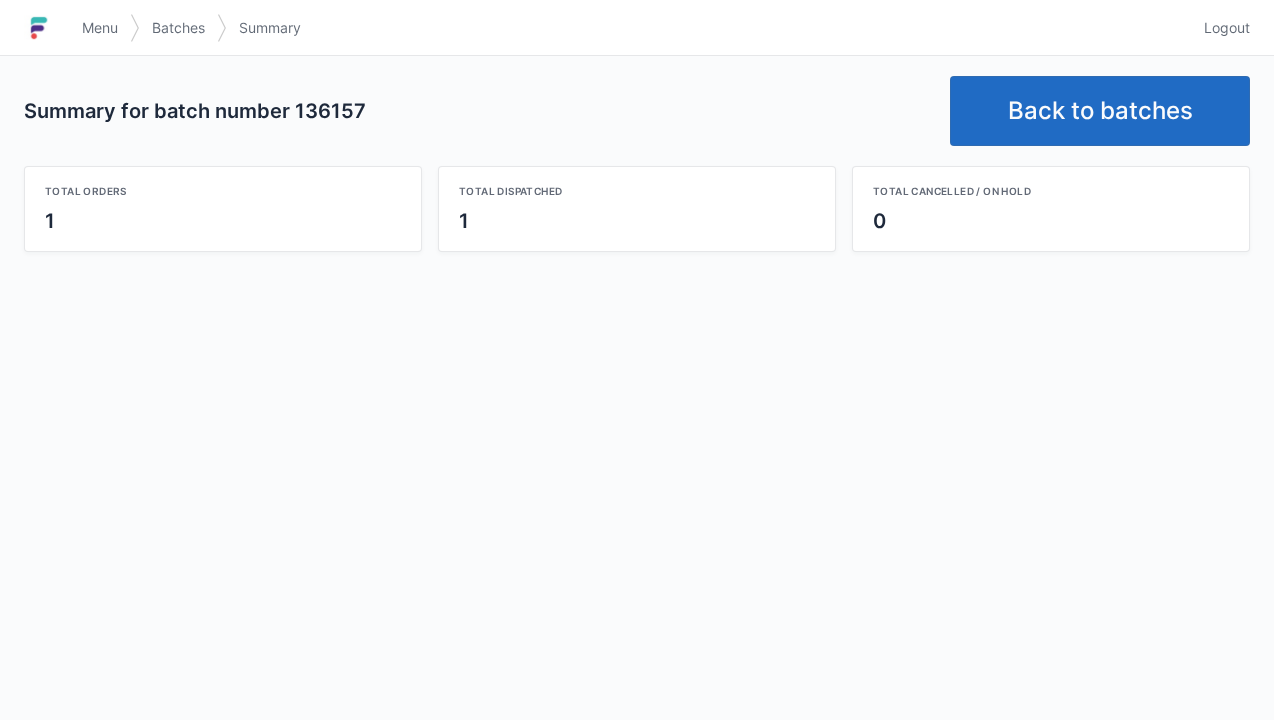 click on "Back to batches" at bounding box center (1100, 111) 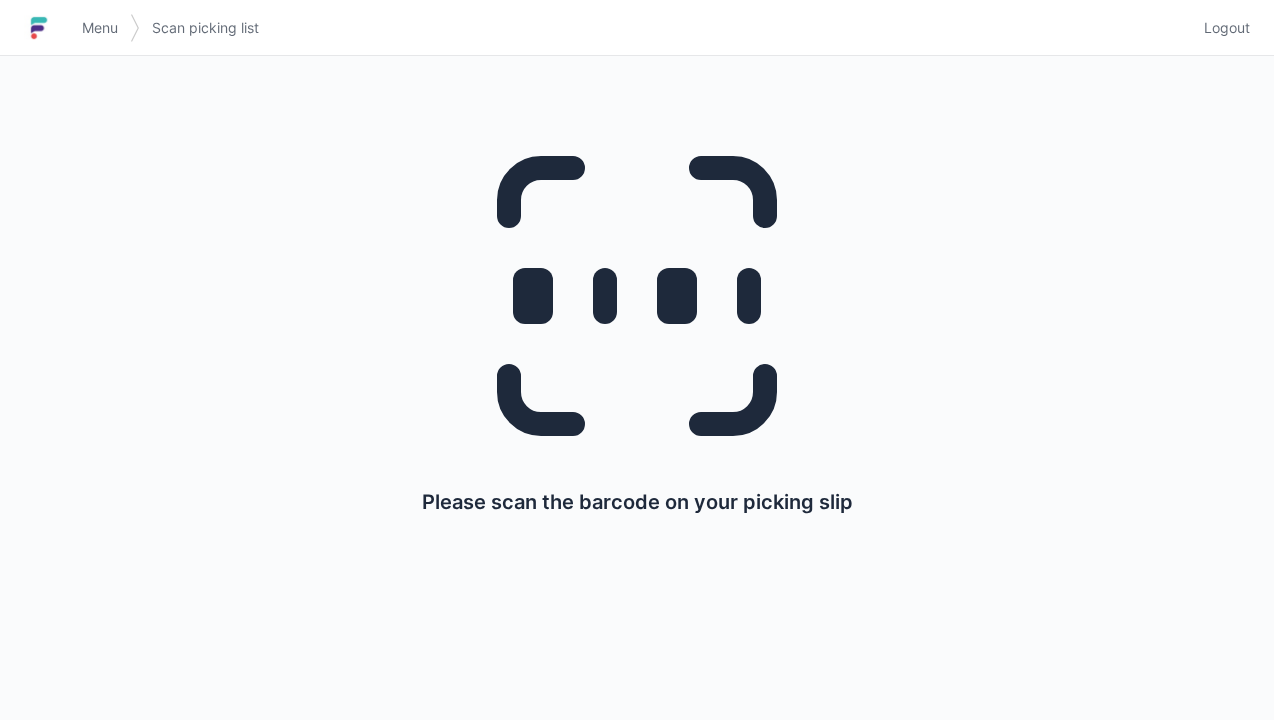 scroll, scrollTop: 0, scrollLeft: 0, axis: both 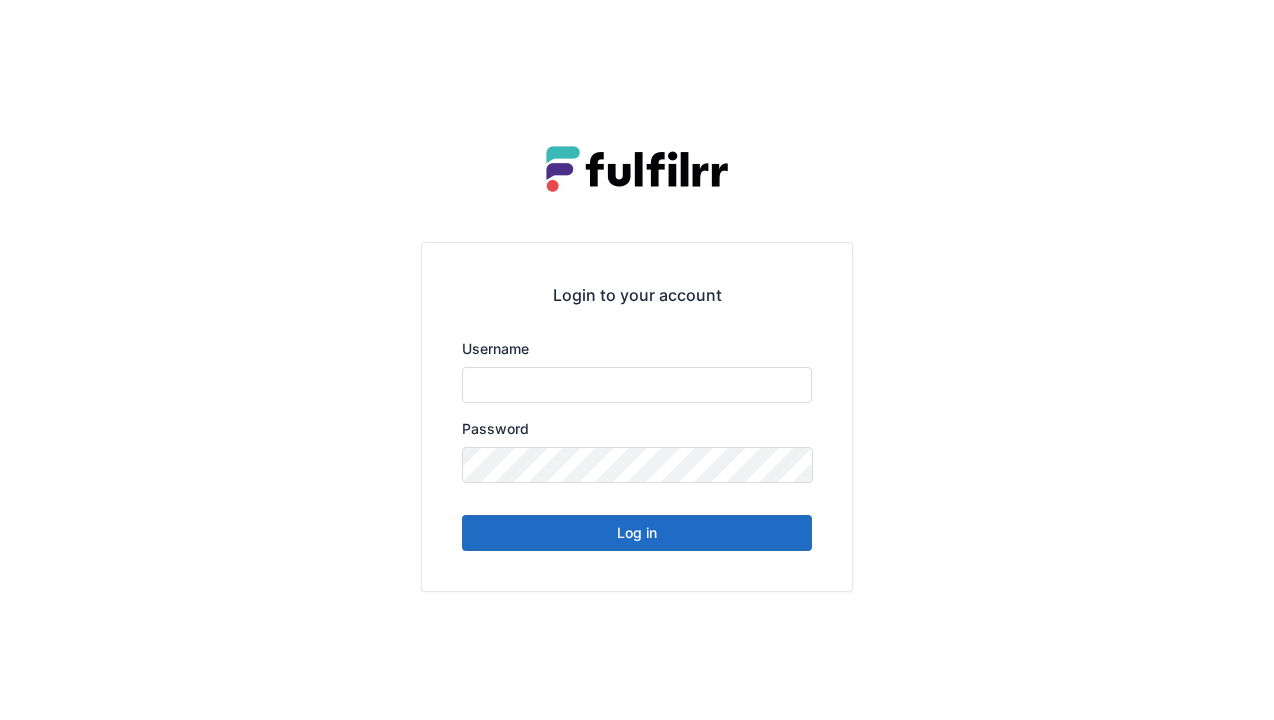 type on "******" 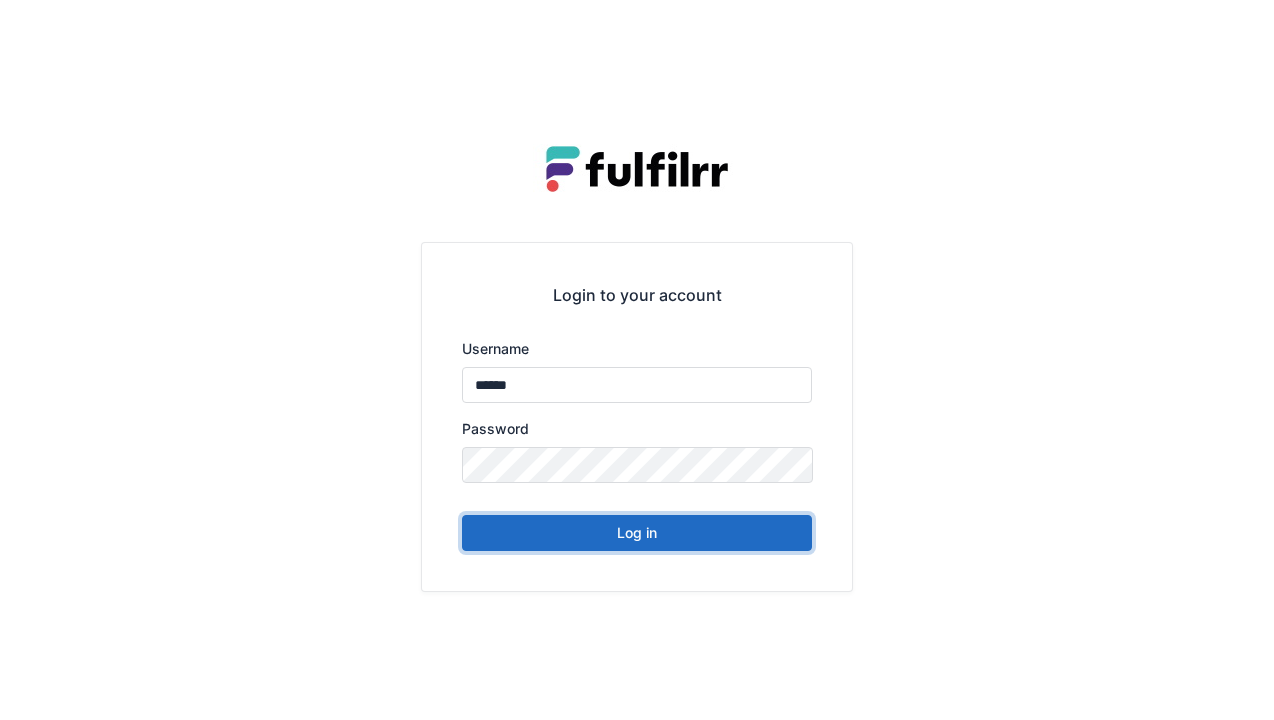 click on "Log in" at bounding box center [637, 533] 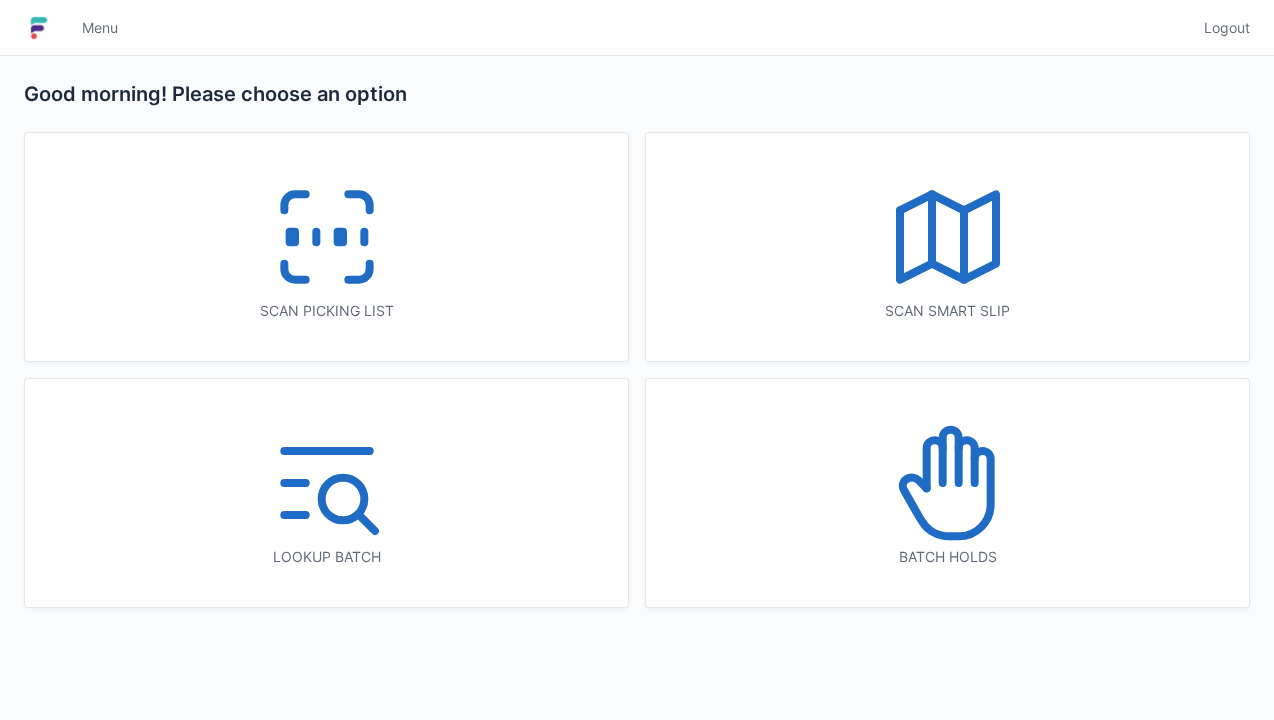 scroll, scrollTop: 0, scrollLeft: 0, axis: both 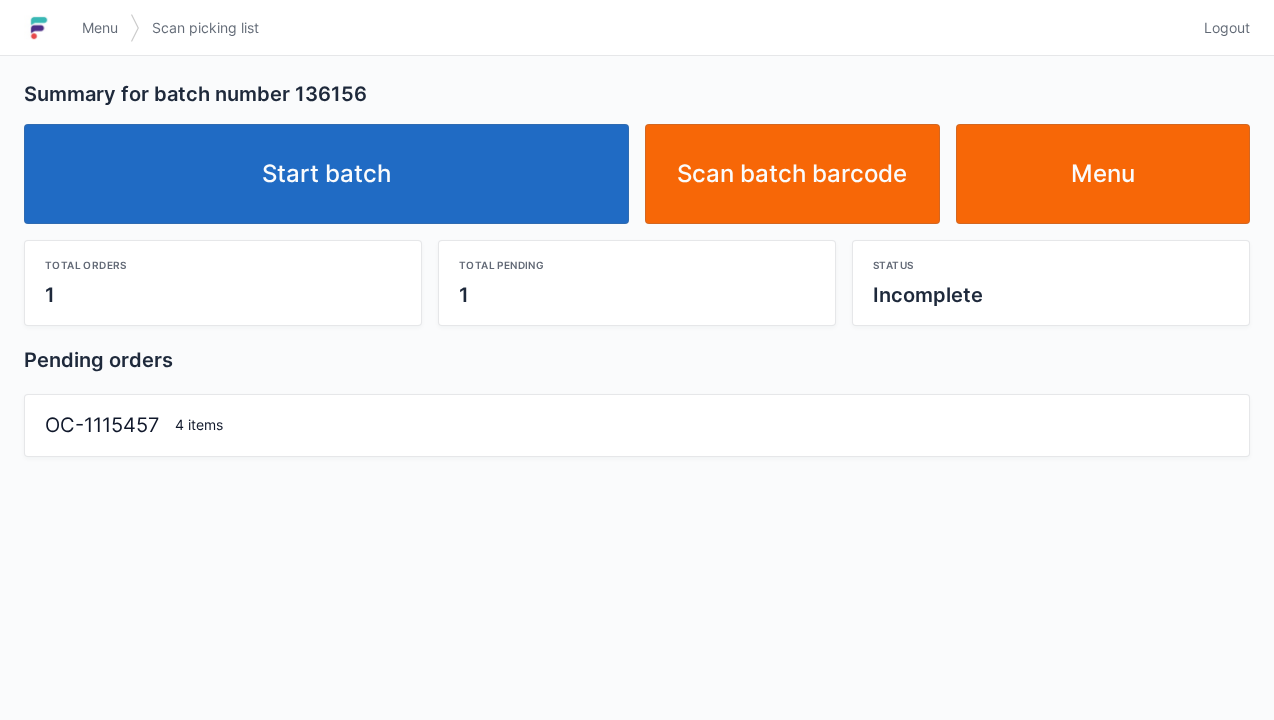 click on "Start batch" at bounding box center [326, 174] 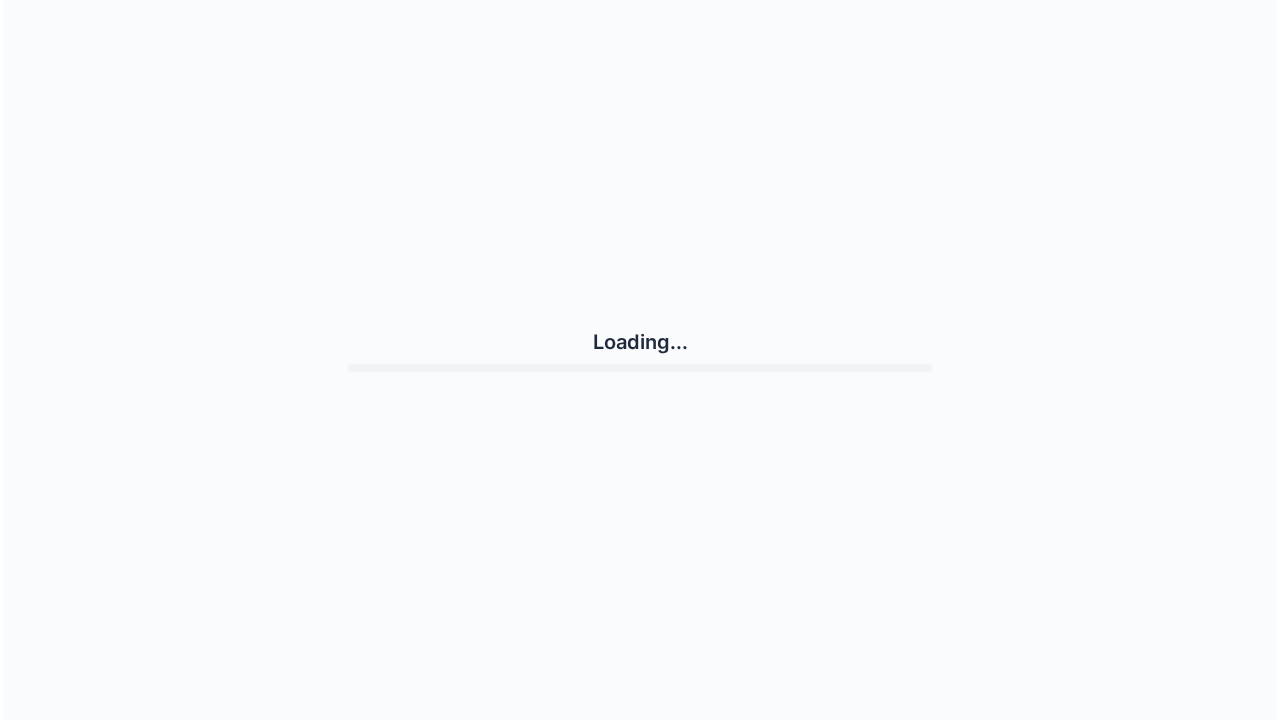 scroll, scrollTop: 0, scrollLeft: 0, axis: both 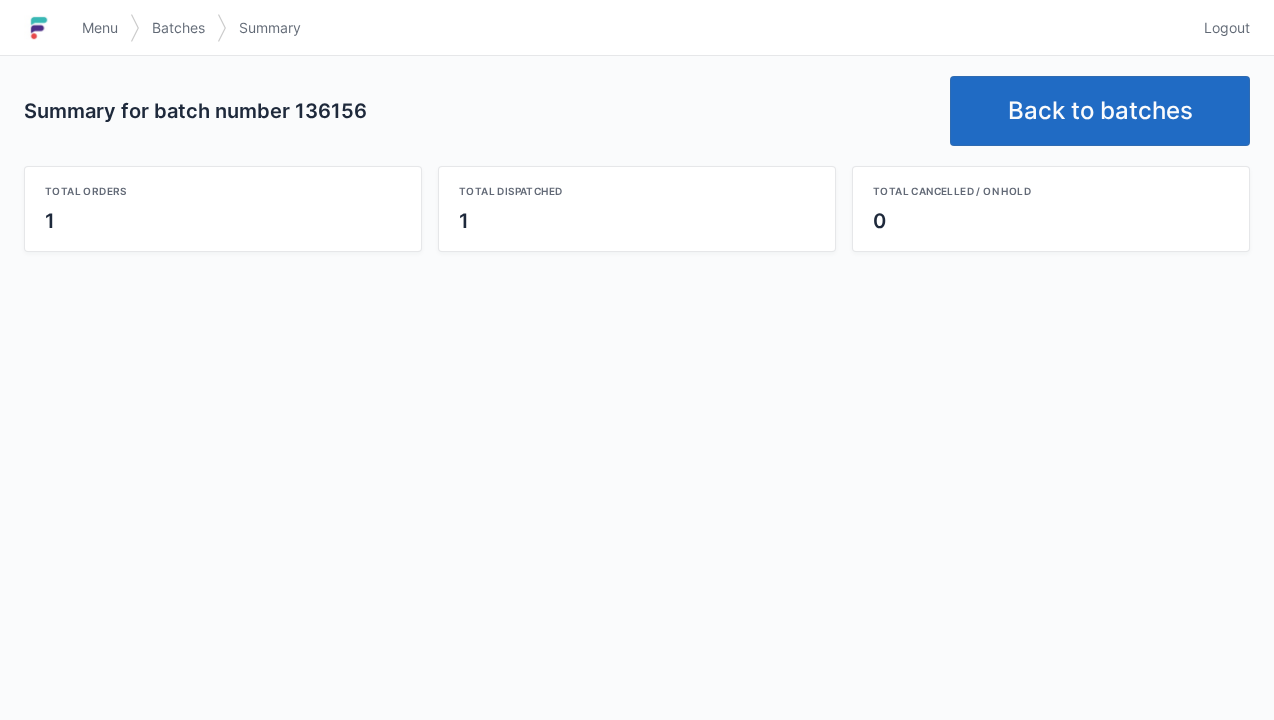 click on "Back to batches" at bounding box center (1100, 111) 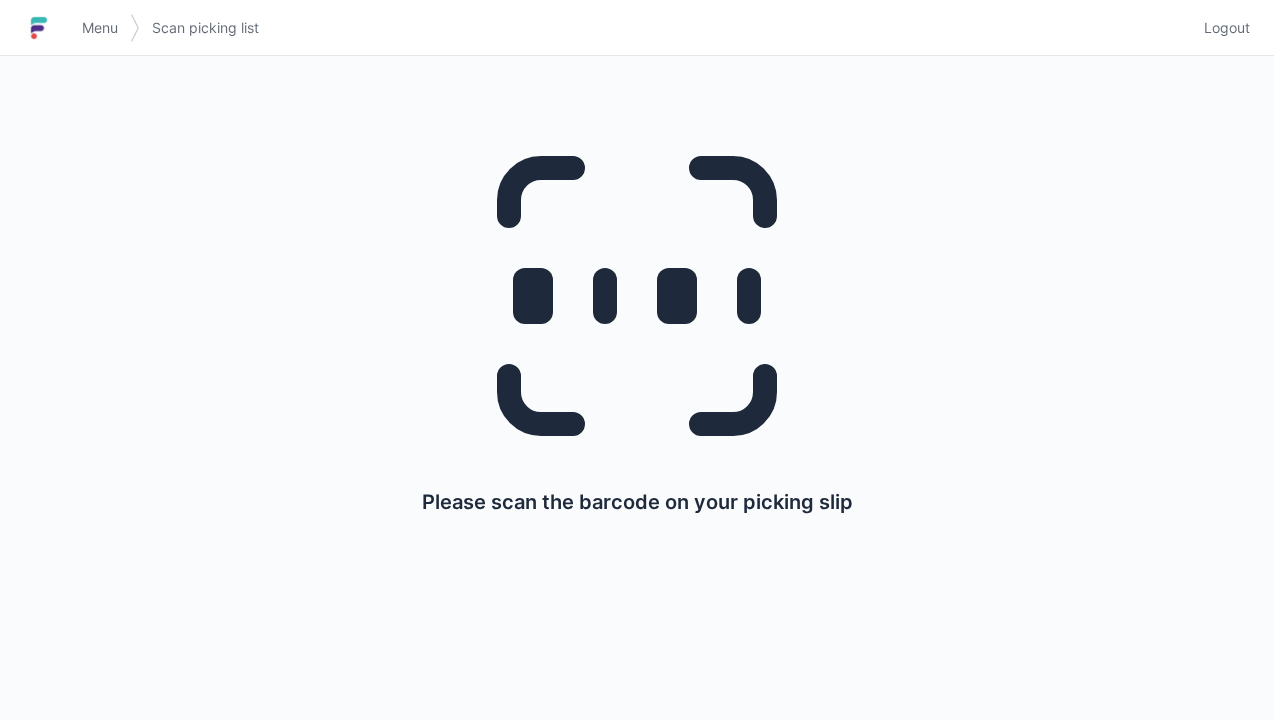 scroll, scrollTop: 0, scrollLeft: 0, axis: both 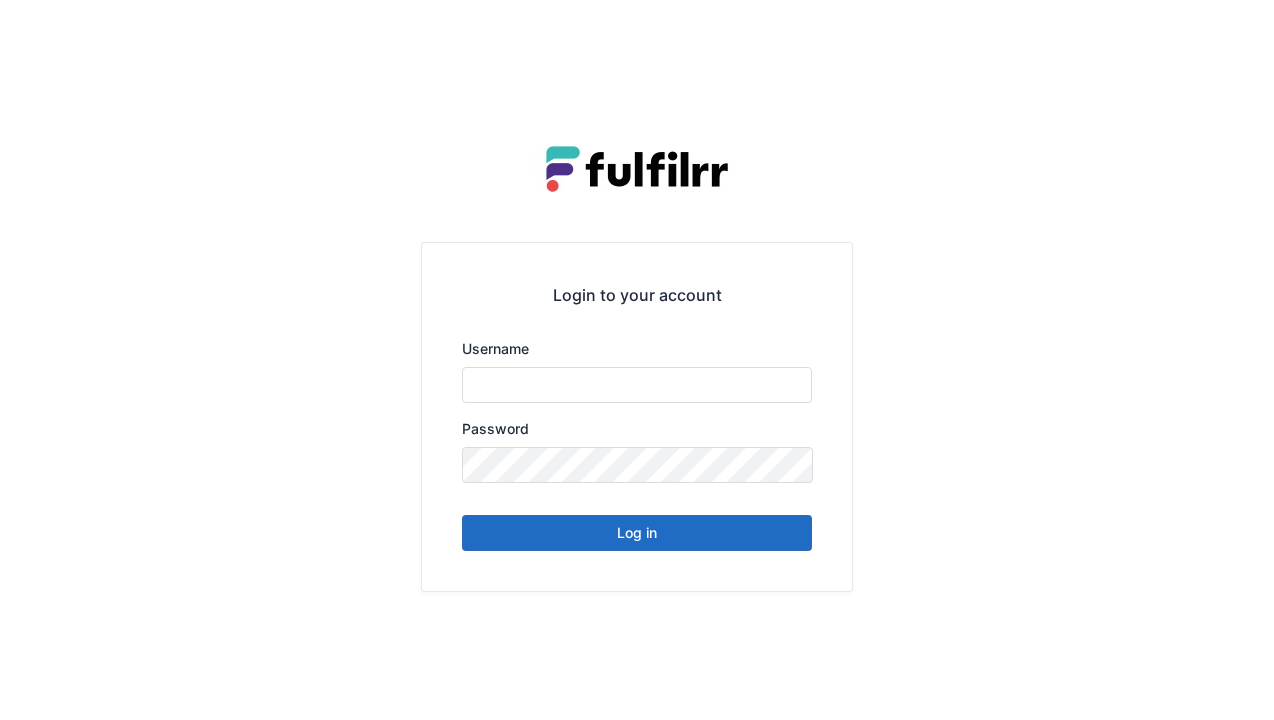 type on "******" 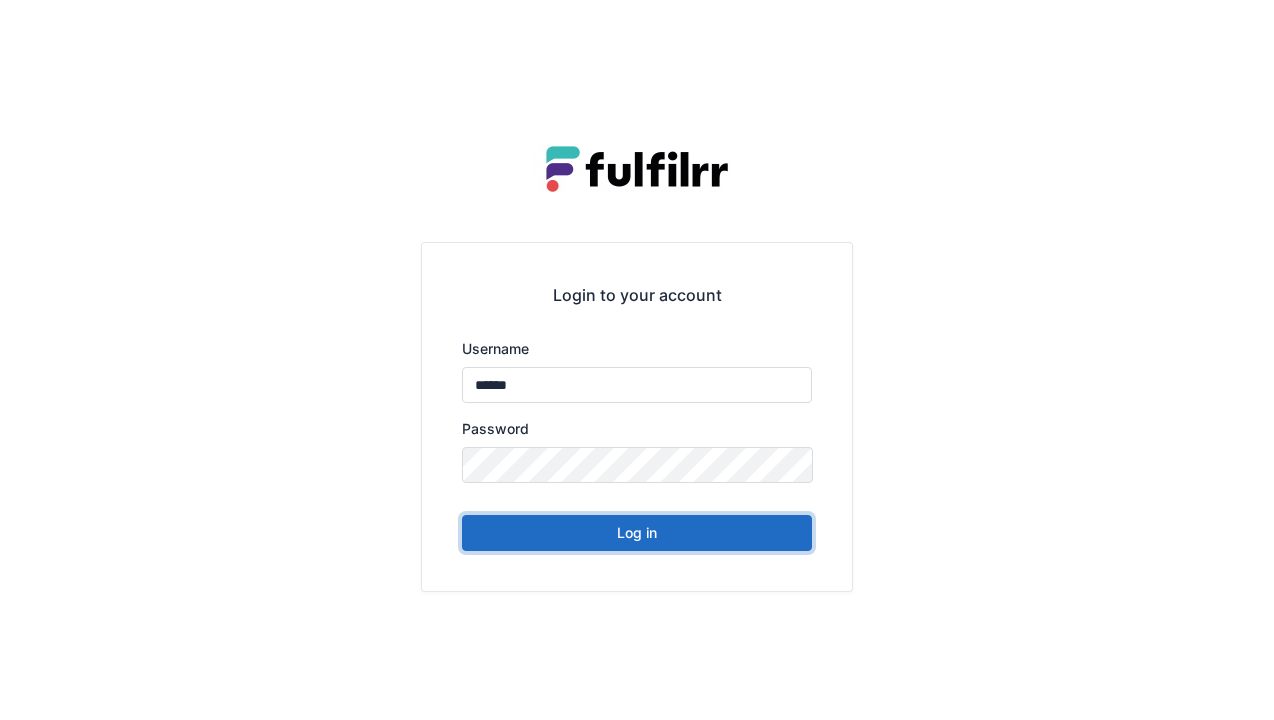 click on "Log in" at bounding box center (637, 533) 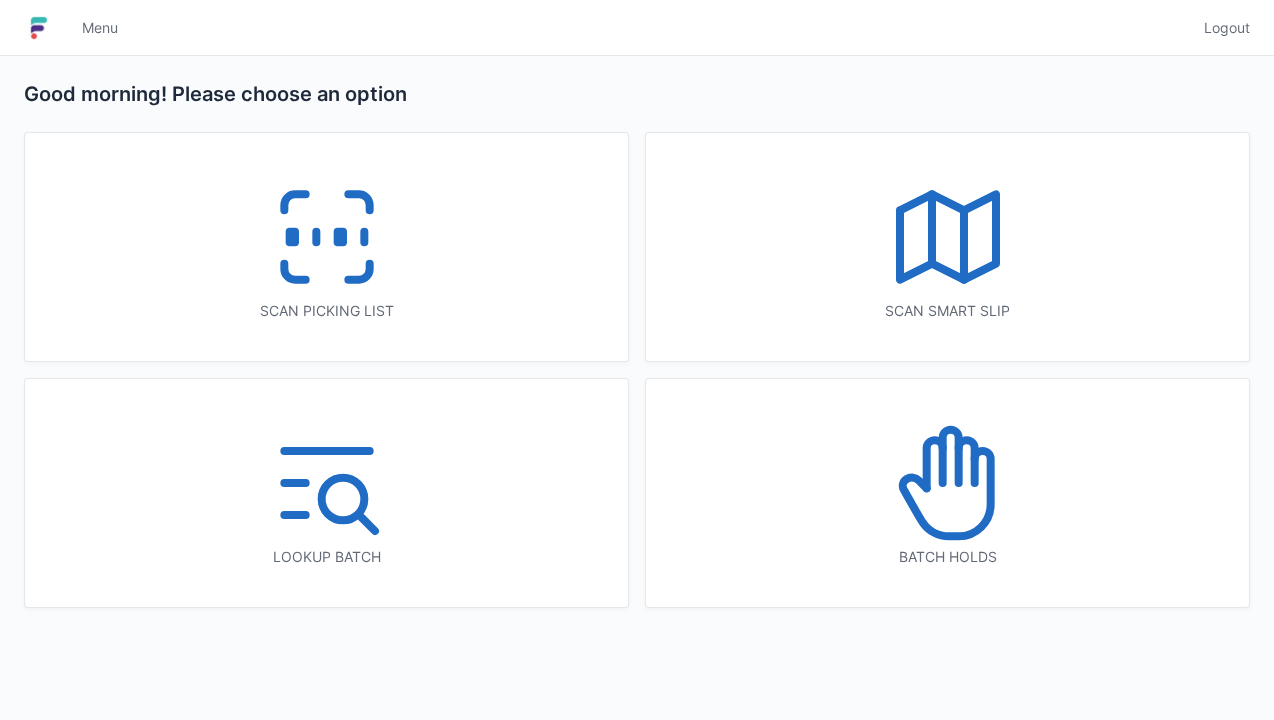 scroll, scrollTop: 0, scrollLeft: 0, axis: both 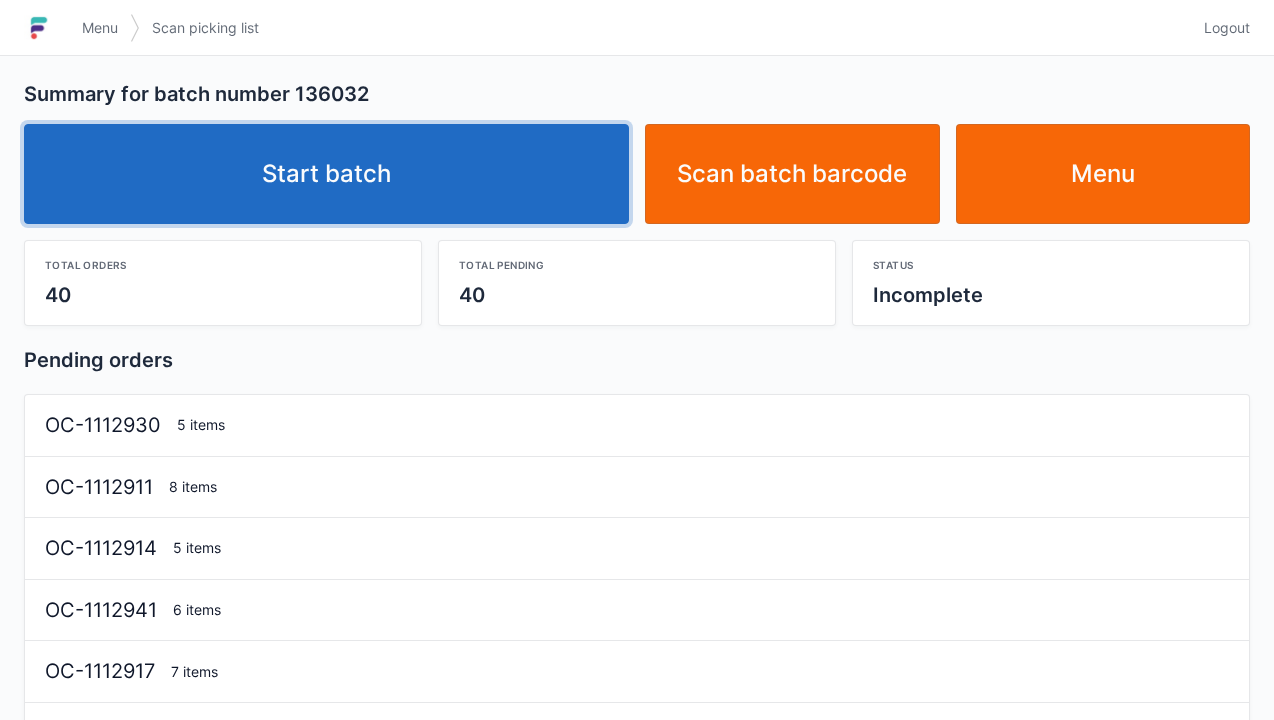 click on "Start batch" at bounding box center [326, 174] 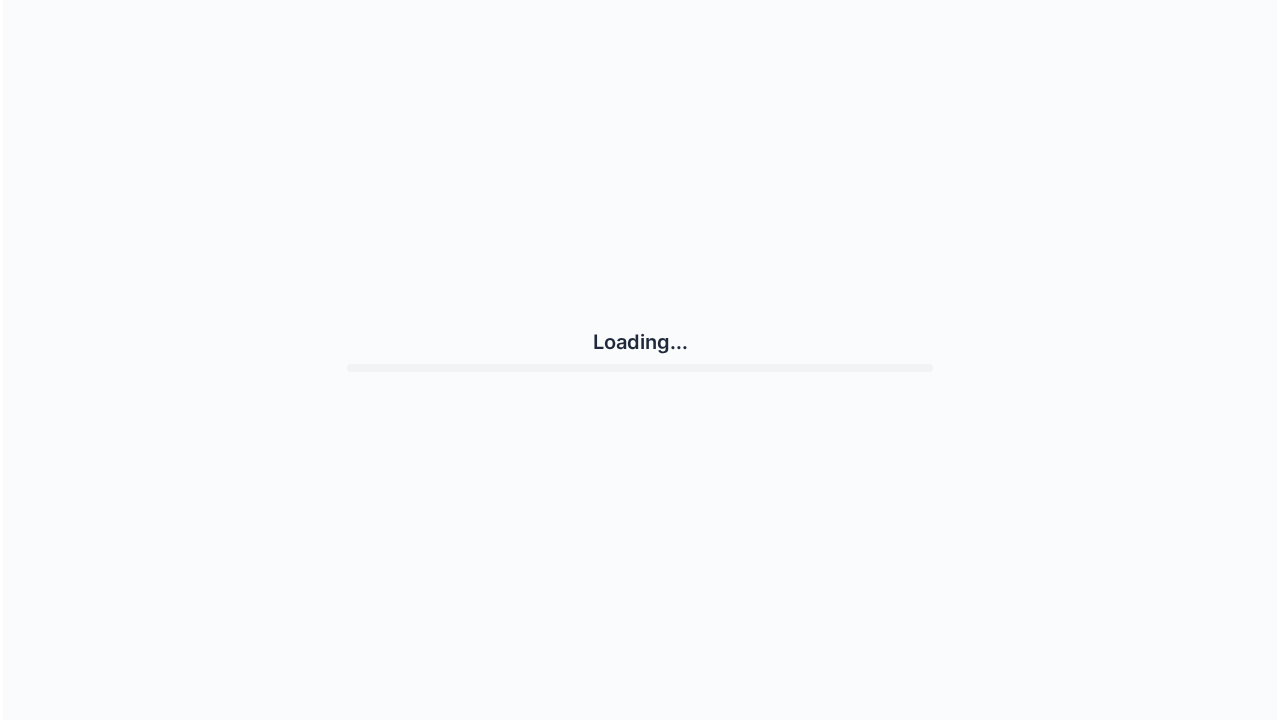scroll, scrollTop: 0, scrollLeft: 0, axis: both 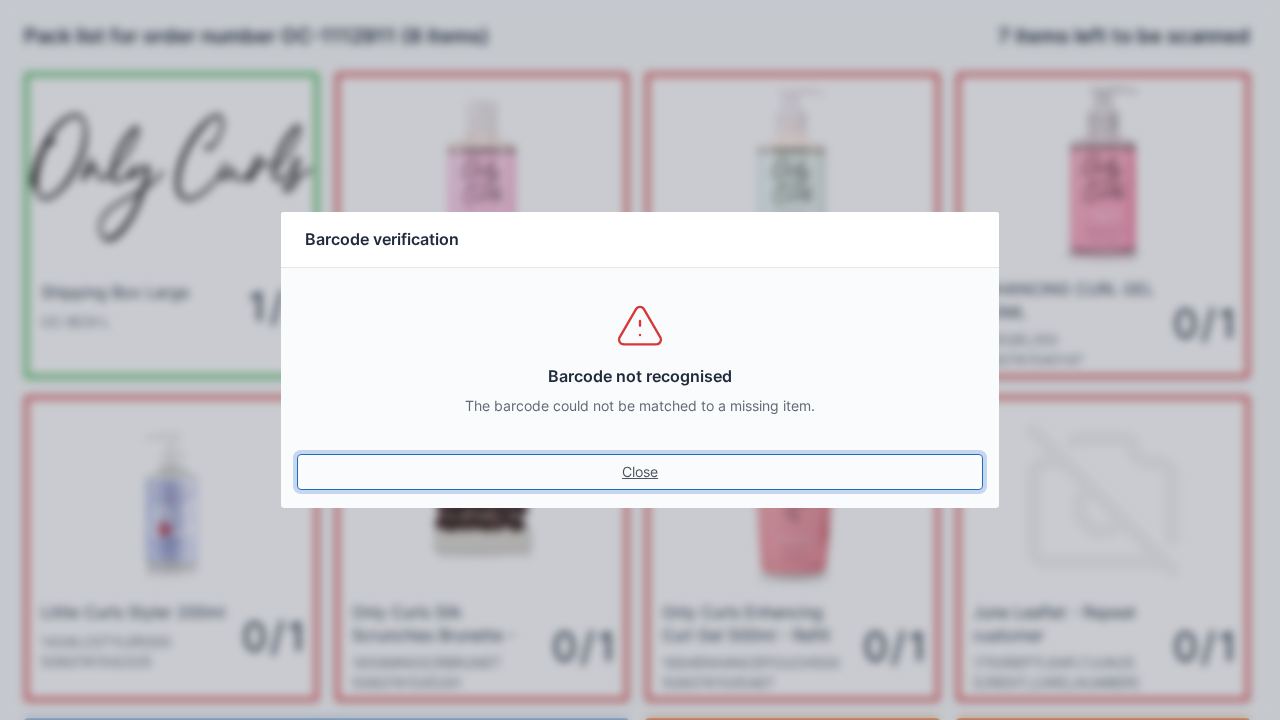 click on "Close" at bounding box center [640, 472] 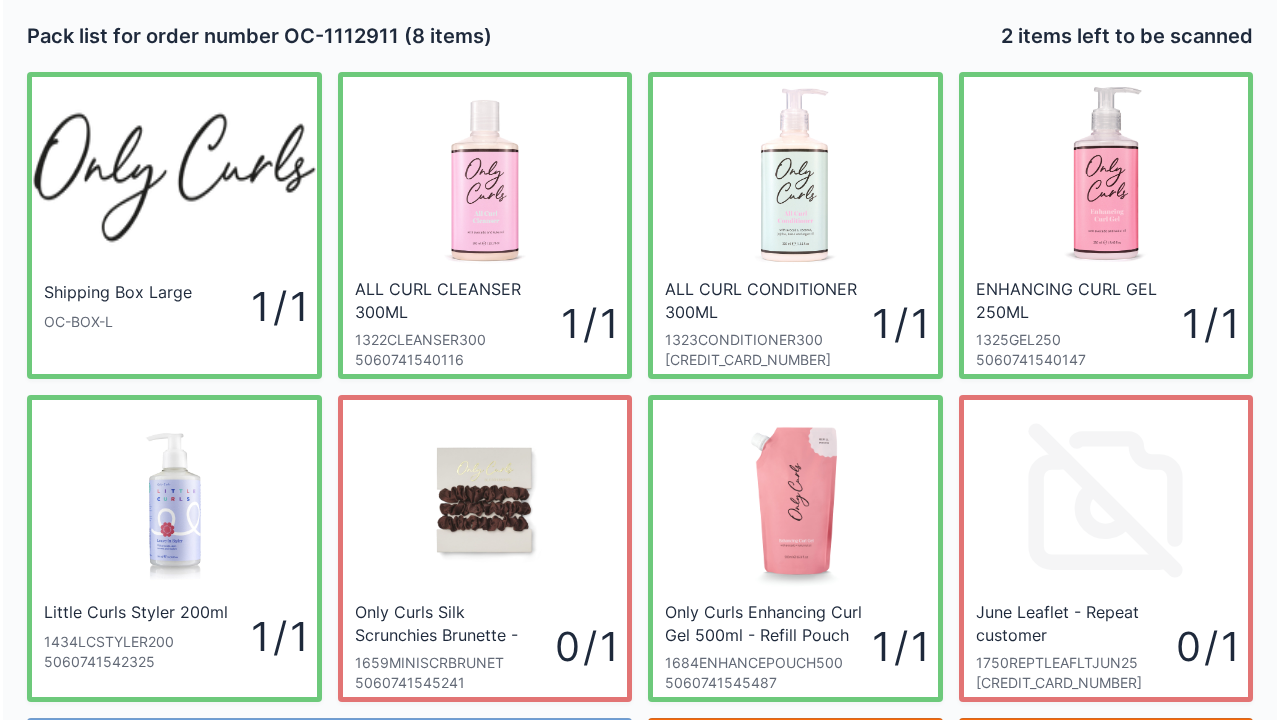 scroll, scrollTop: 116, scrollLeft: 0, axis: vertical 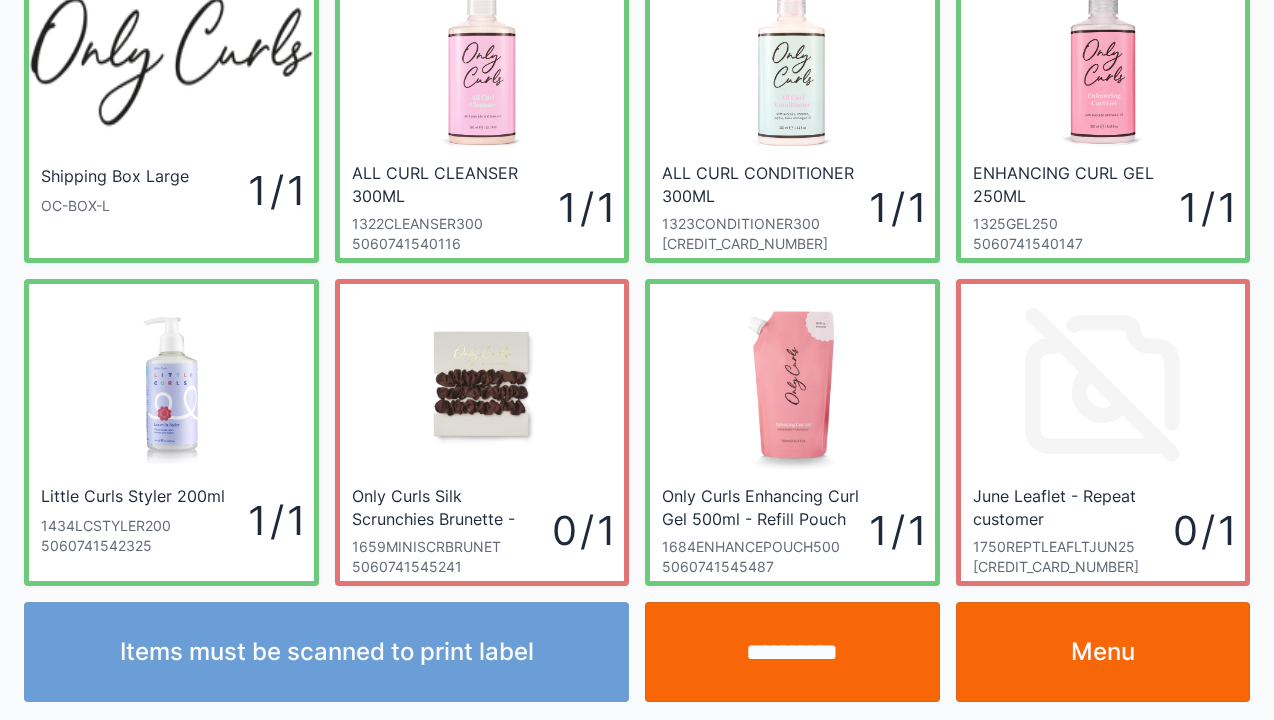 click on "**********" at bounding box center (792, 652) 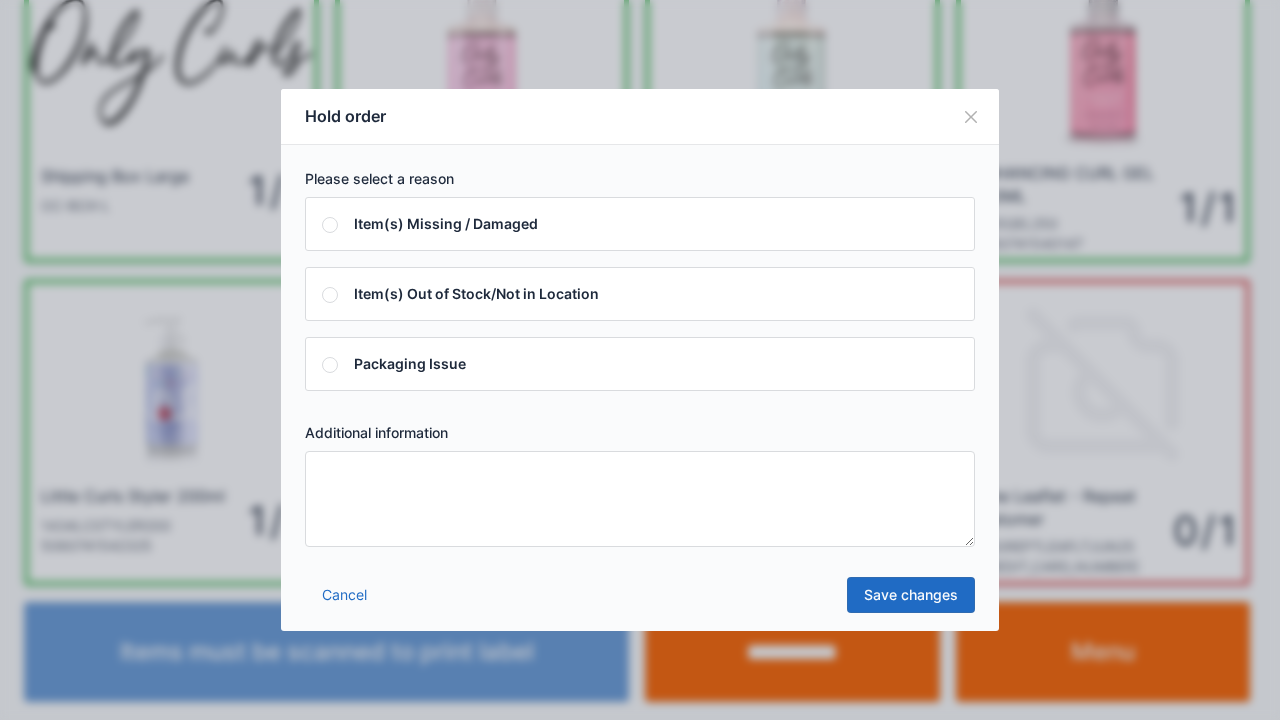 click at bounding box center [640, 499] 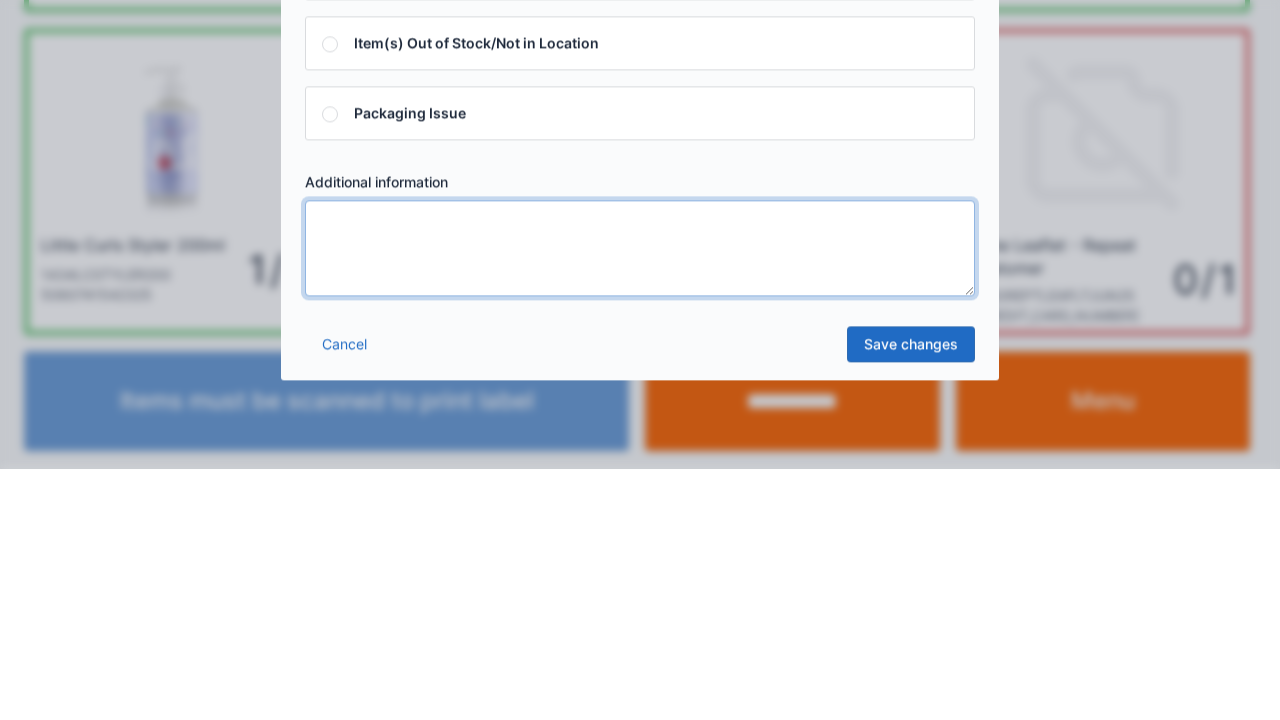 scroll, scrollTop: 116, scrollLeft: 0, axis: vertical 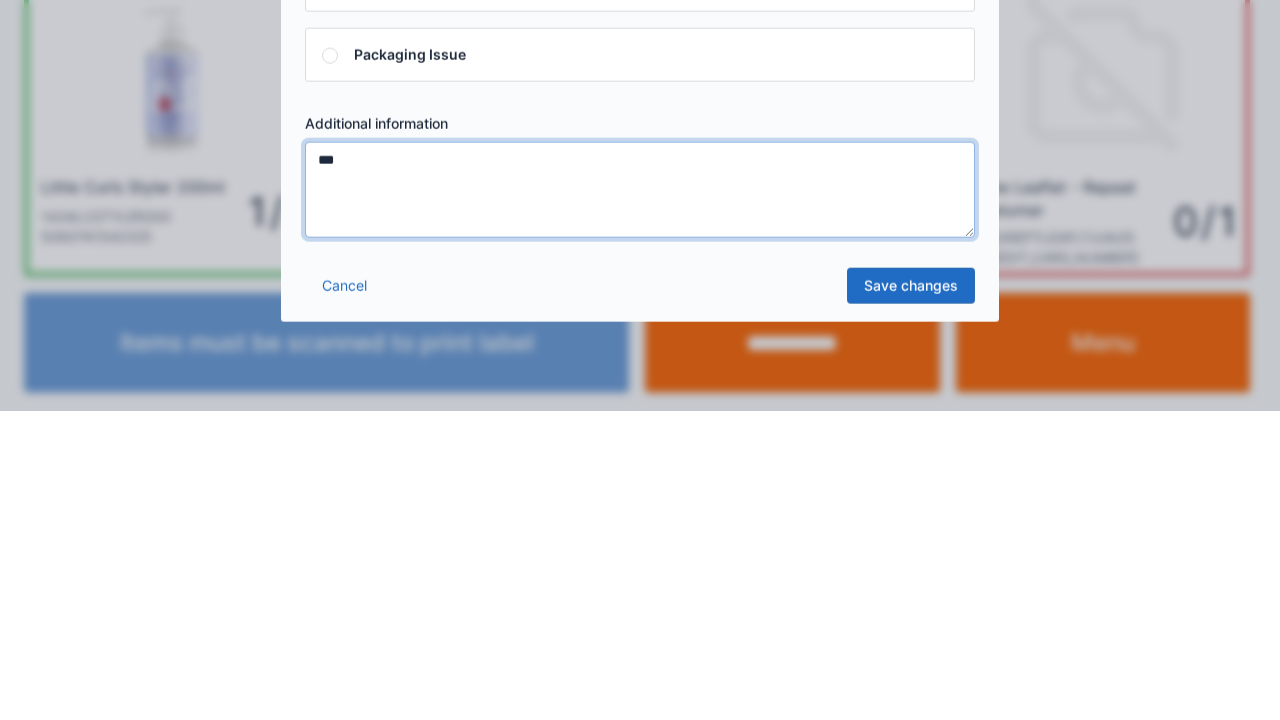 type on "***" 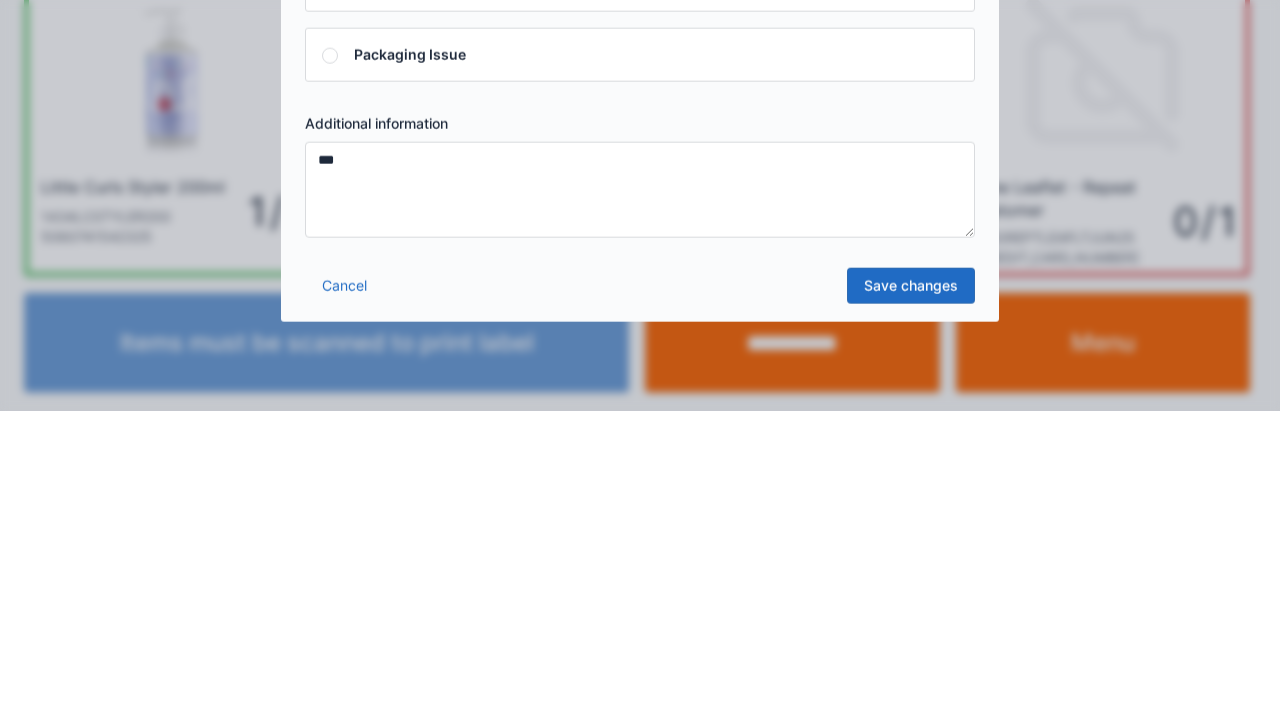 click on "Save changes" at bounding box center [911, 595] 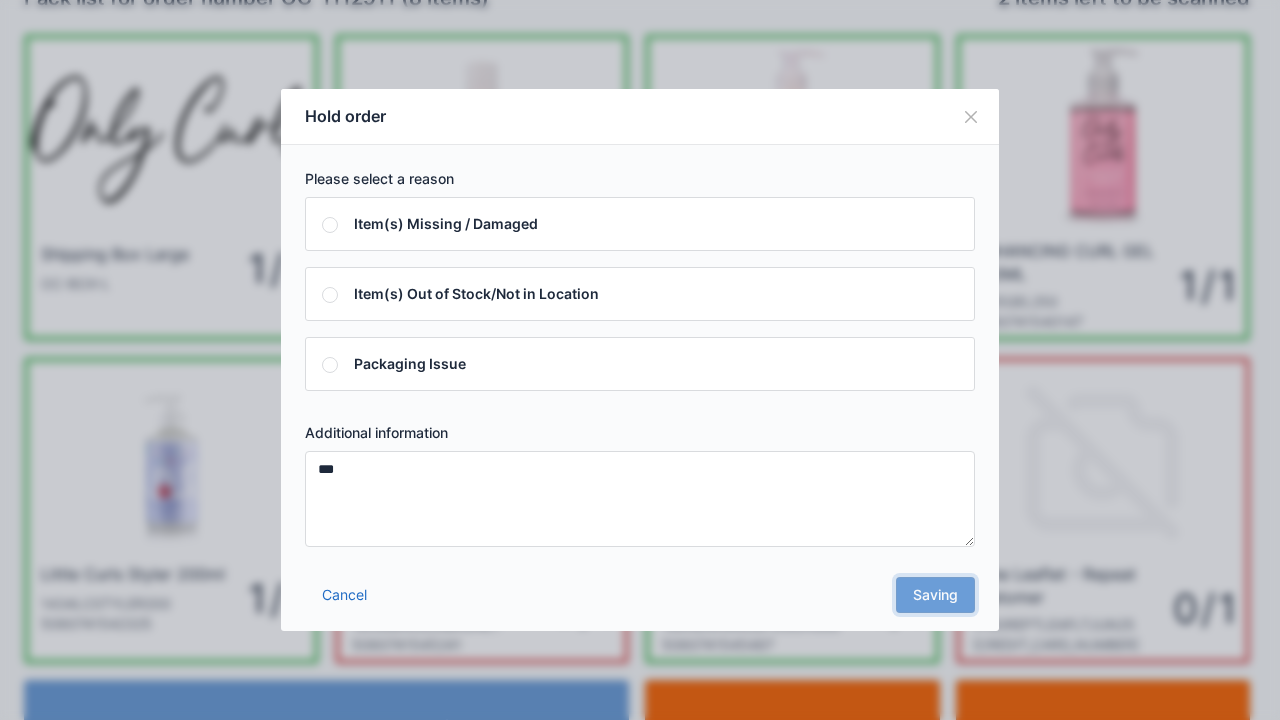 scroll, scrollTop: 0, scrollLeft: 0, axis: both 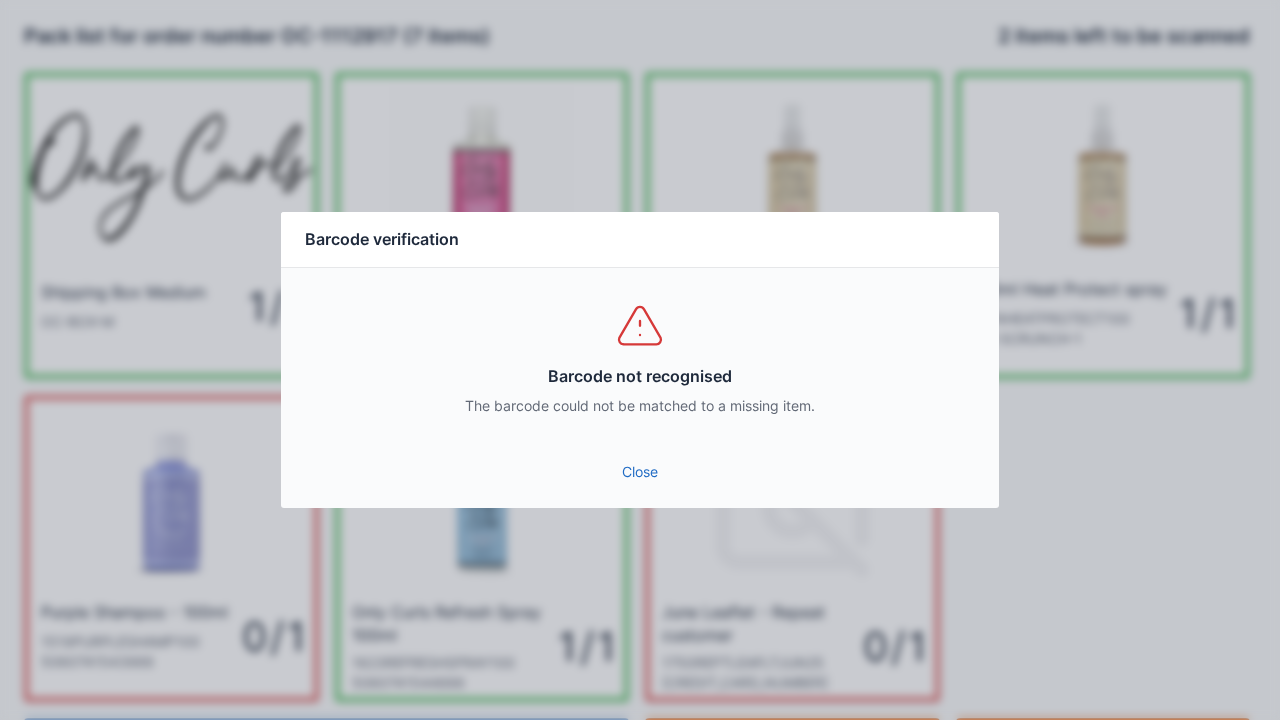 click on "Close" at bounding box center [640, 472] 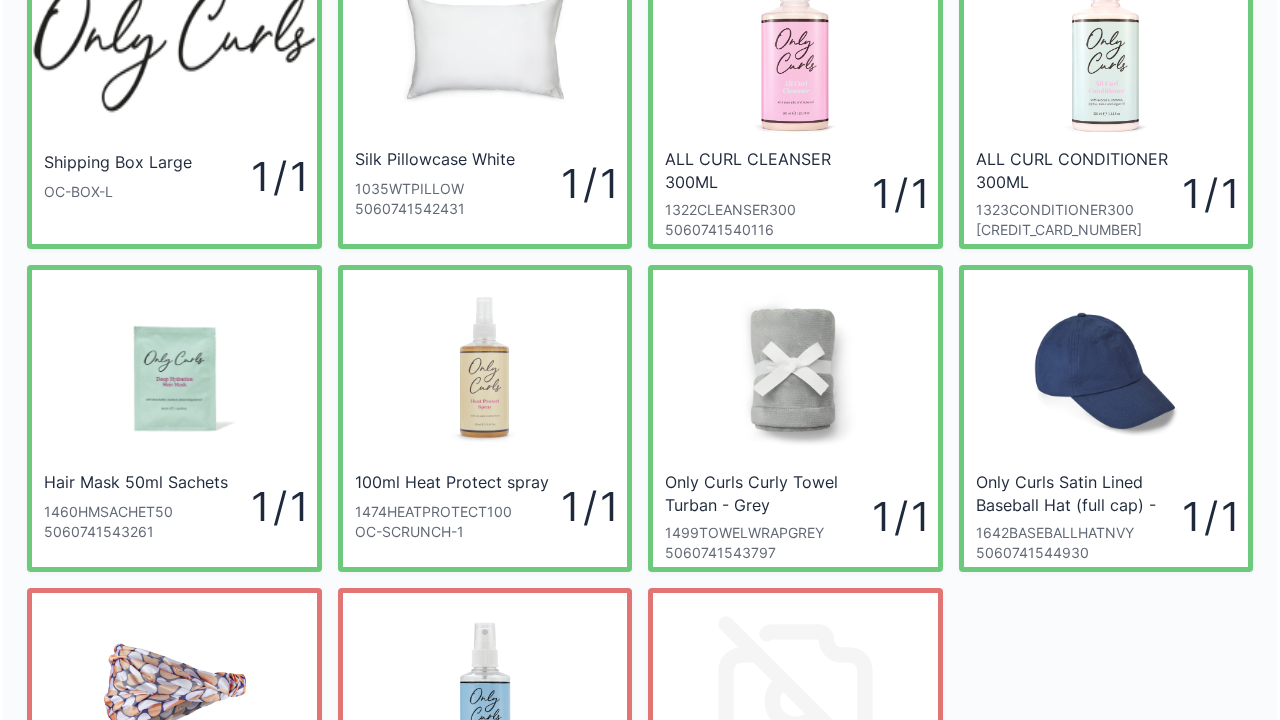 scroll, scrollTop: 439, scrollLeft: 0, axis: vertical 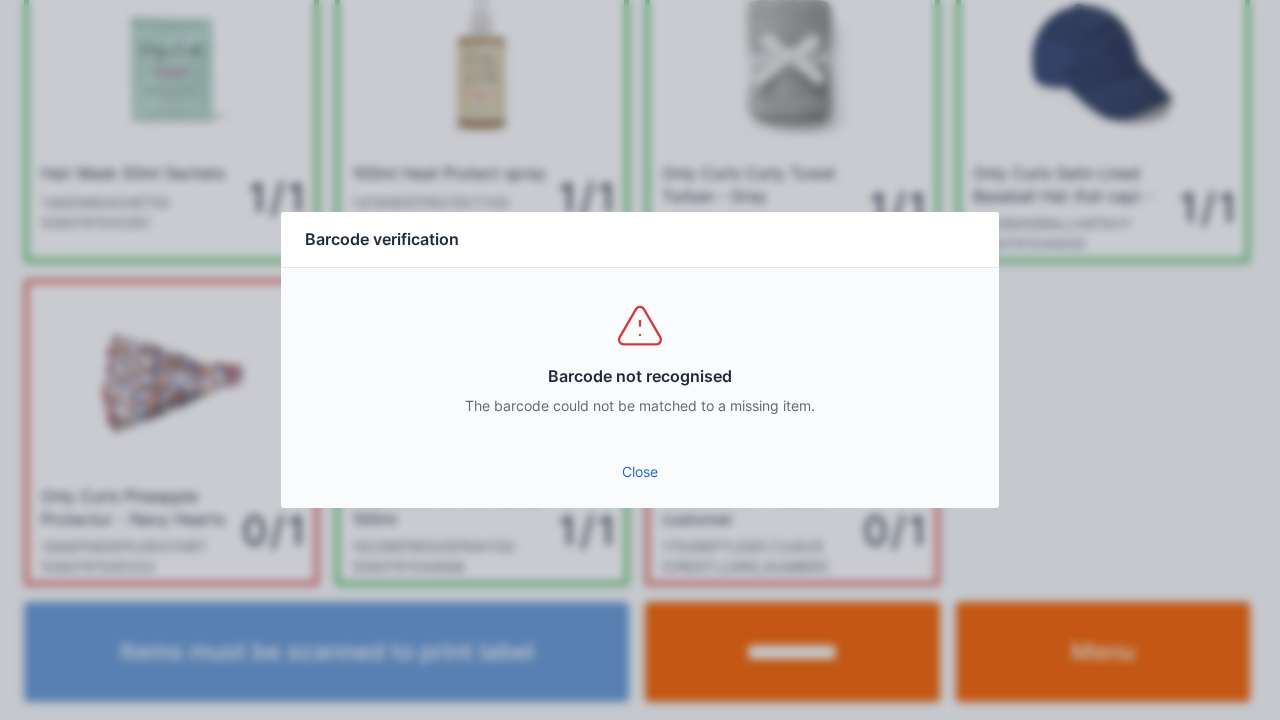 click on "Close" at bounding box center (640, 472) 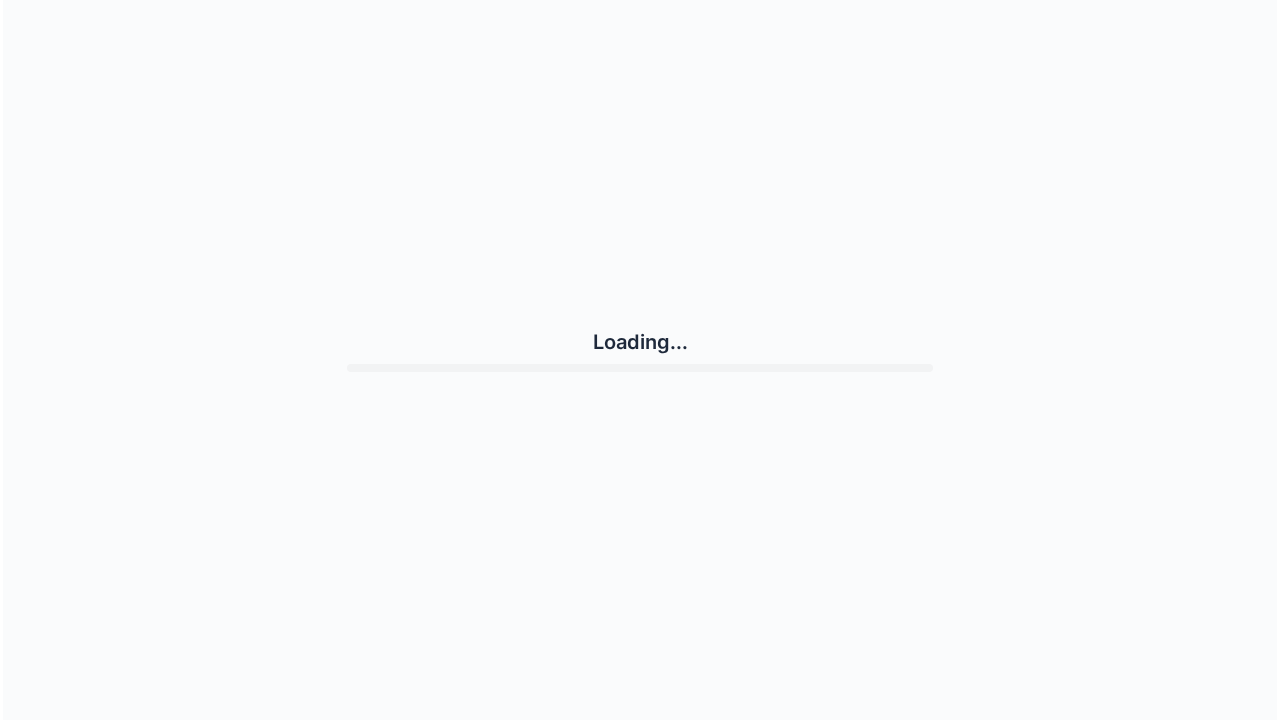 scroll, scrollTop: 0, scrollLeft: 0, axis: both 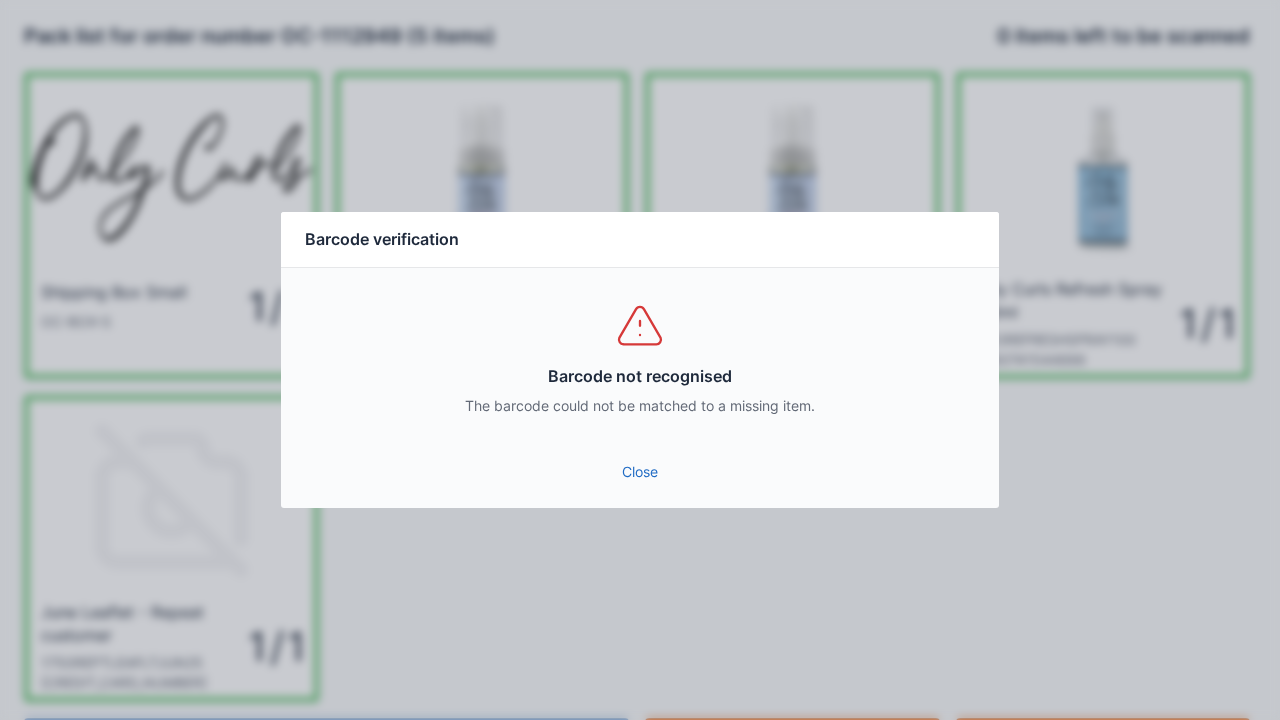 click on "Close" at bounding box center [640, 472] 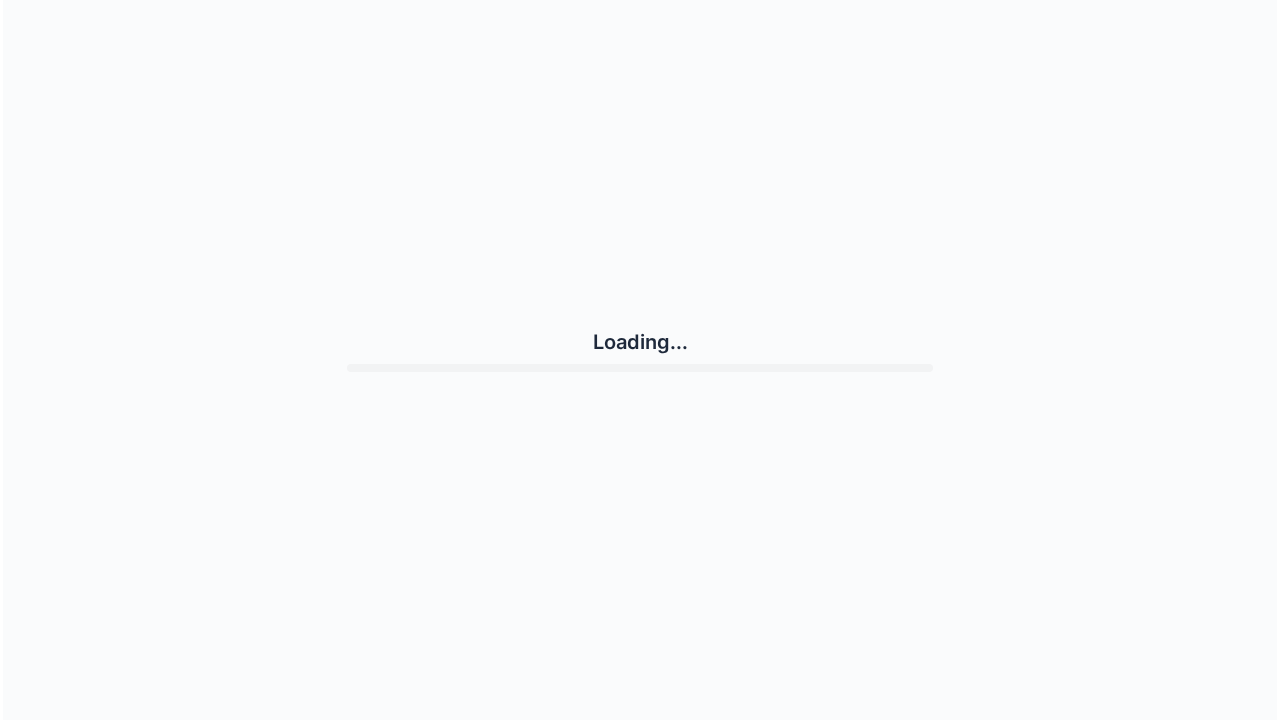 scroll, scrollTop: 0, scrollLeft: 0, axis: both 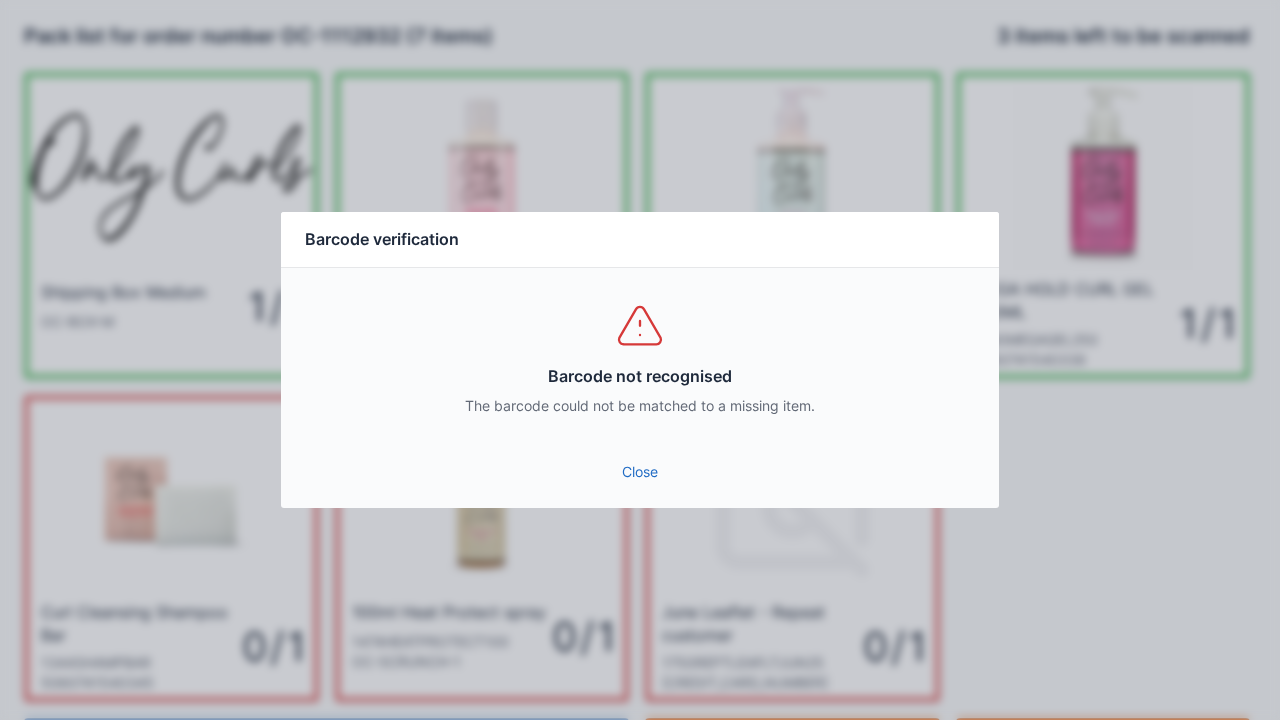 click on "Close" at bounding box center [640, 472] 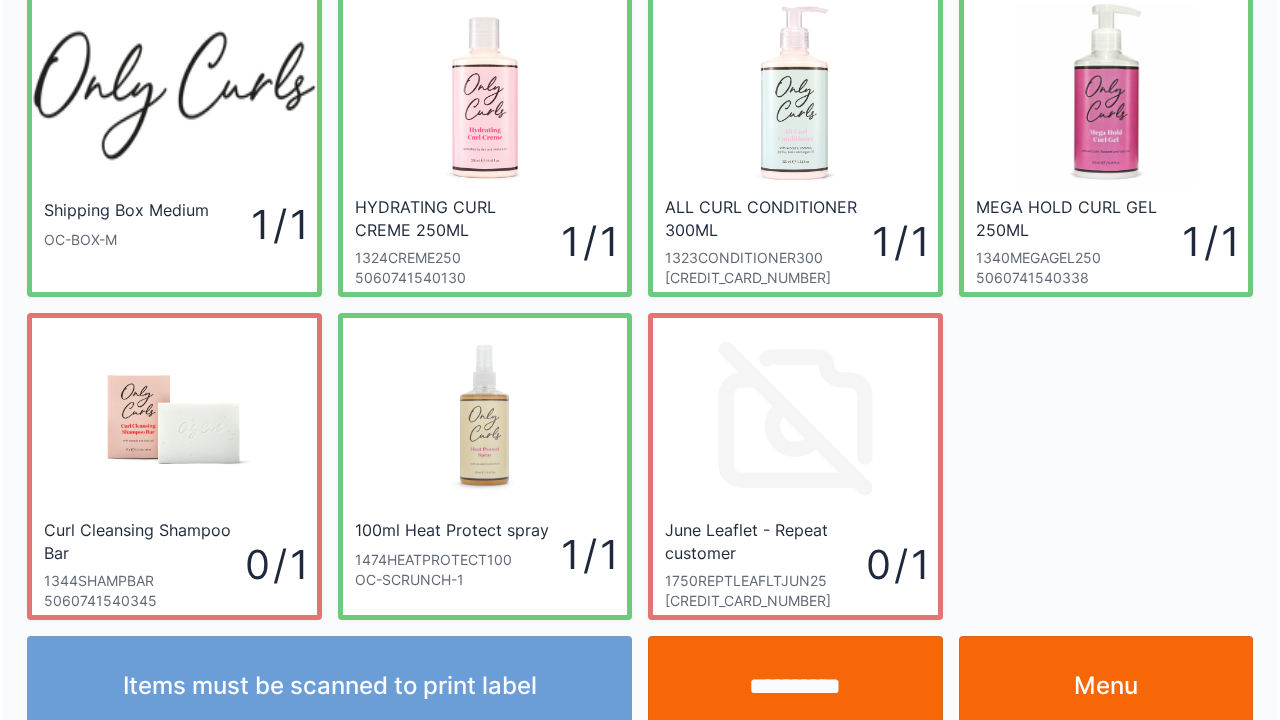 scroll, scrollTop: 116, scrollLeft: 0, axis: vertical 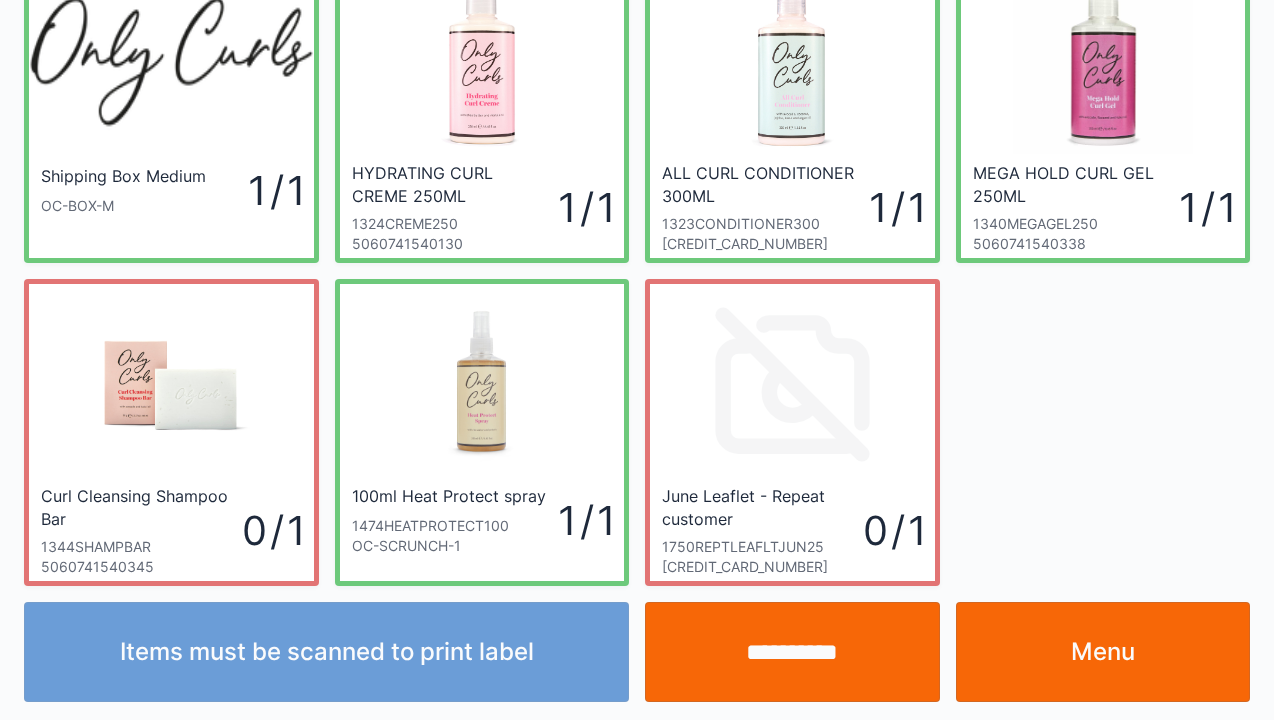 click on "**********" at bounding box center [792, 652] 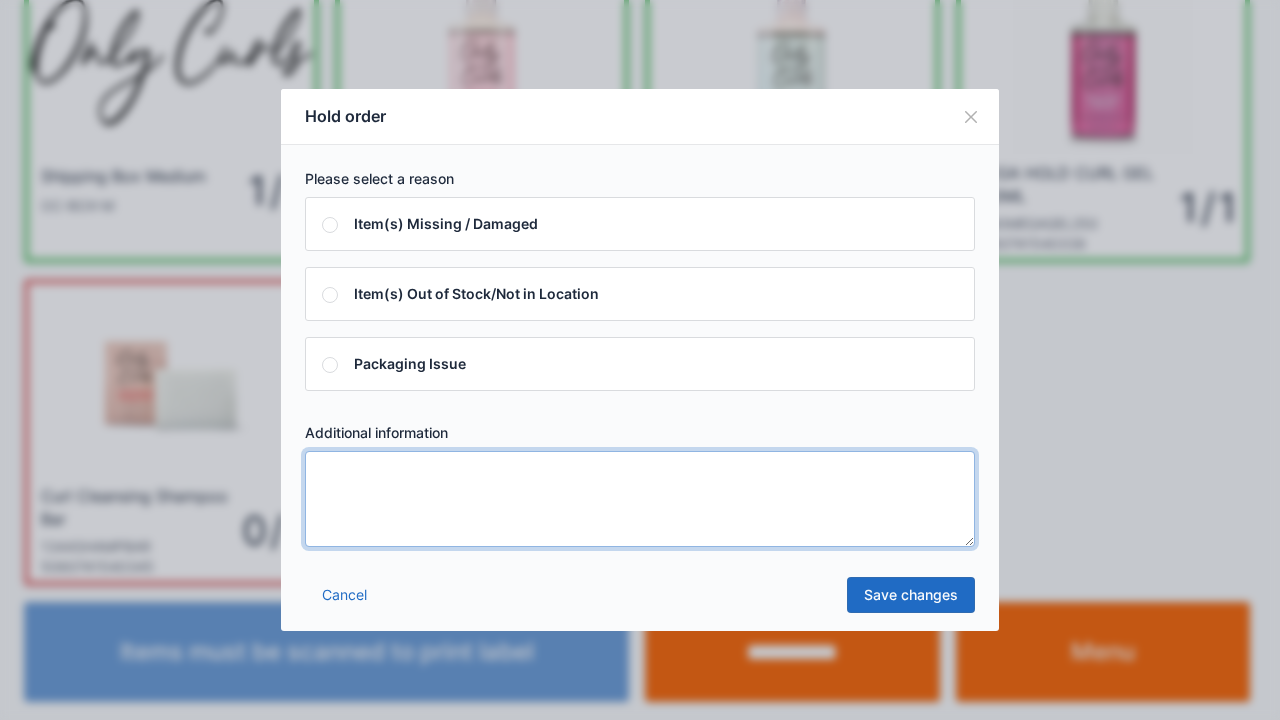 click at bounding box center (640, 499) 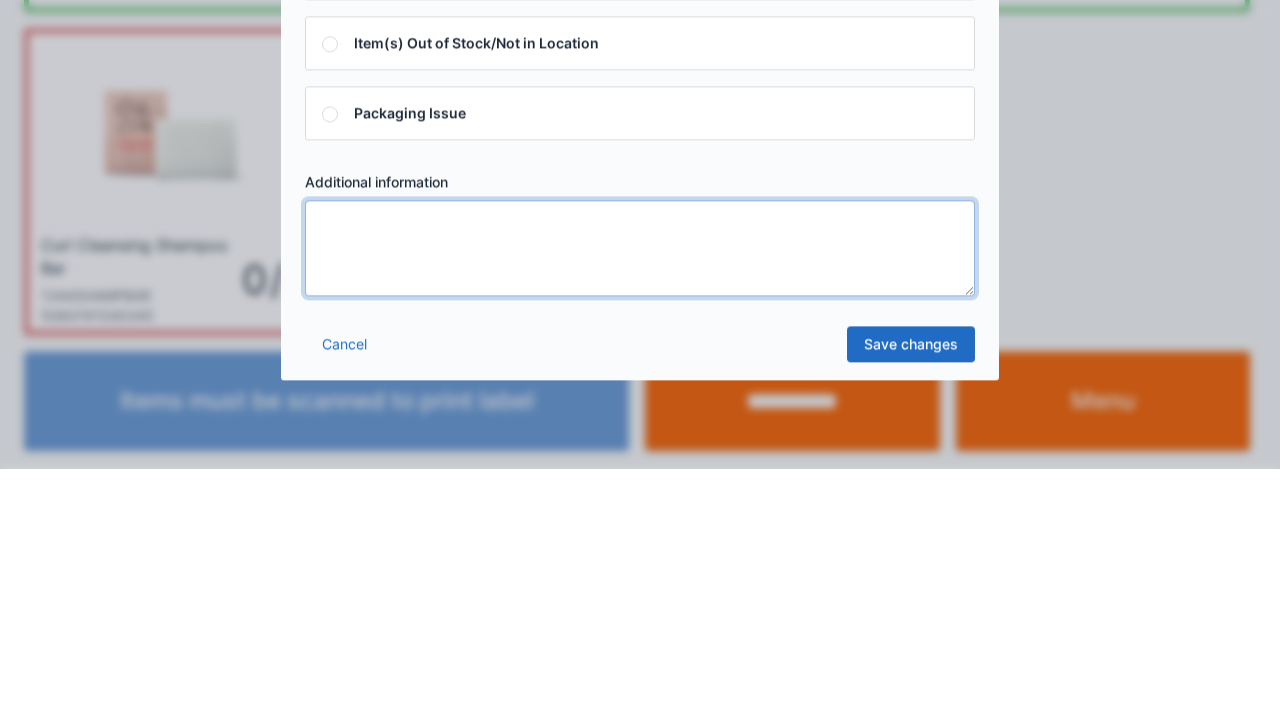 scroll, scrollTop: 116, scrollLeft: 0, axis: vertical 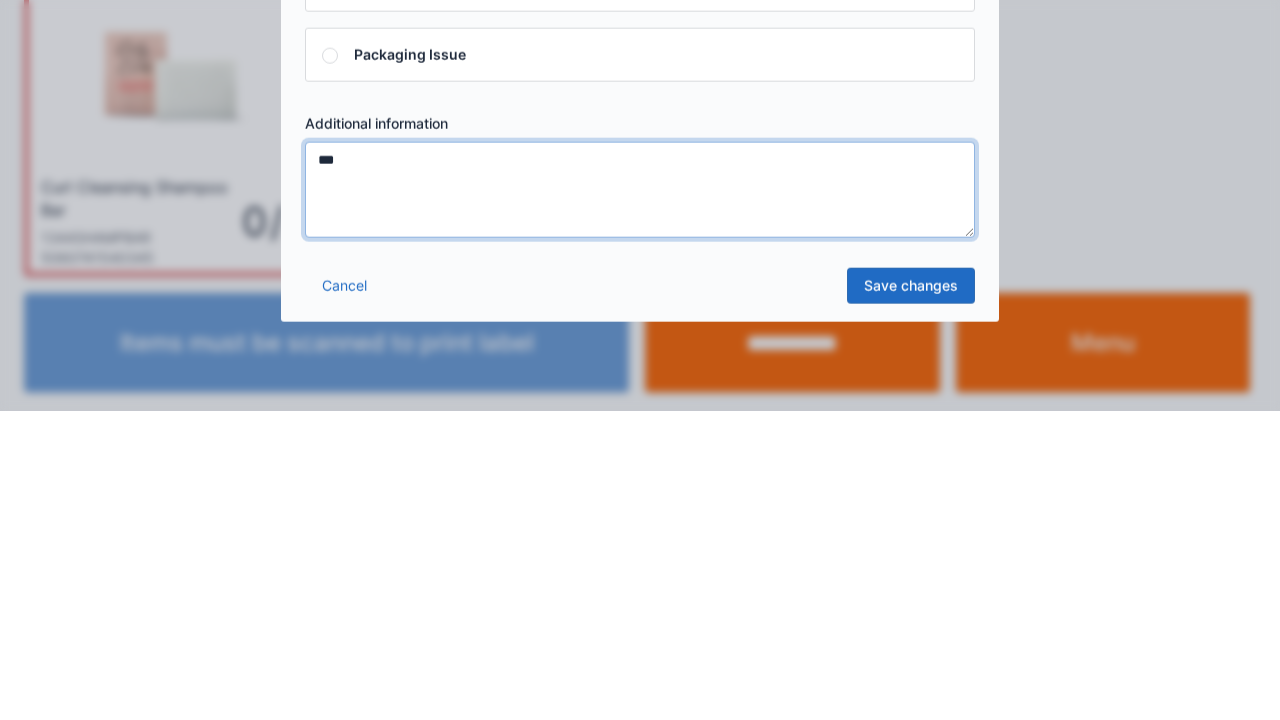 type on "***" 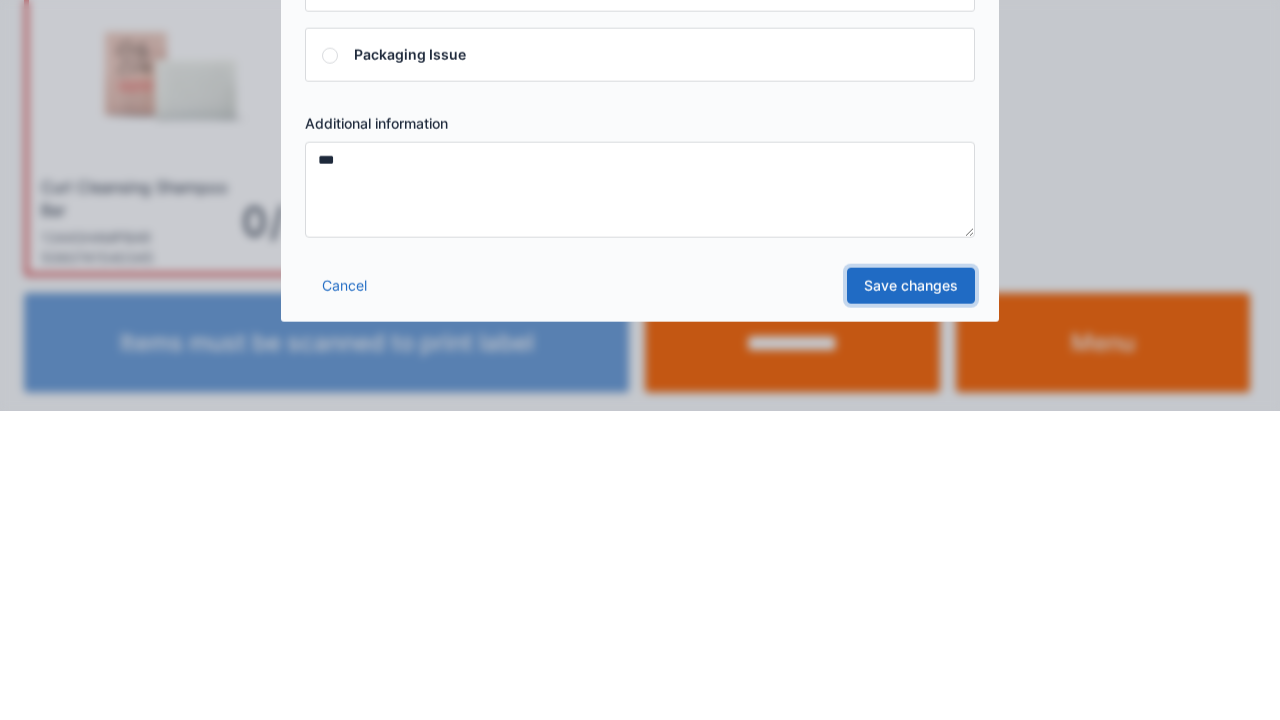 click on "Save changes" at bounding box center [911, 595] 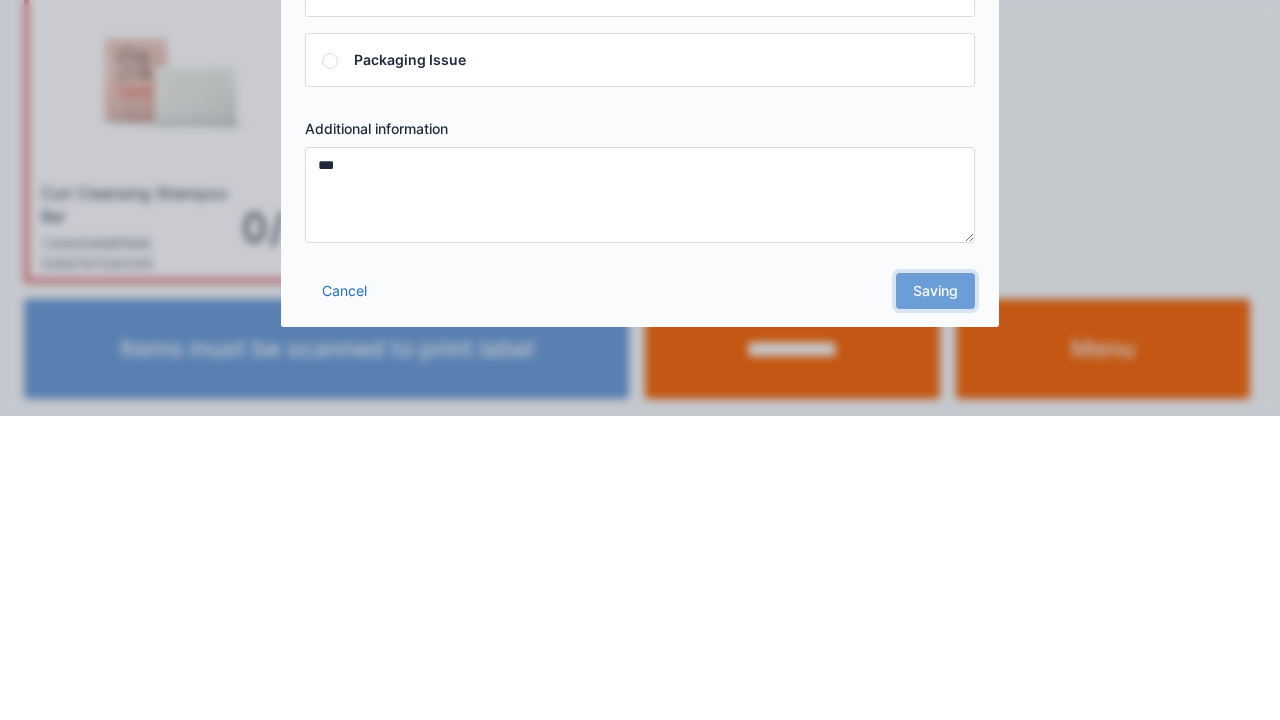 scroll, scrollTop: 0, scrollLeft: 0, axis: both 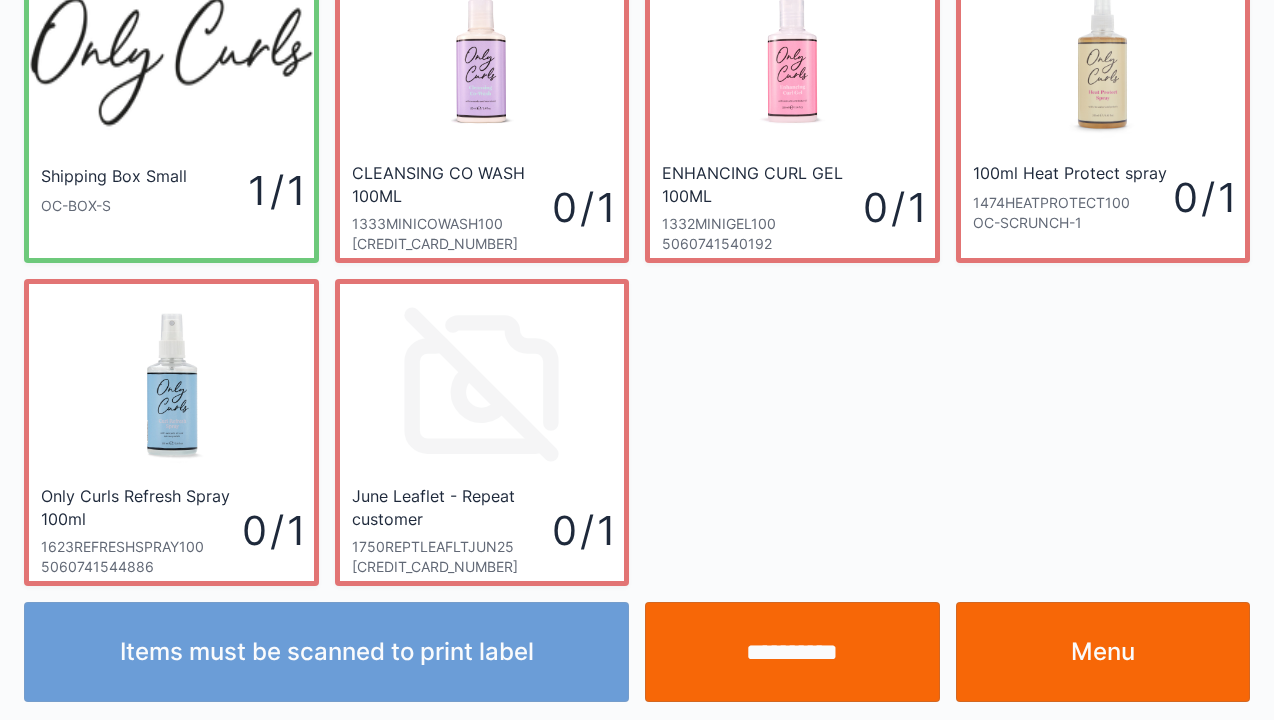 click on "Menu" at bounding box center [1103, 652] 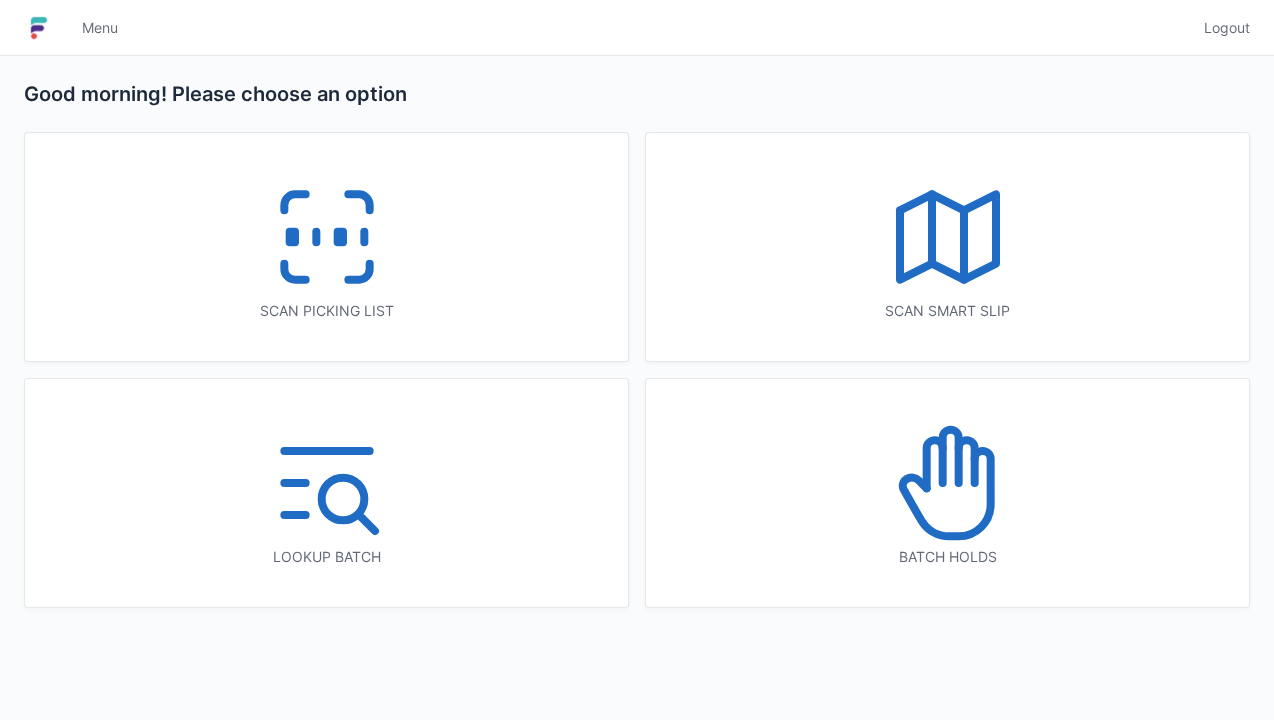 scroll, scrollTop: 0, scrollLeft: 0, axis: both 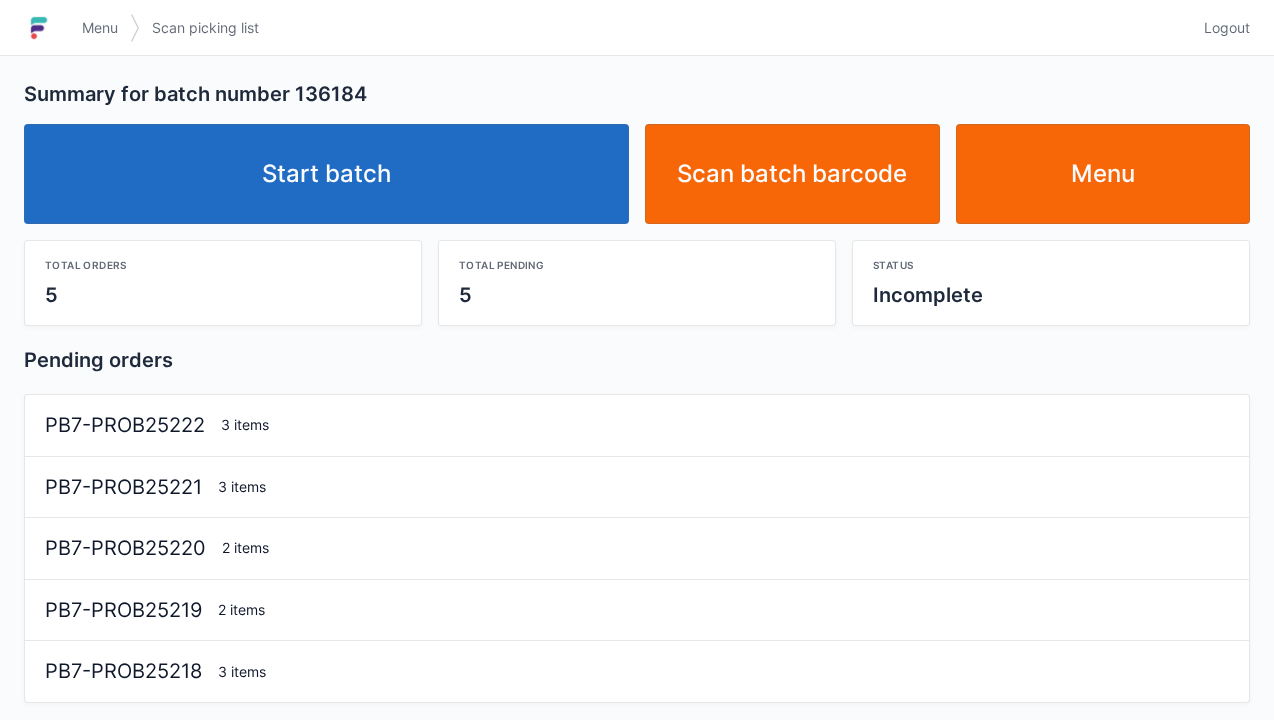click on "Start batch" at bounding box center (326, 174) 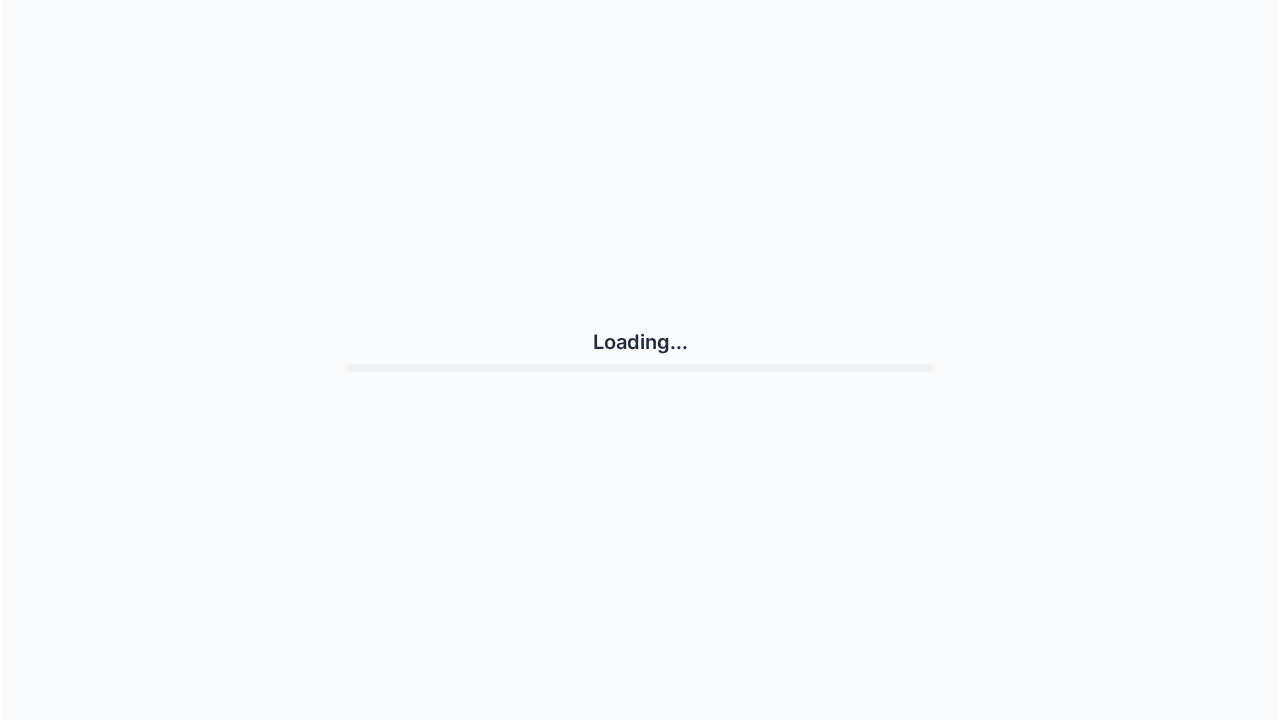 scroll, scrollTop: 0, scrollLeft: 0, axis: both 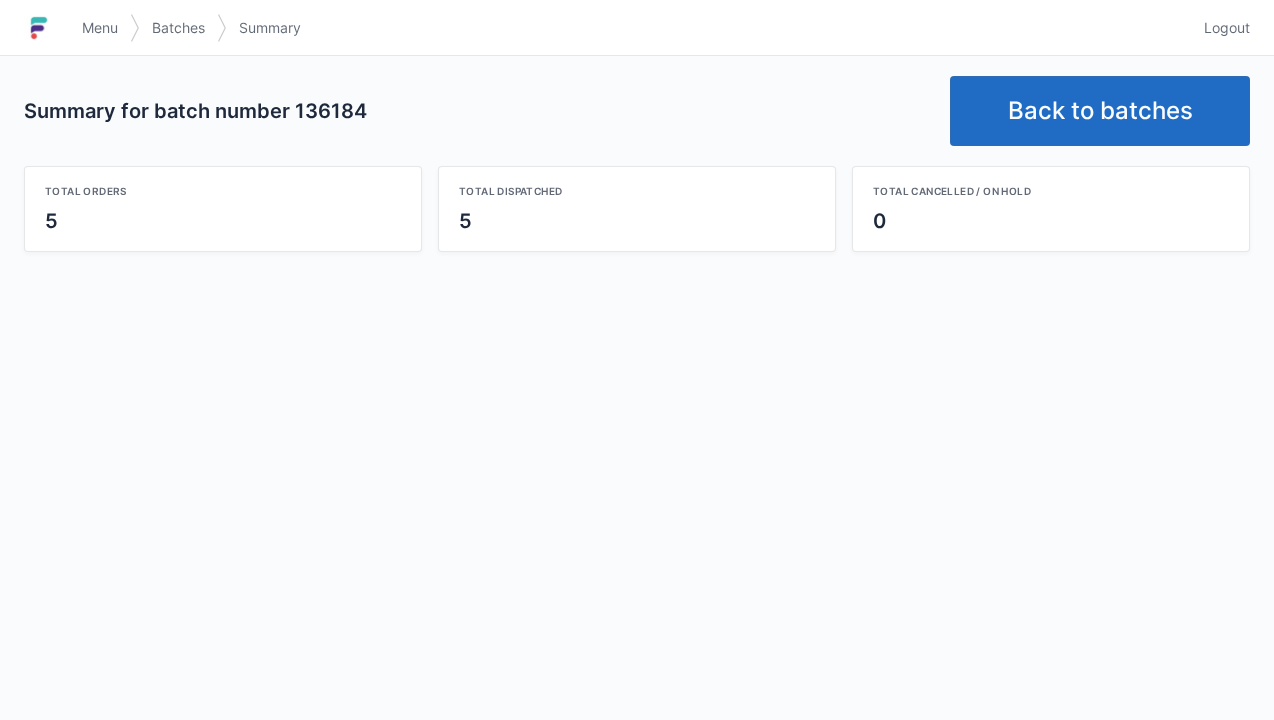 click on "Back to batches" at bounding box center [1100, 111] 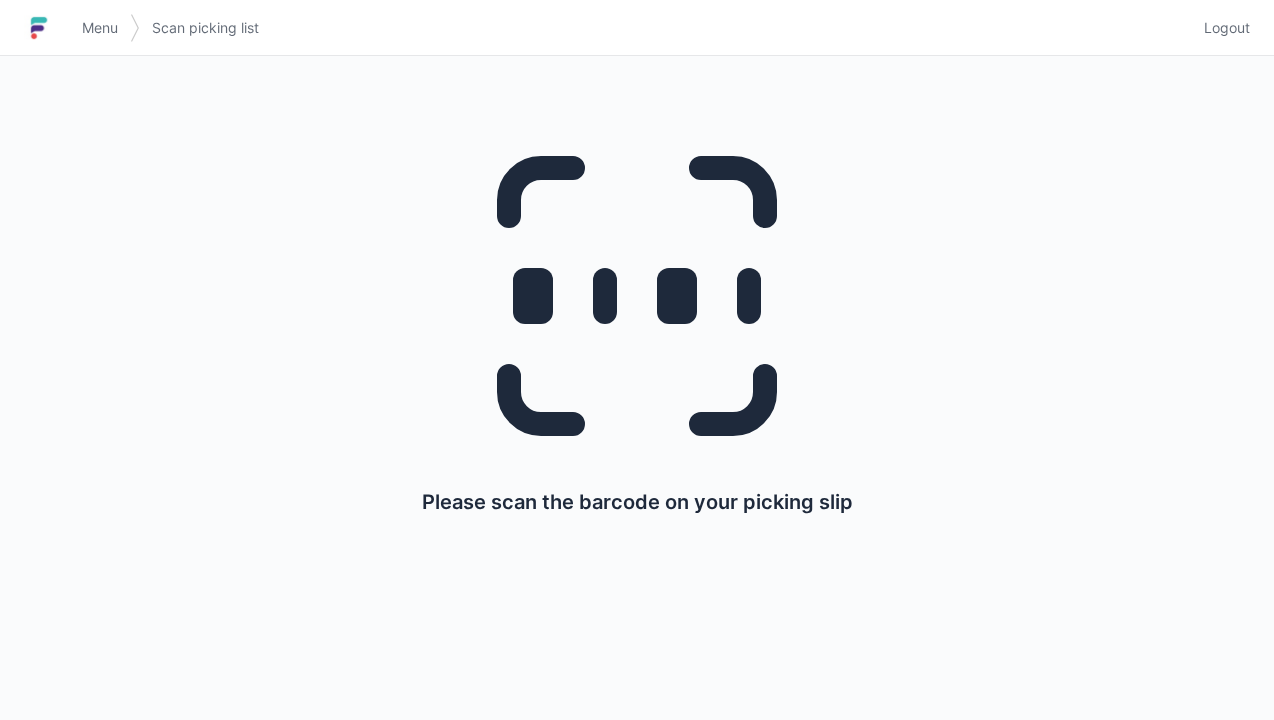 scroll, scrollTop: 0, scrollLeft: 0, axis: both 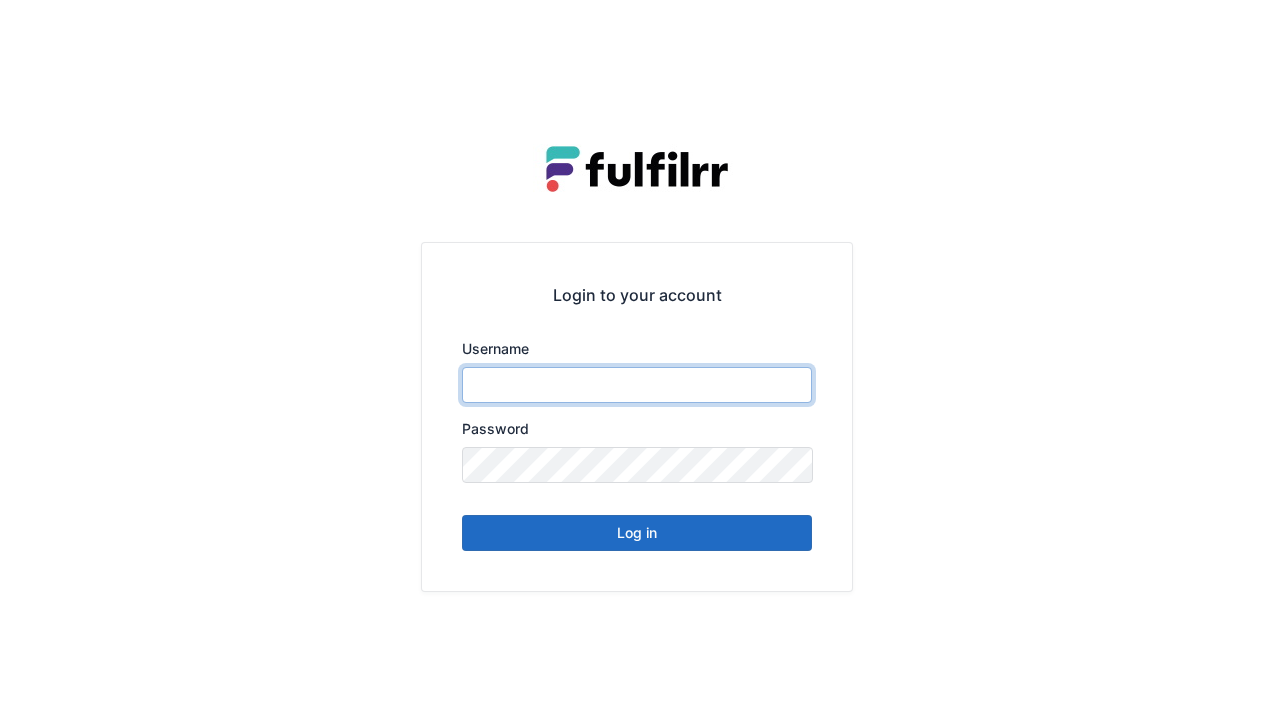 type on "******" 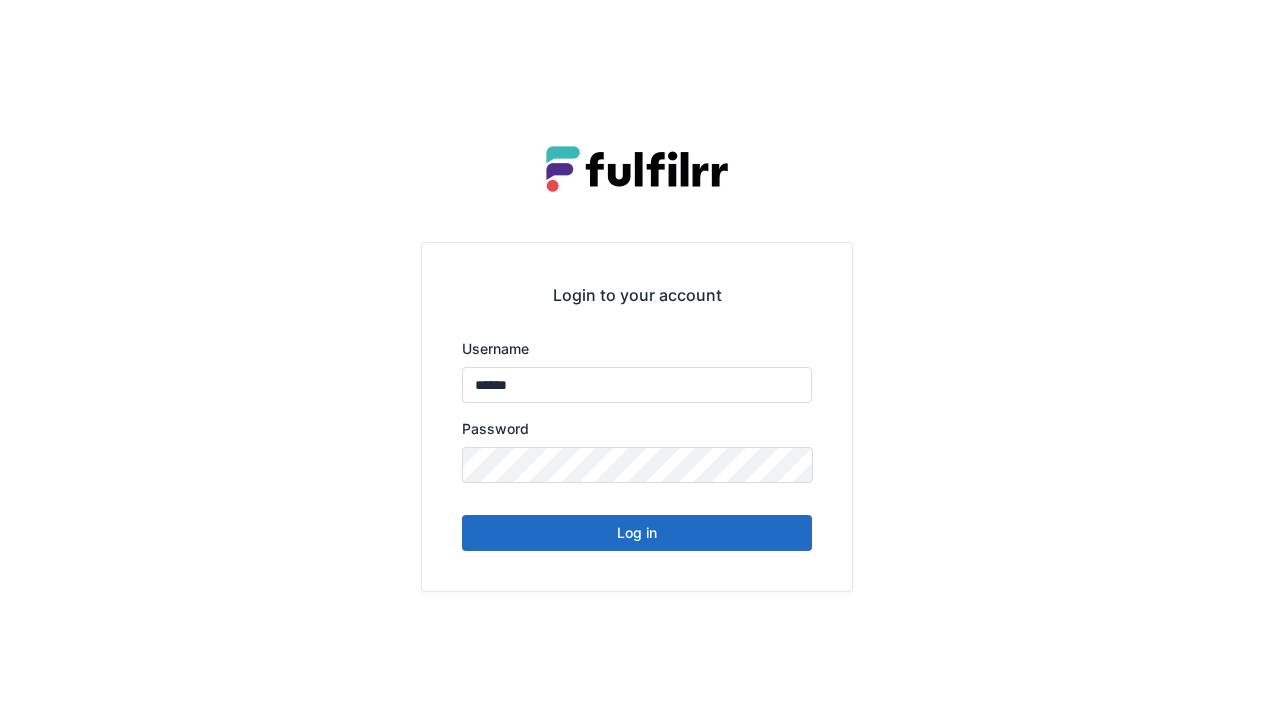 click on "Log in" at bounding box center [637, 533] 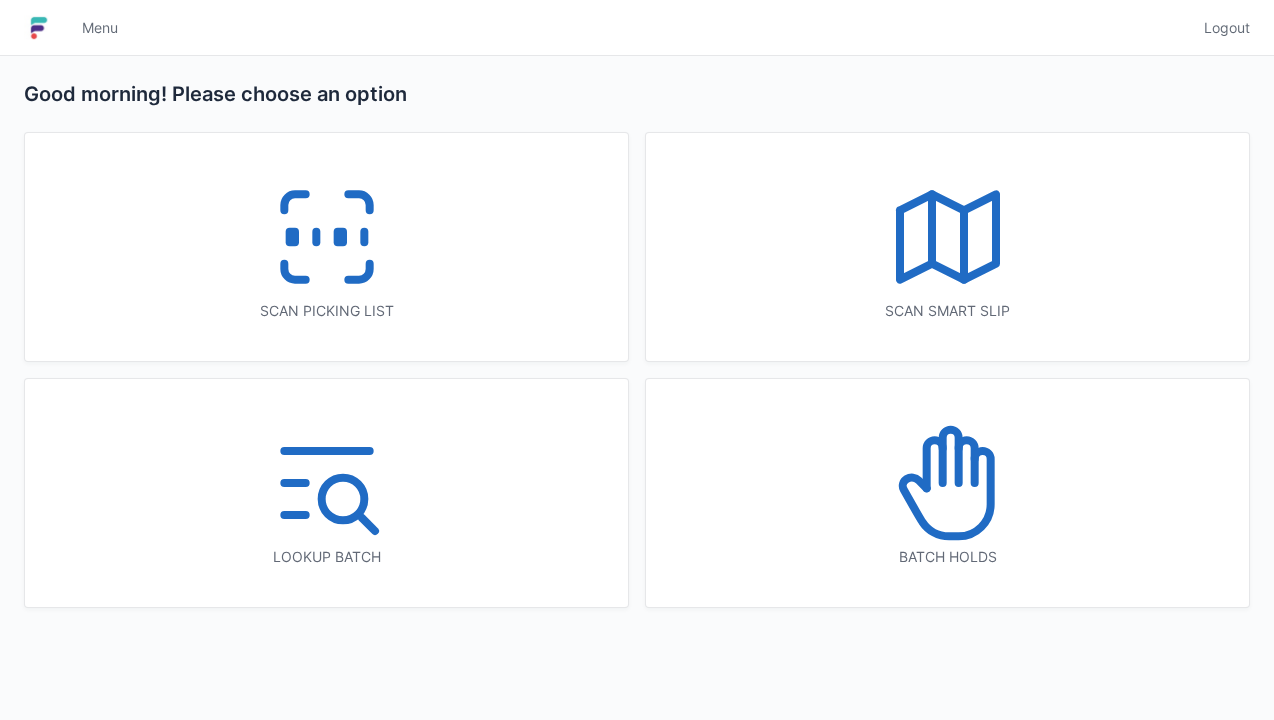 scroll, scrollTop: 0, scrollLeft: 0, axis: both 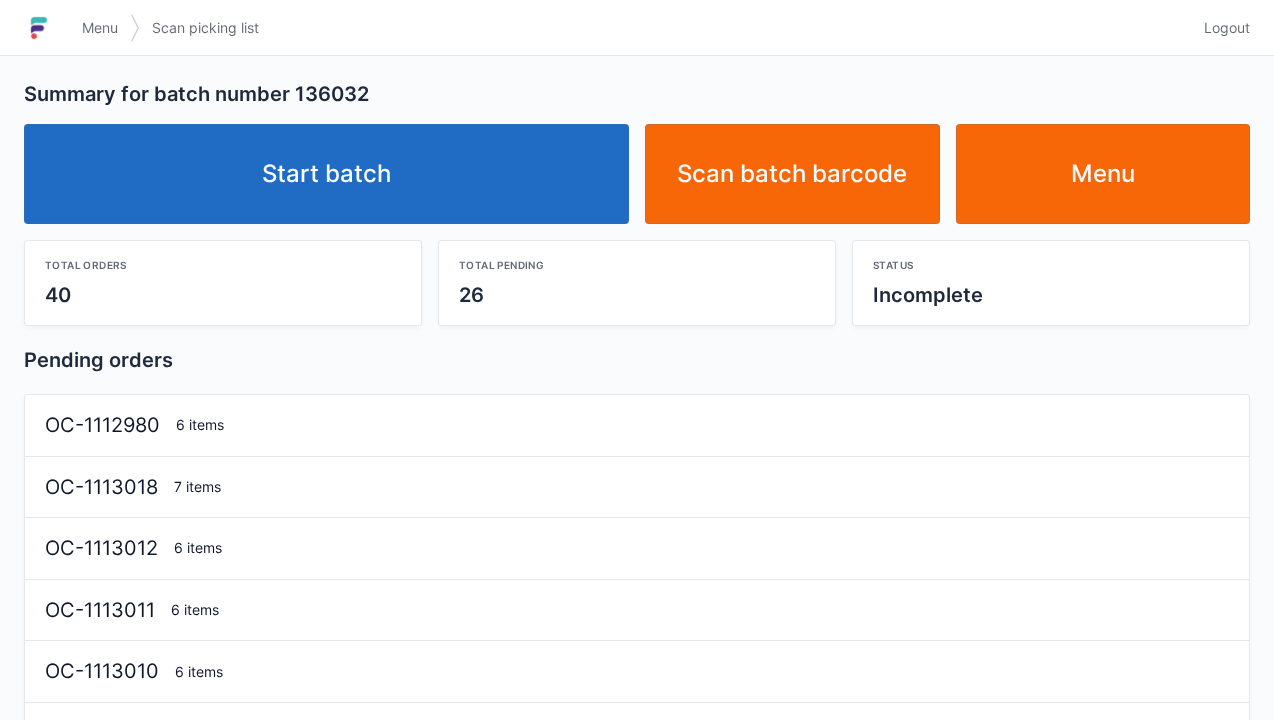 click on "Start batch" at bounding box center [326, 174] 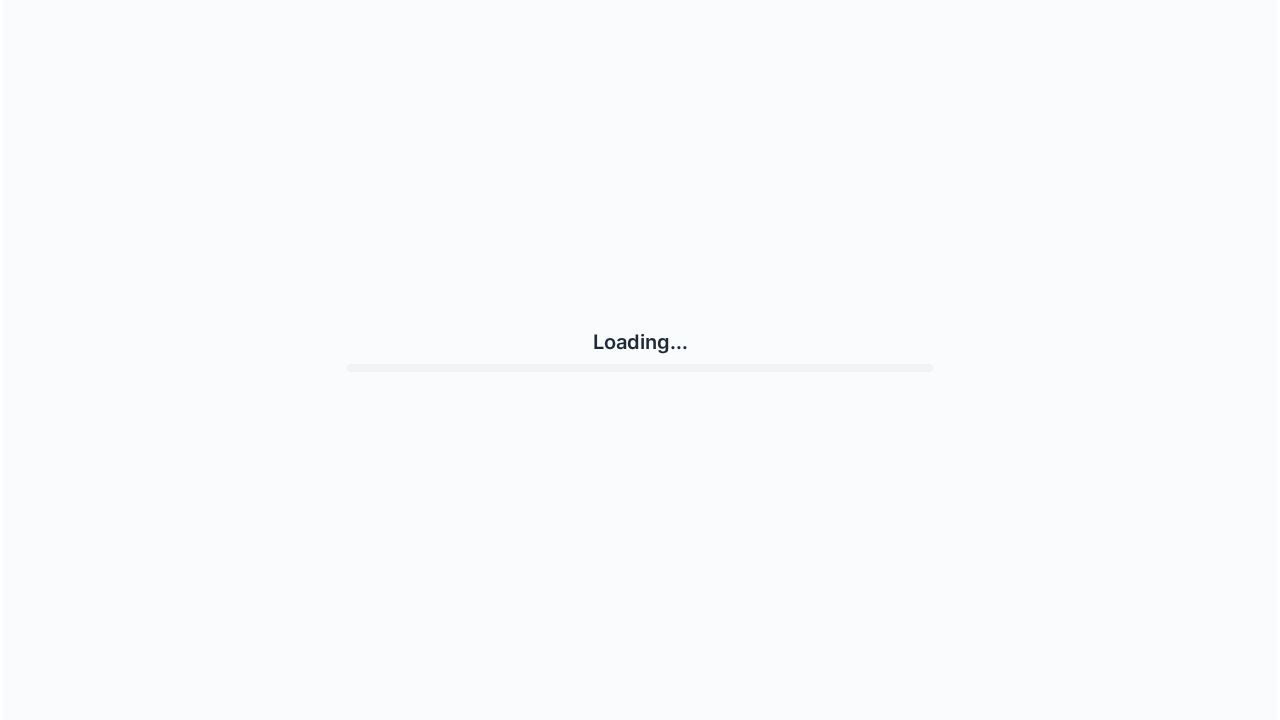 scroll, scrollTop: 0, scrollLeft: 0, axis: both 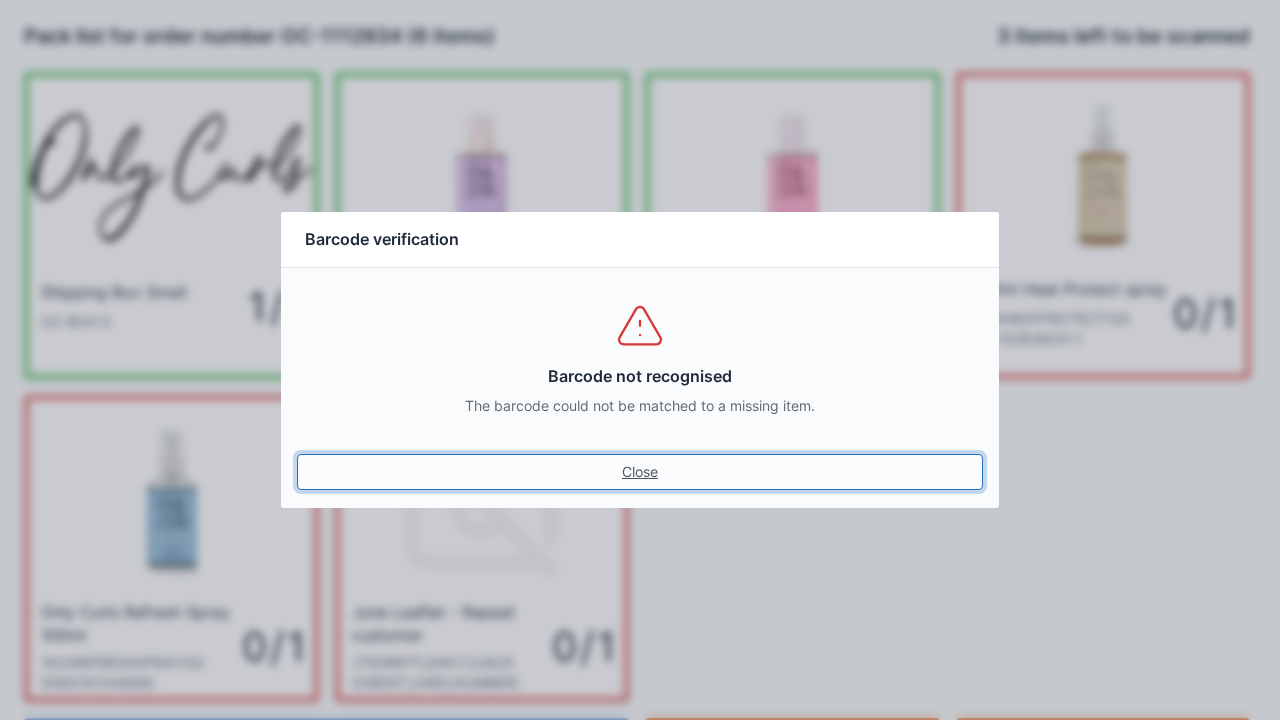 click on "Close" at bounding box center (640, 472) 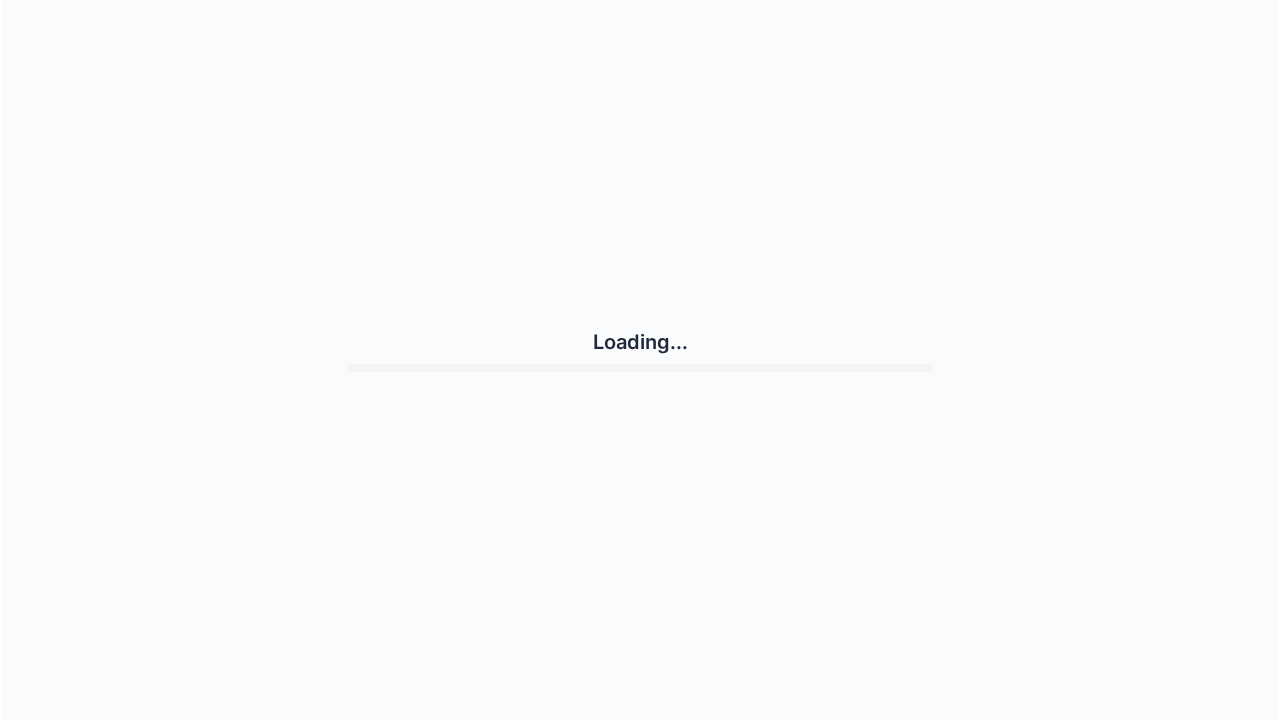 scroll, scrollTop: 0, scrollLeft: 0, axis: both 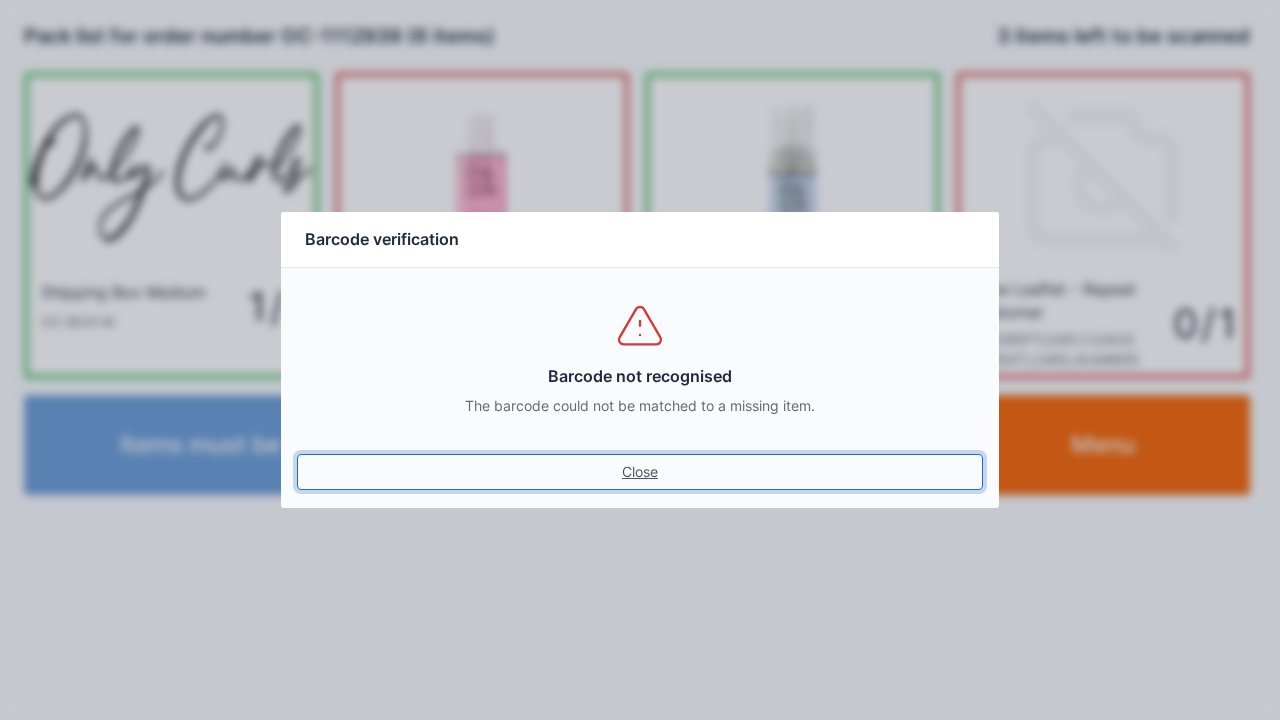 click on "Close" at bounding box center (640, 472) 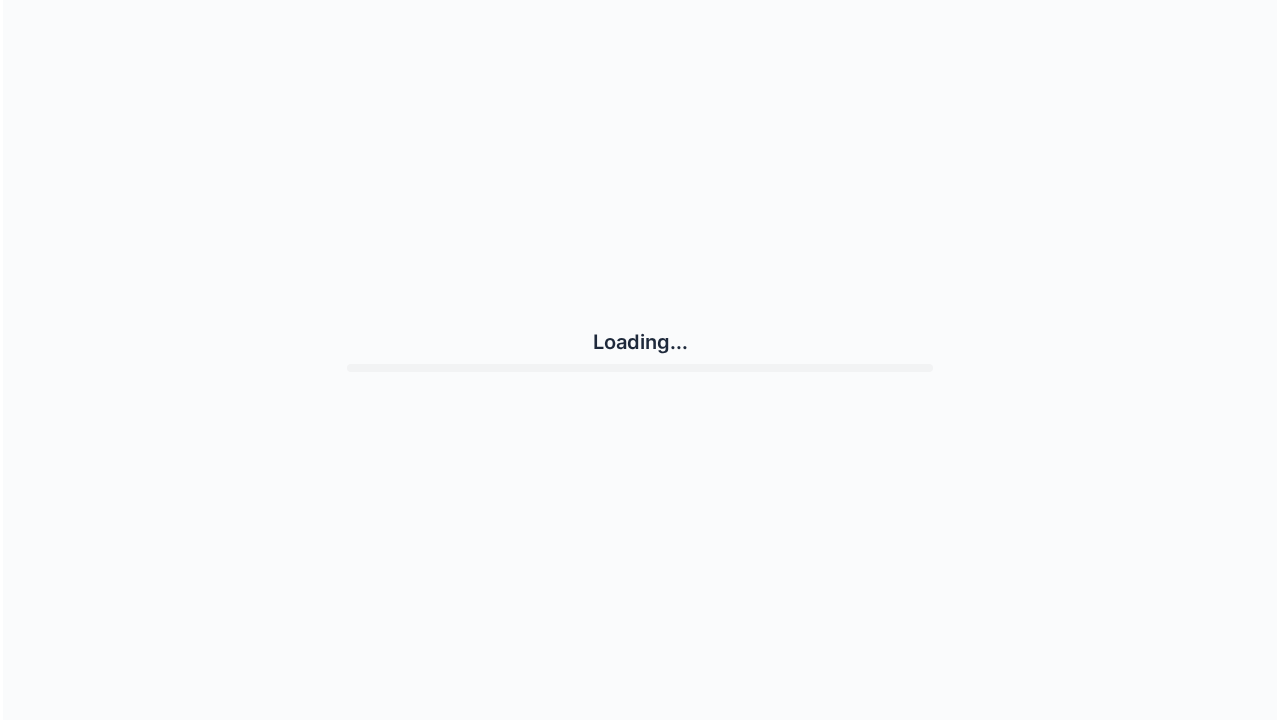 scroll, scrollTop: 0, scrollLeft: 0, axis: both 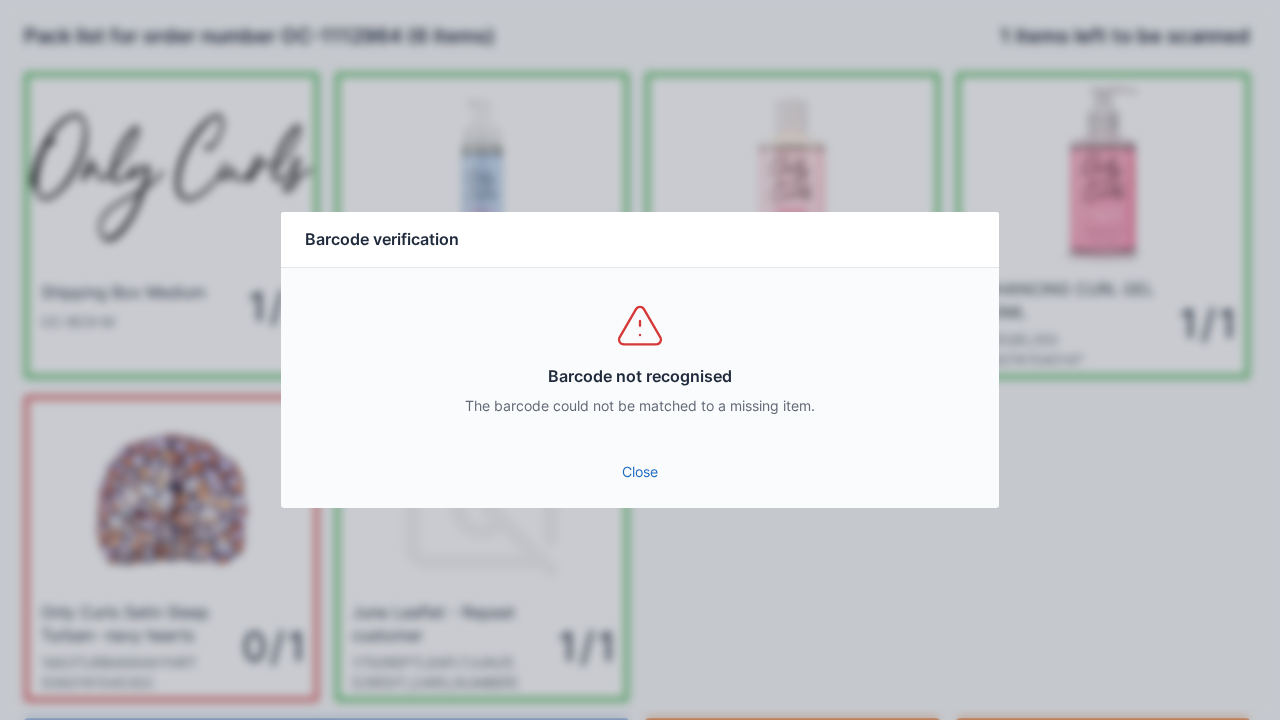 click on "Barcode not recognised The barcode could not be matched to a missing item." at bounding box center [640, 358] 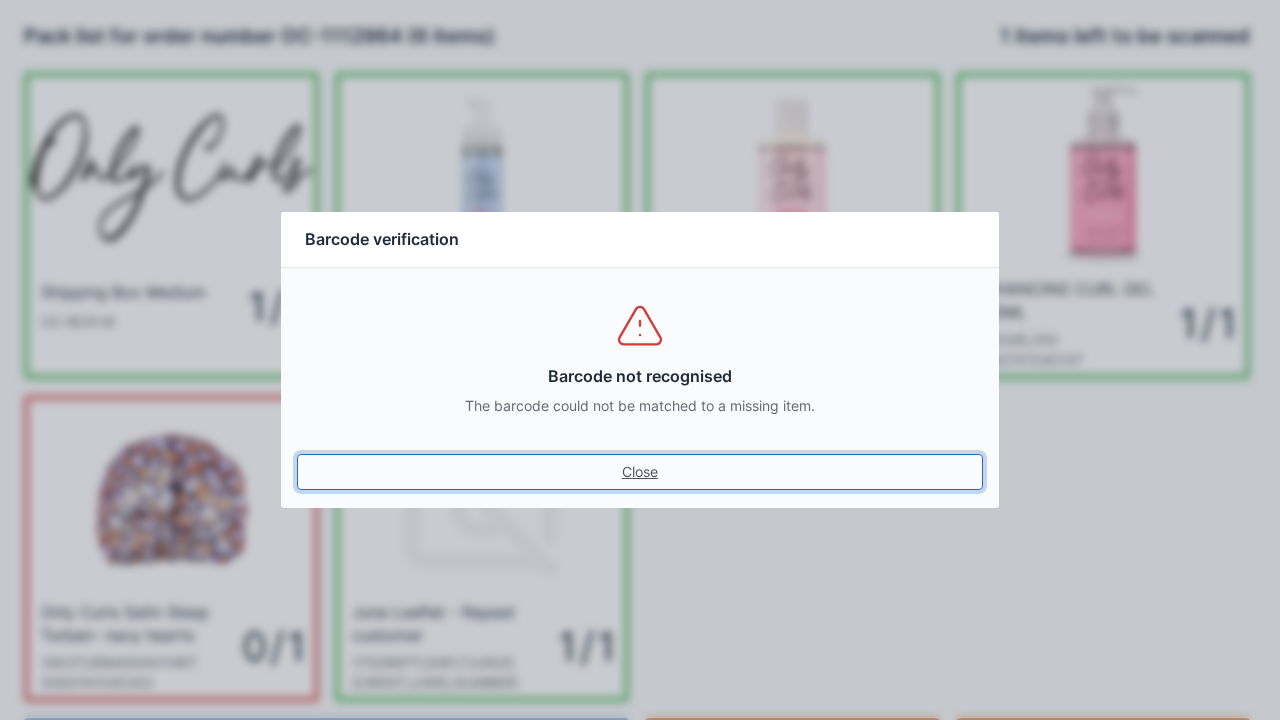 click on "Close" at bounding box center [640, 472] 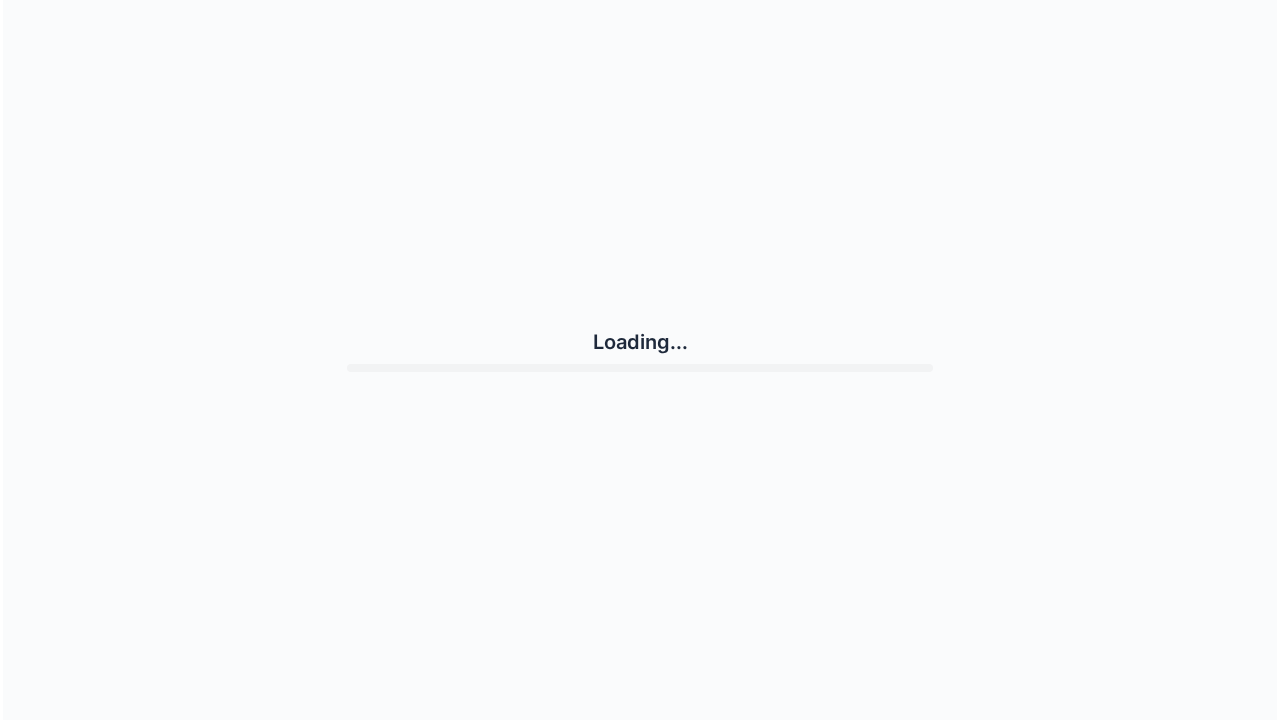 scroll, scrollTop: 0, scrollLeft: 0, axis: both 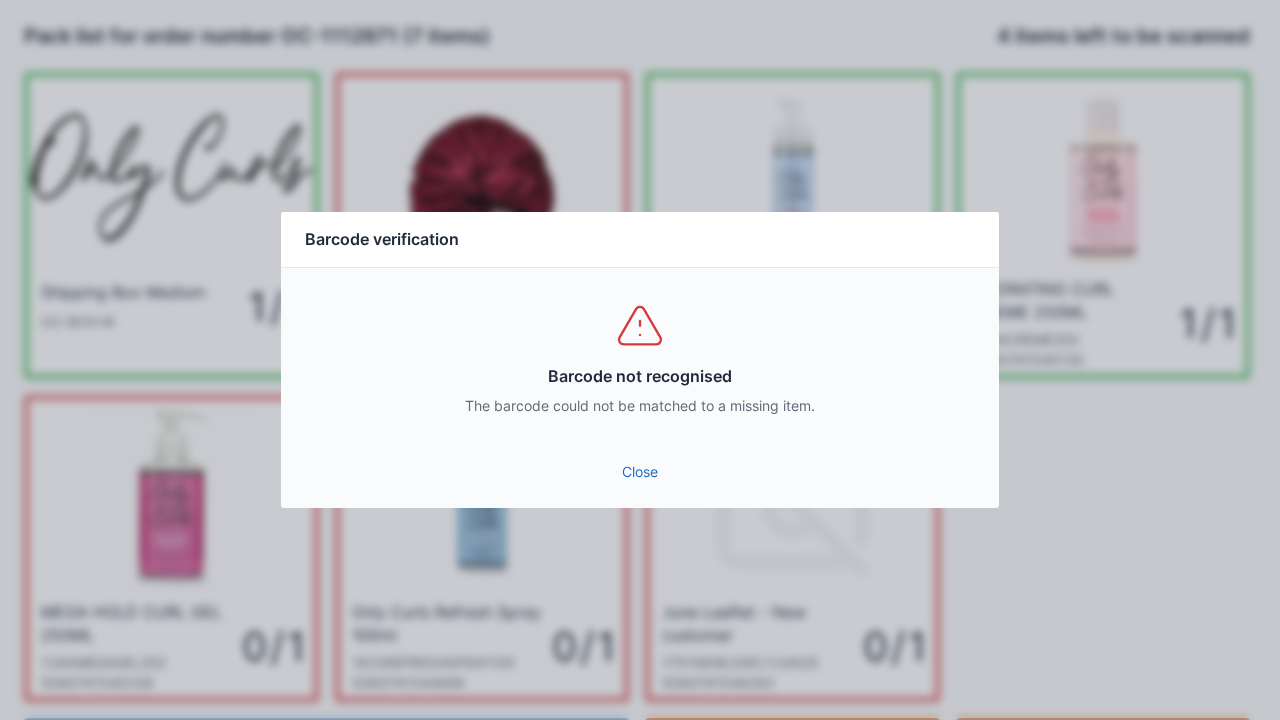 click on "Close" at bounding box center [640, 472] 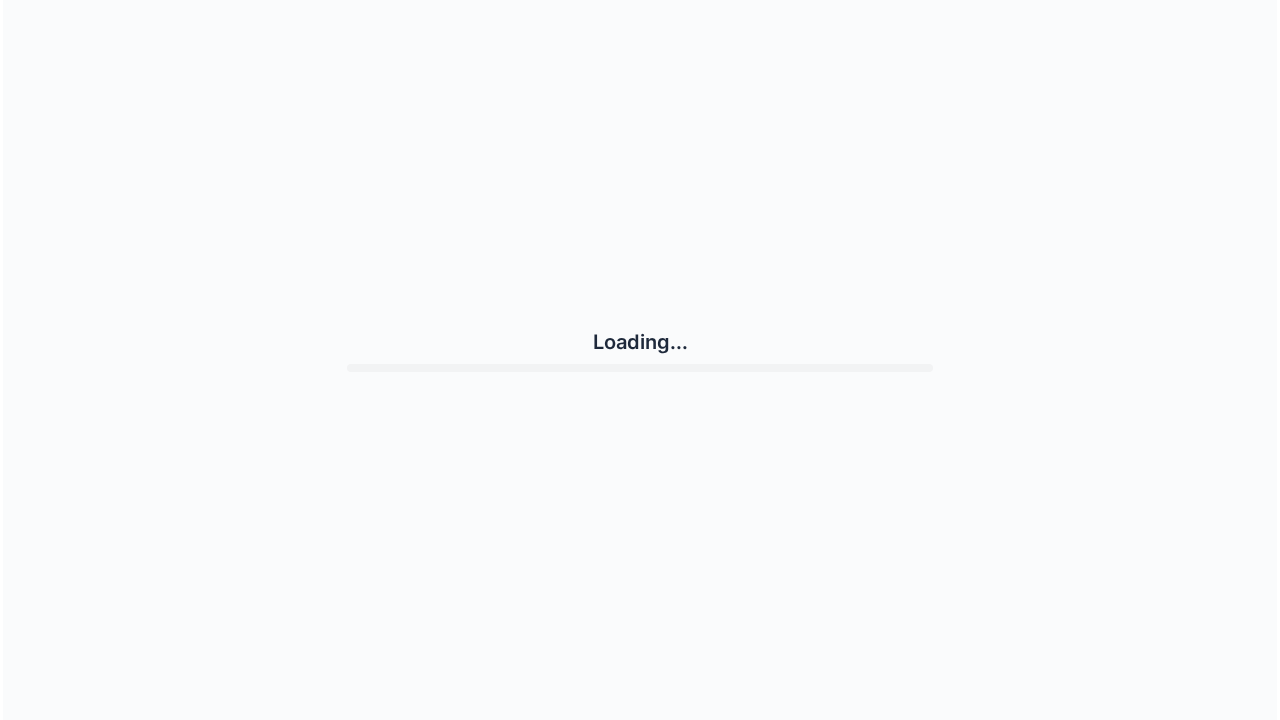 scroll, scrollTop: 0, scrollLeft: 0, axis: both 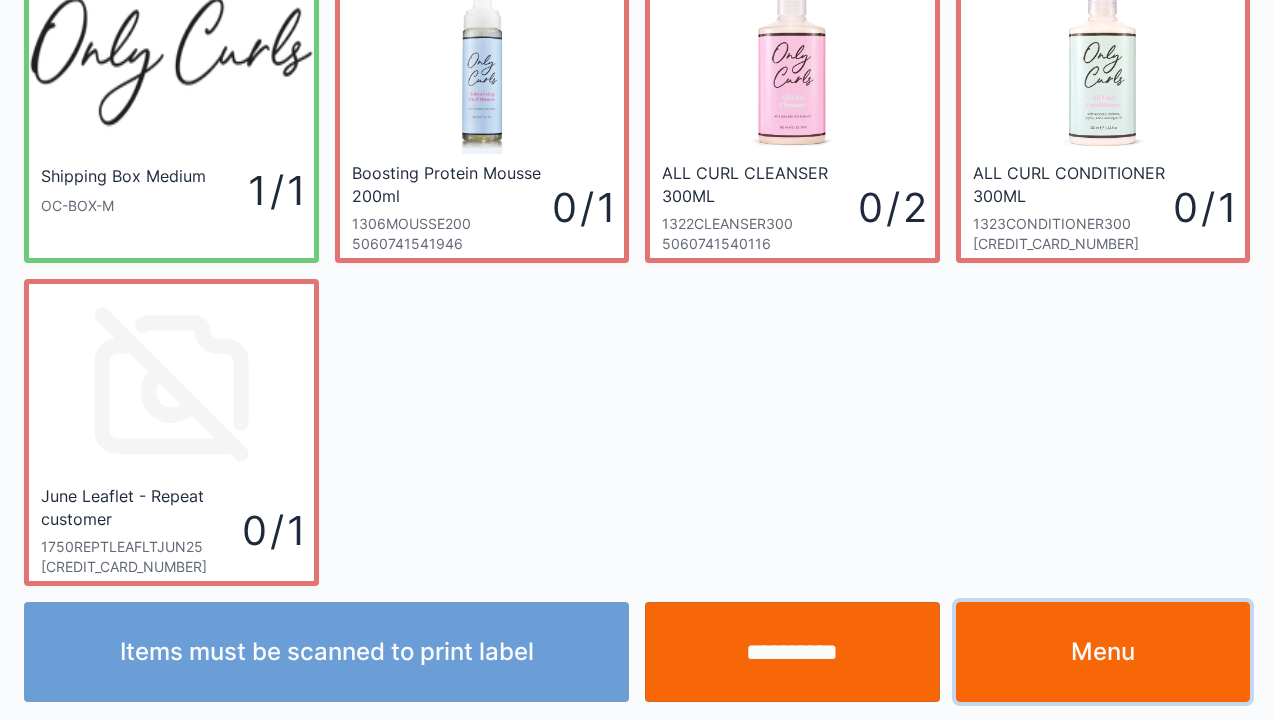 click on "Menu" at bounding box center (1103, 652) 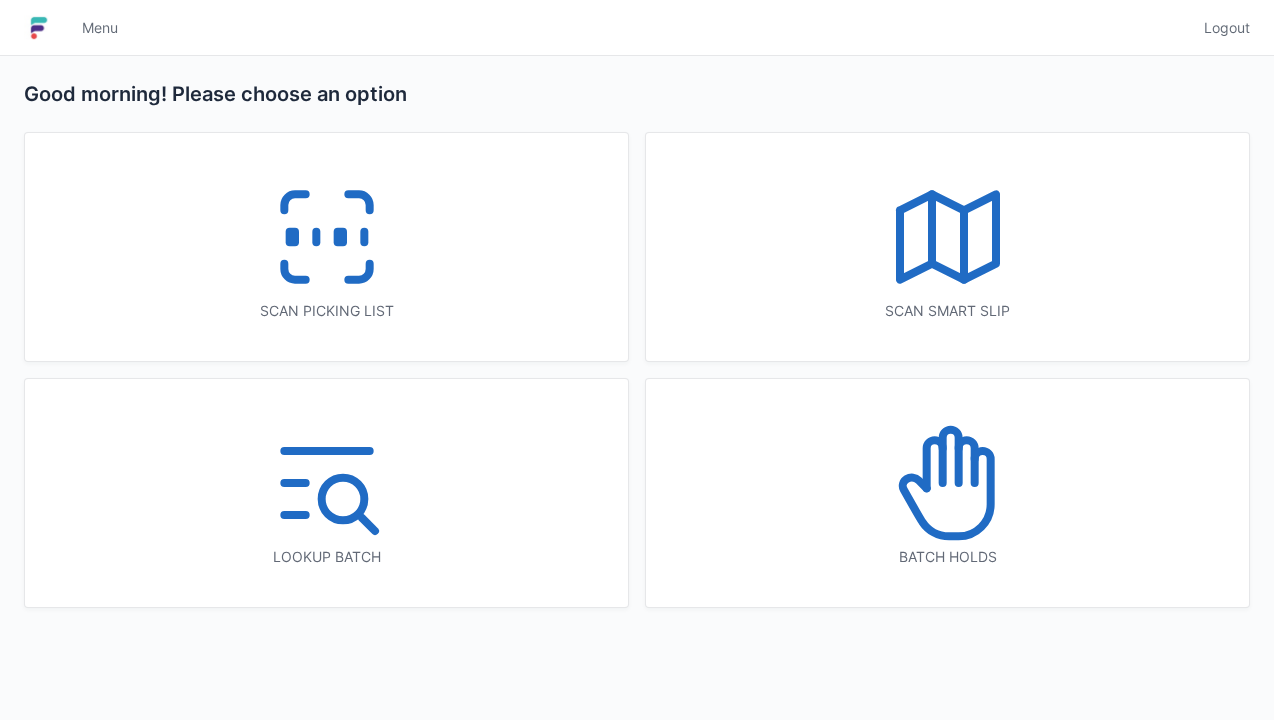 scroll, scrollTop: 0, scrollLeft: 0, axis: both 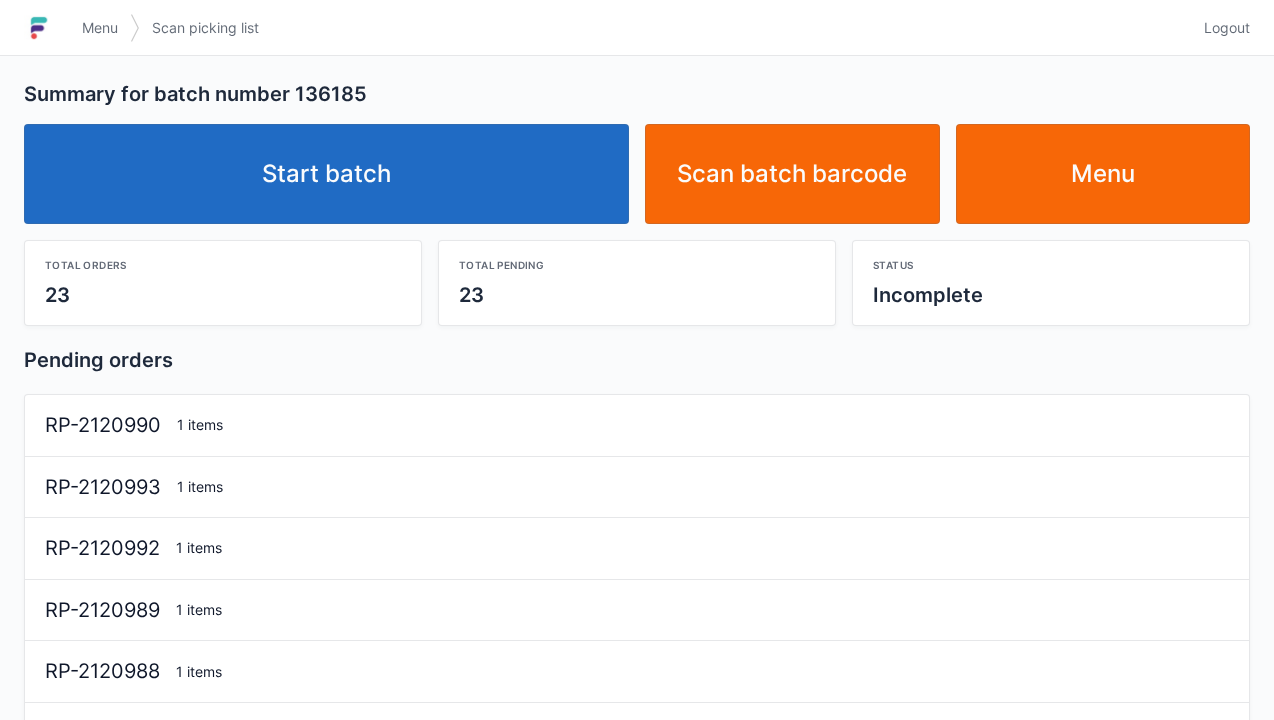 click on "Start batch" at bounding box center [326, 174] 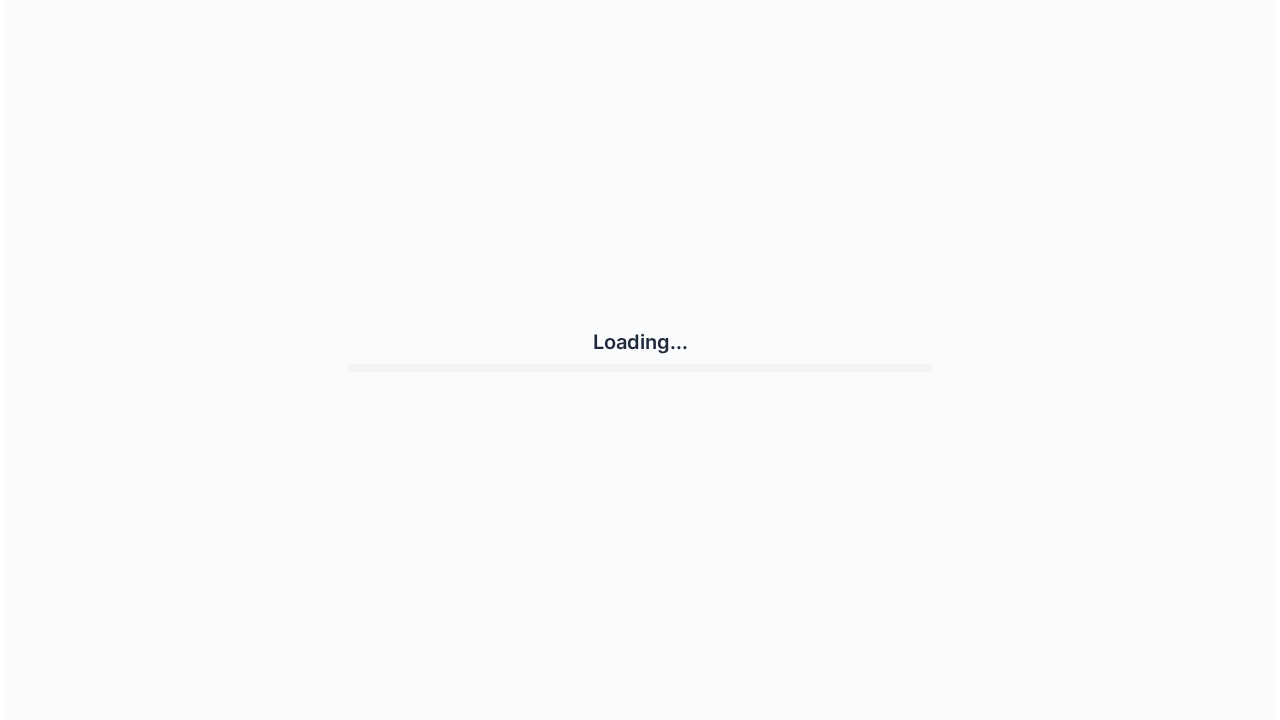 scroll, scrollTop: 0, scrollLeft: 0, axis: both 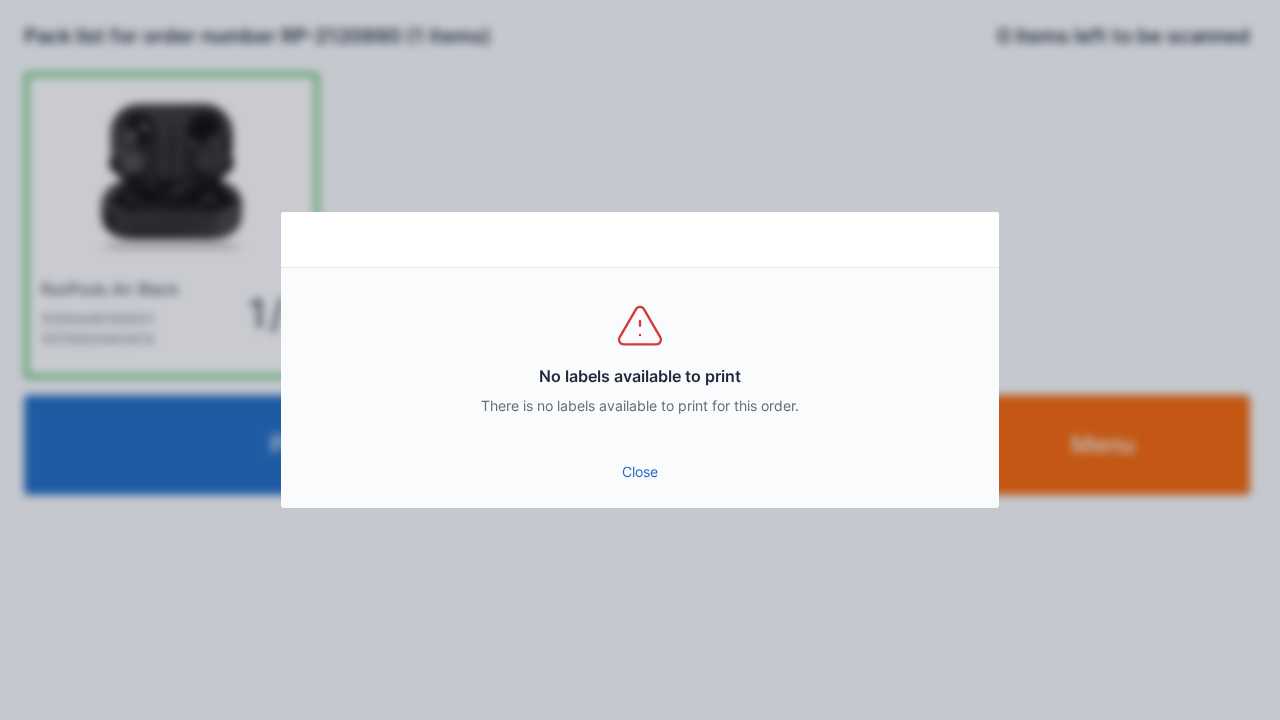 click on "Close" at bounding box center (640, 472) 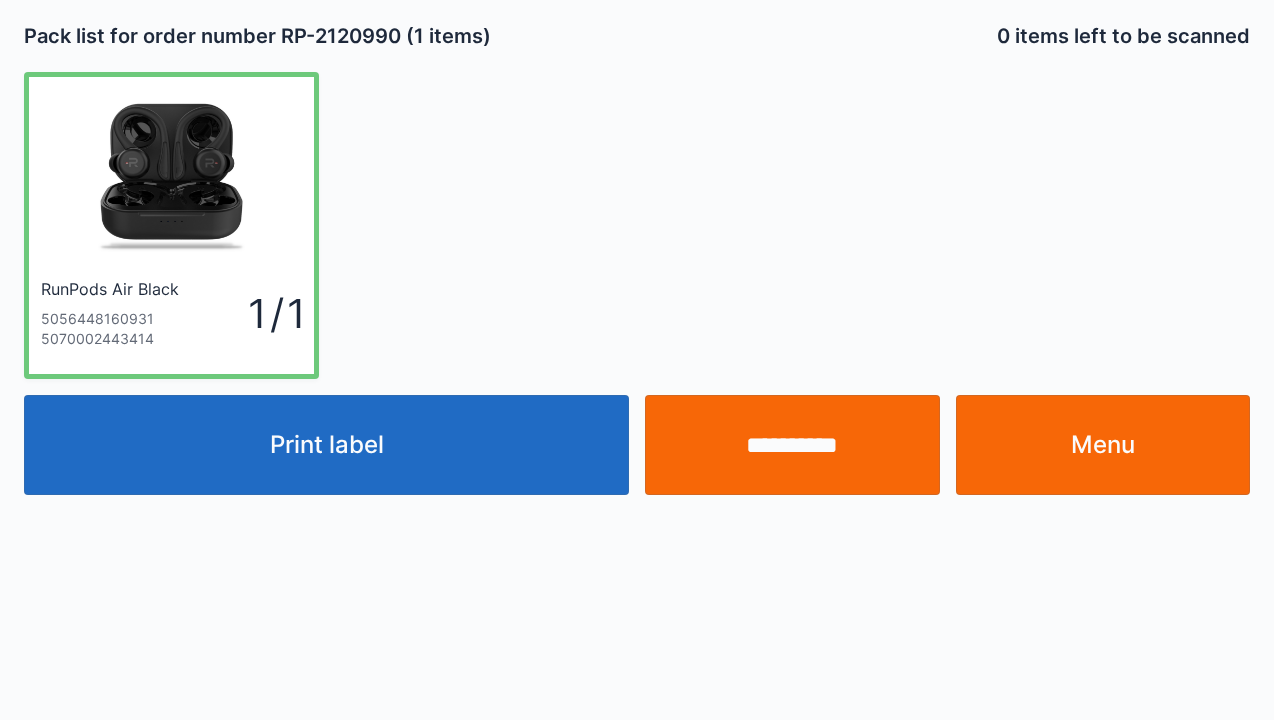 click on "Menu" at bounding box center [1103, 445] 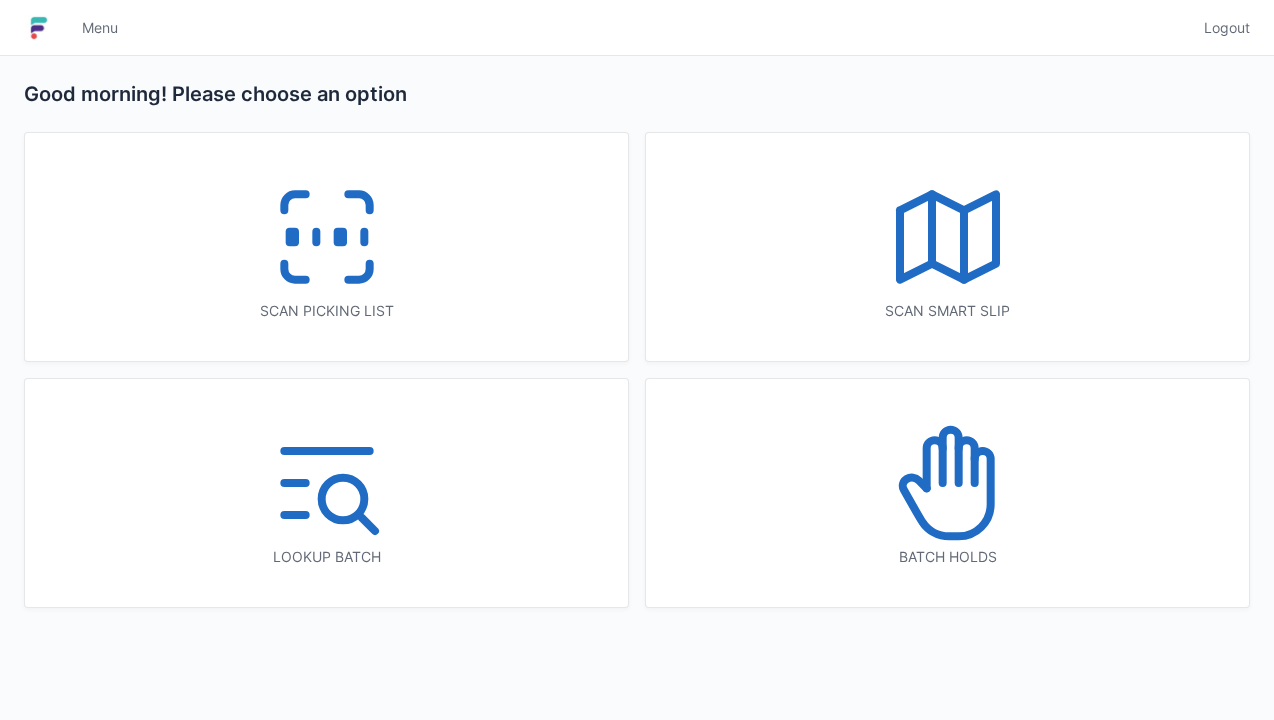 scroll, scrollTop: 0, scrollLeft: 0, axis: both 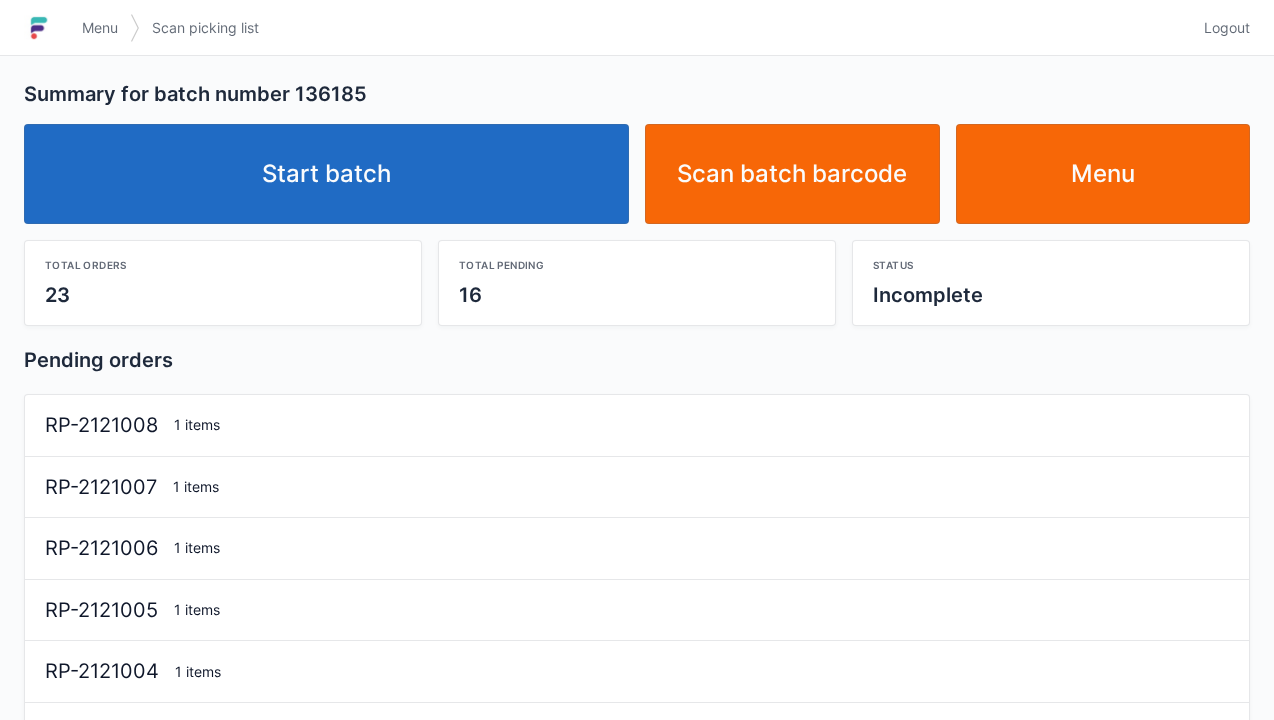 click on "Start batch" at bounding box center (326, 174) 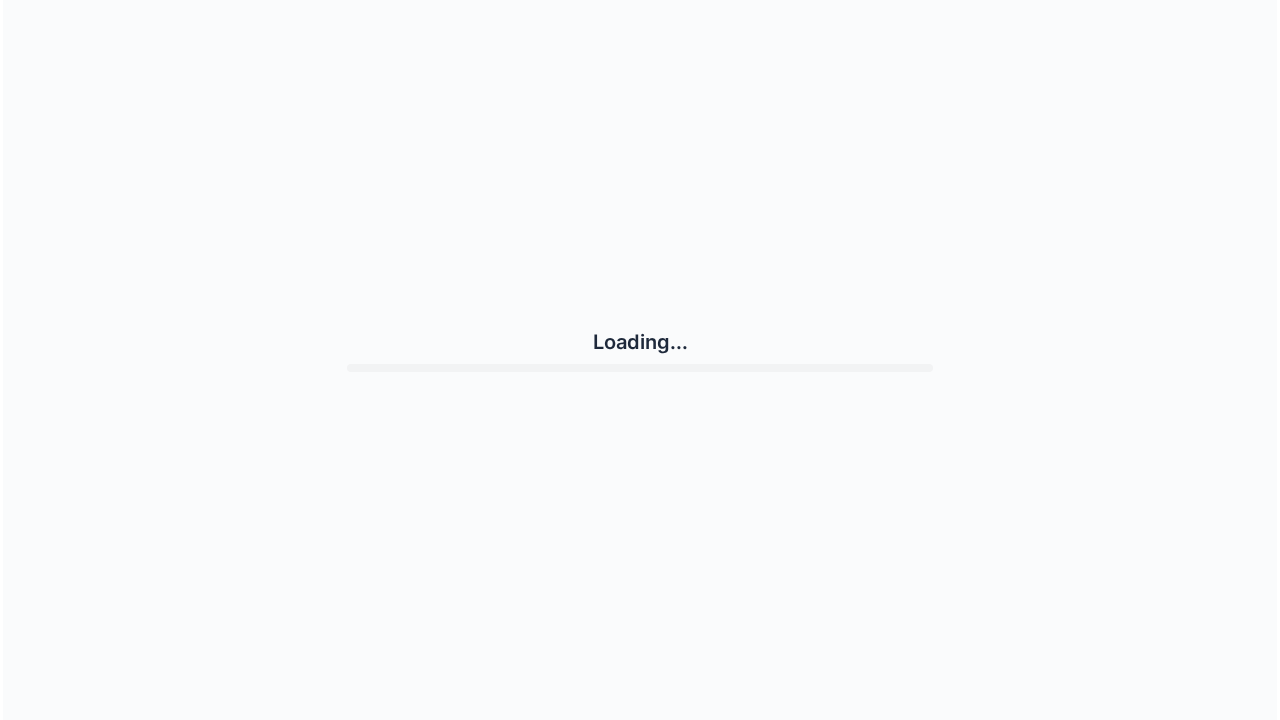 scroll, scrollTop: 0, scrollLeft: 0, axis: both 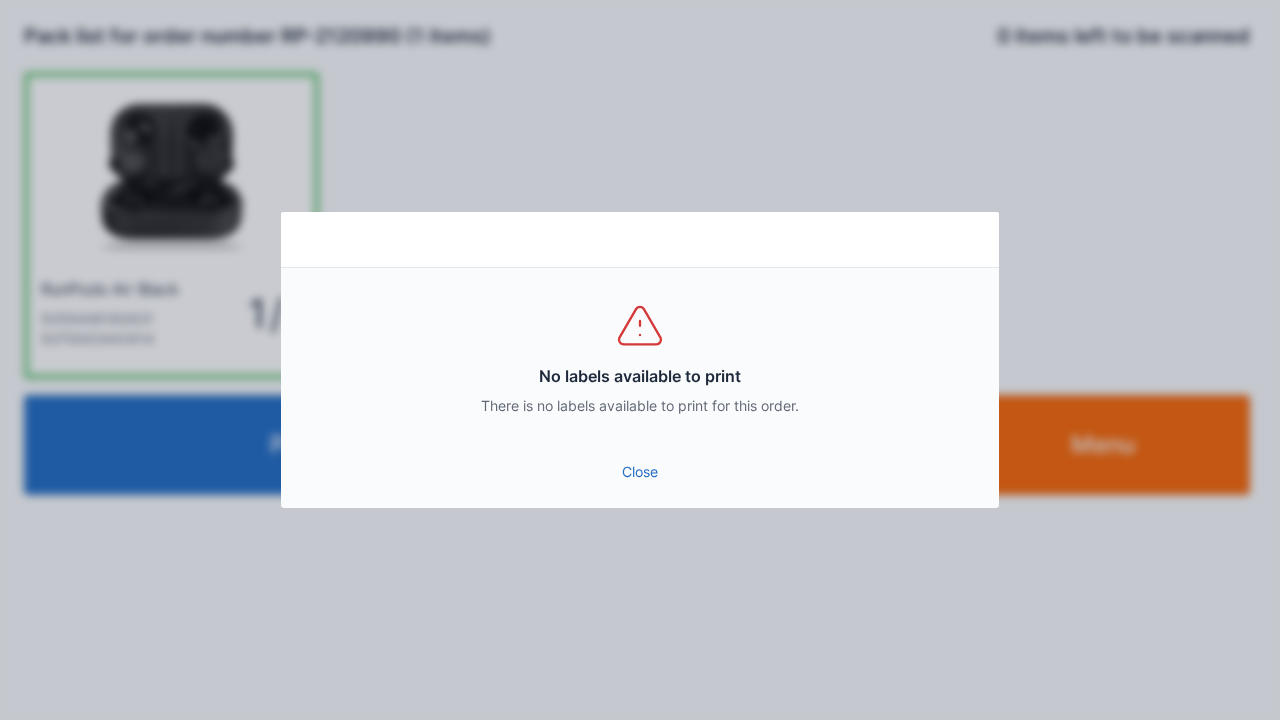 click on "Close" at bounding box center [640, 472] 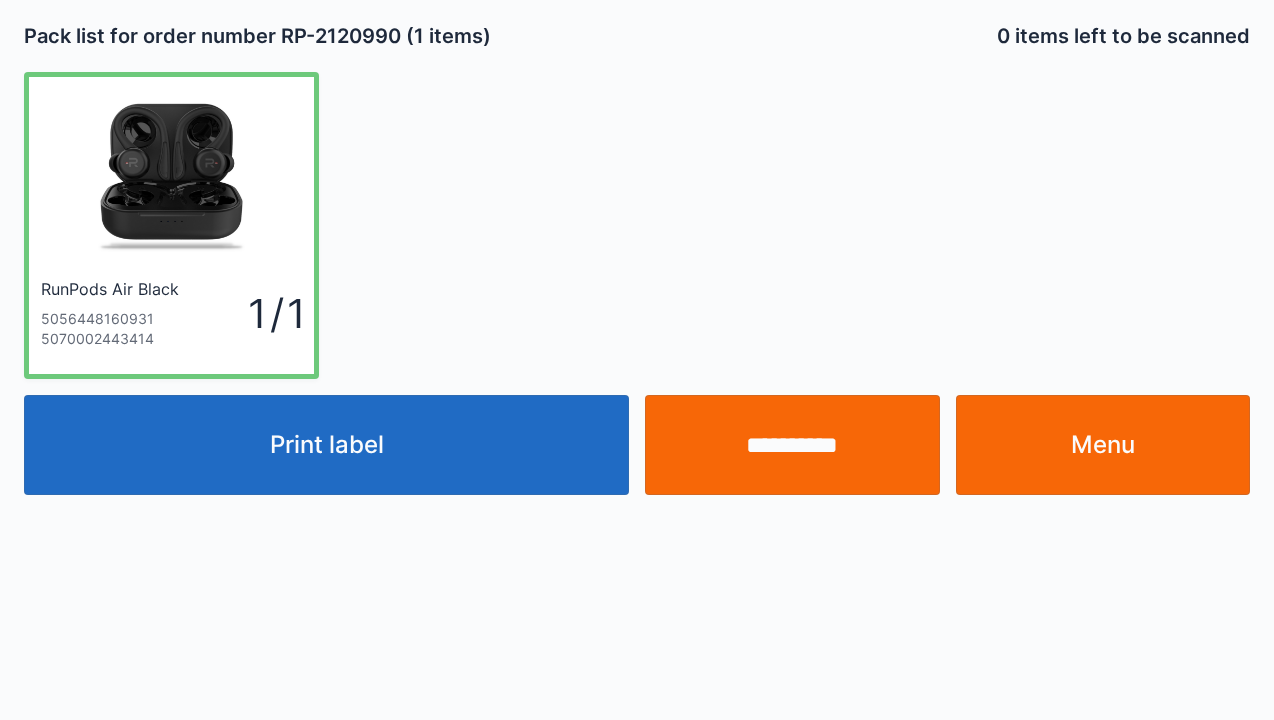 click on "**********" at bounding box center [792, 445] 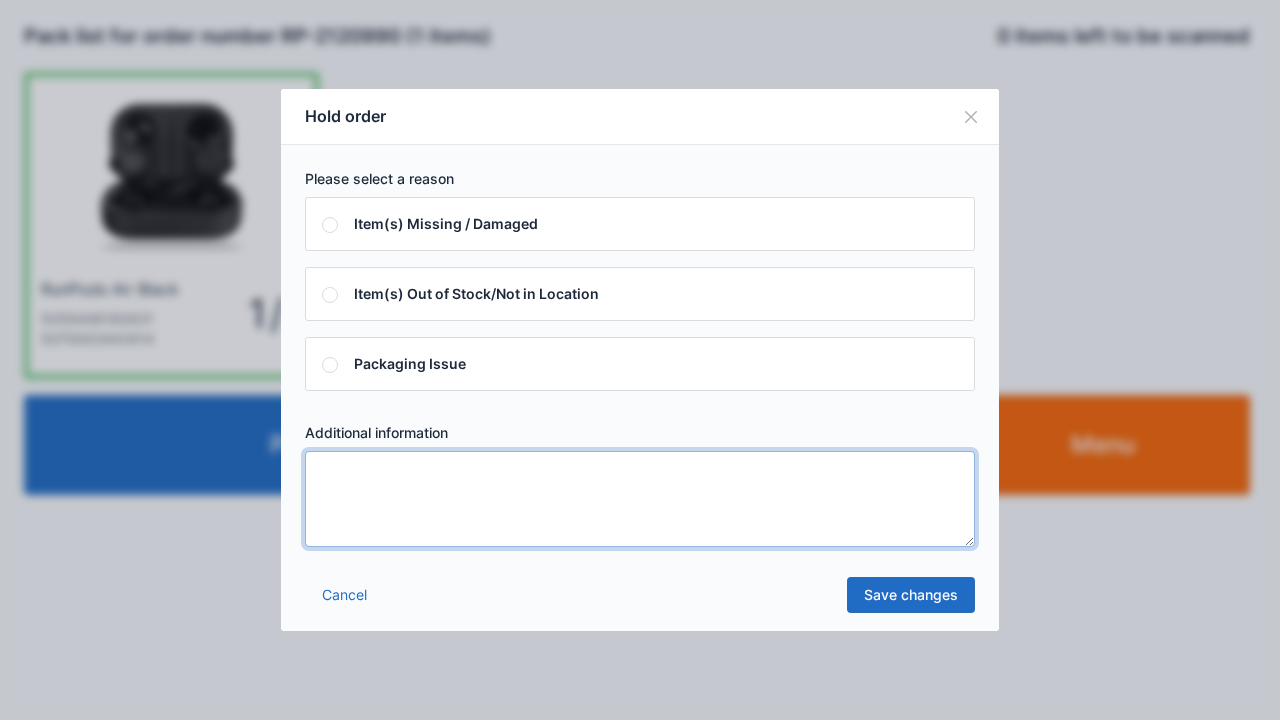 click at bounding box center (640, 499) 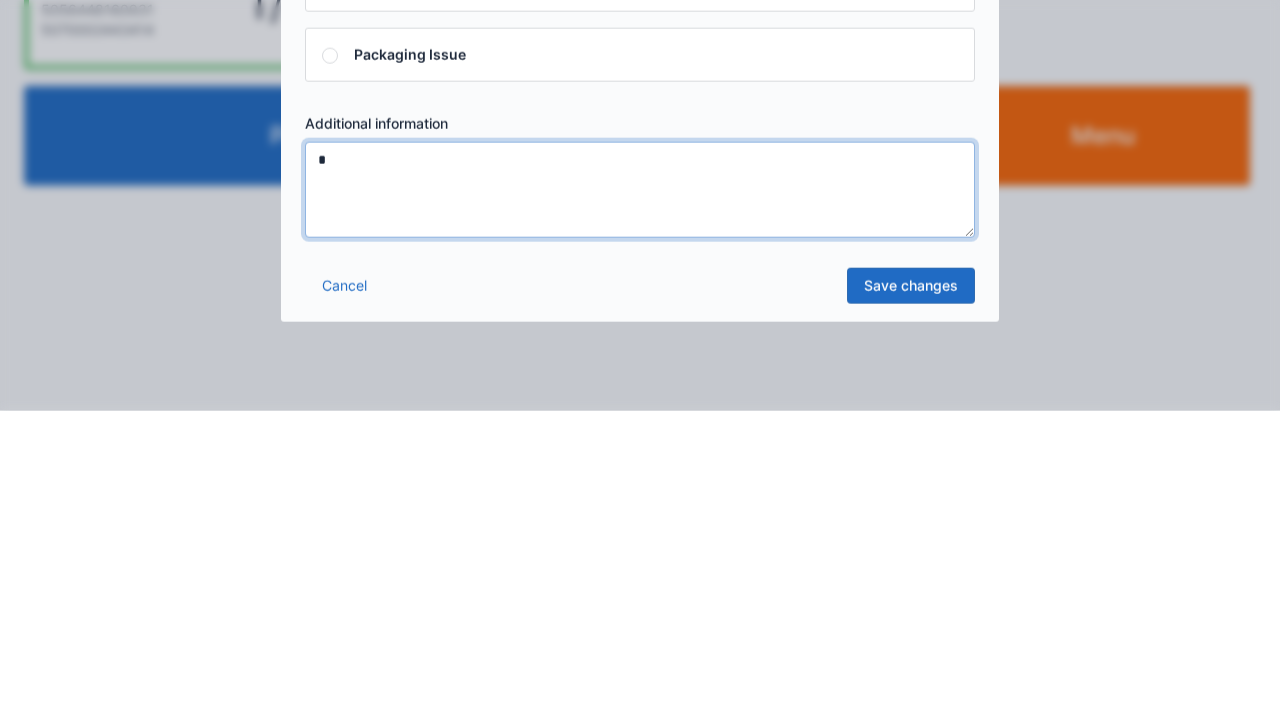type on "*" 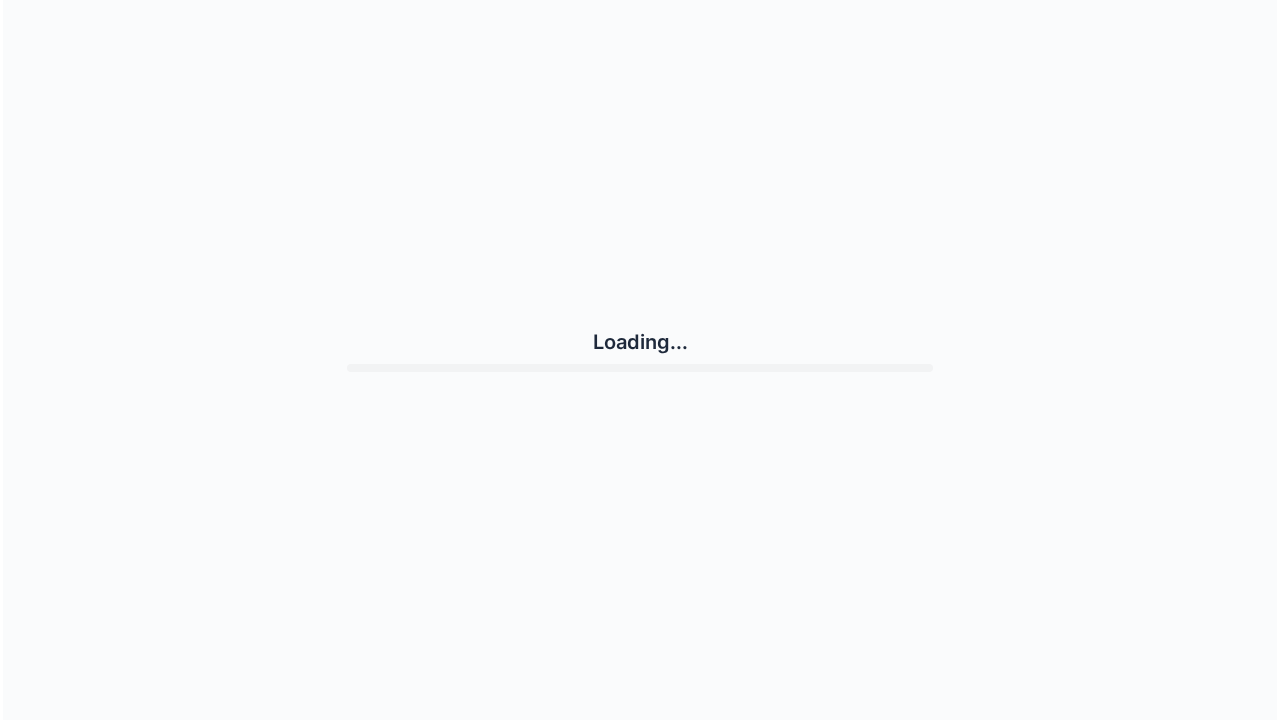 scroll, scrollTop: 0, scrollLeft: 0, axis: both 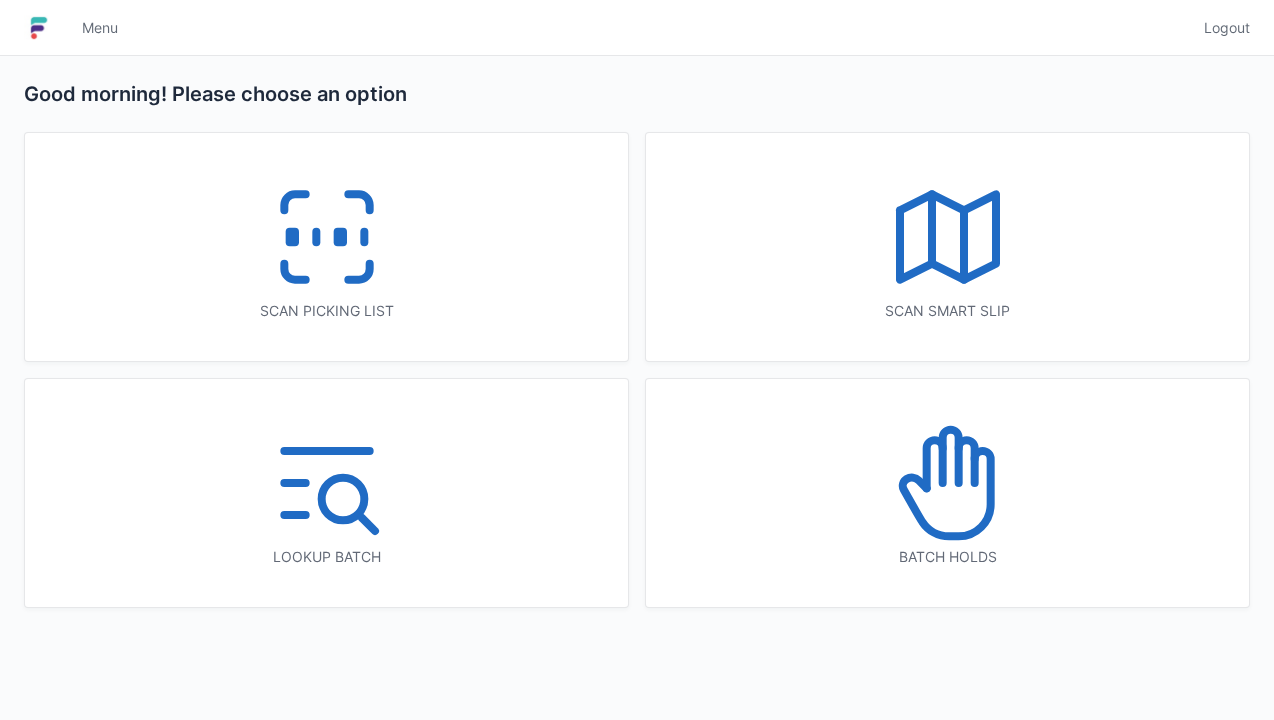click 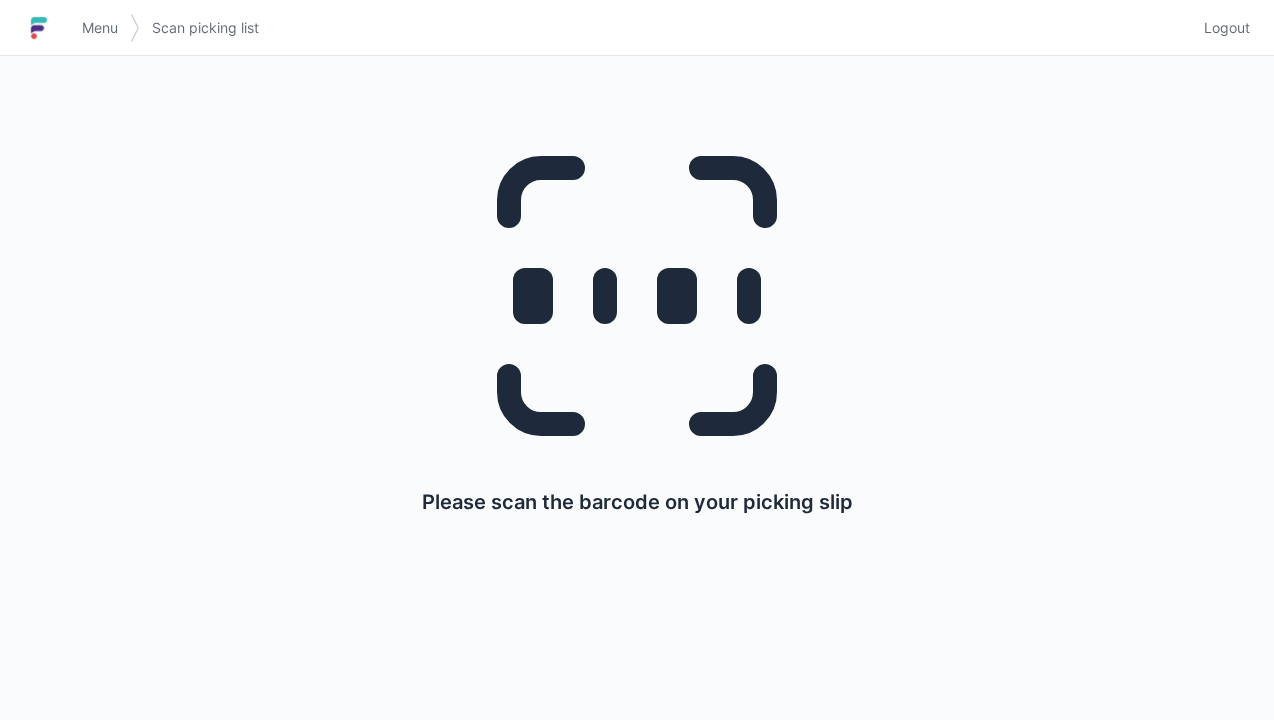 scroll, scrollTop: 0, scrollLeft: 0, axis: both 